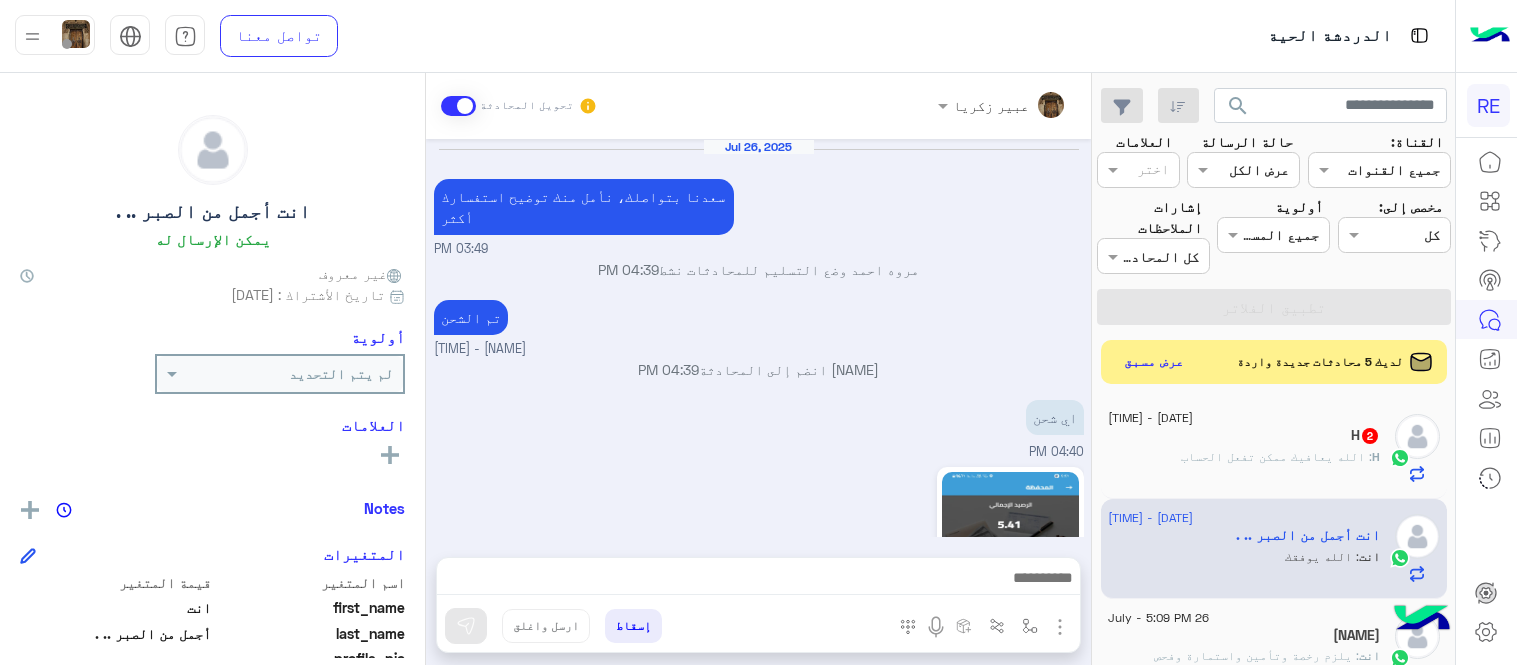 scroll, scrollTop: 0, scrollLeft: 0, axis: both 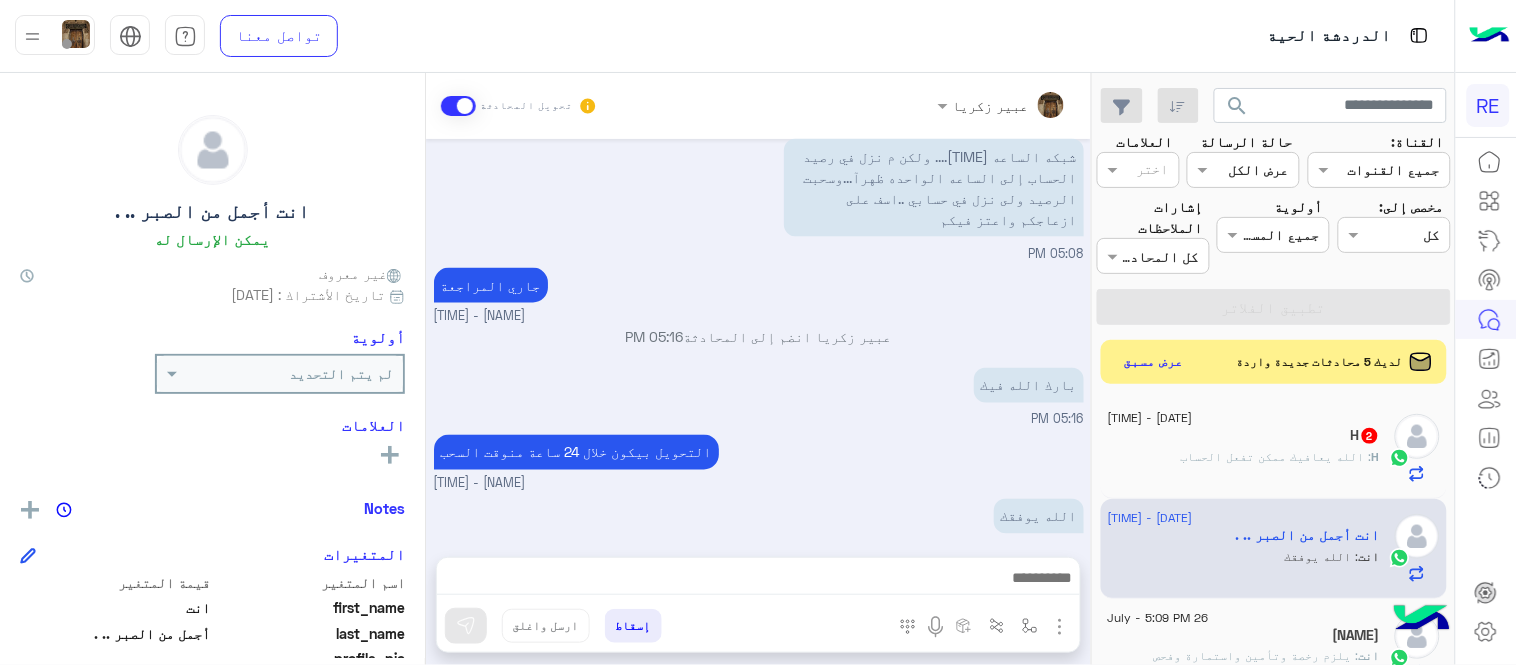 click on "H   2" 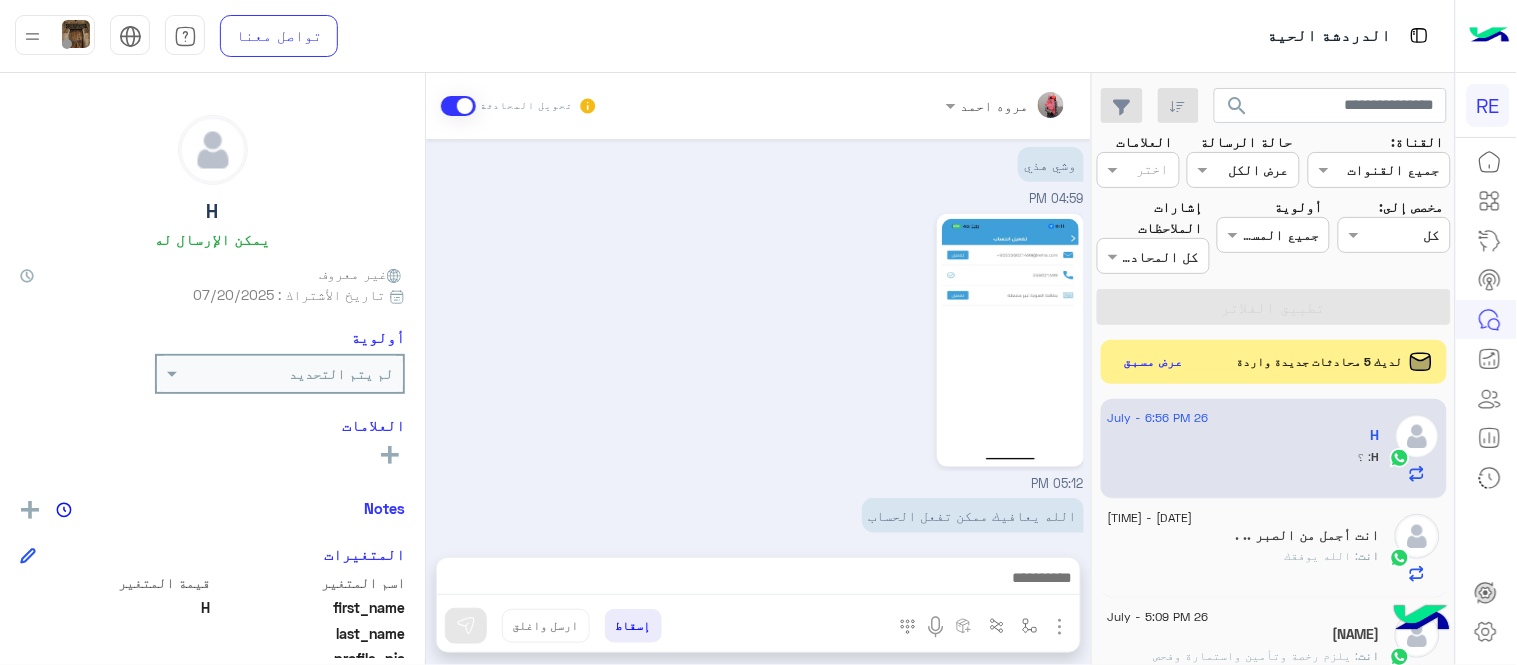scroll, scrollTop: 544, scrollLeft: 0, axis: vertical 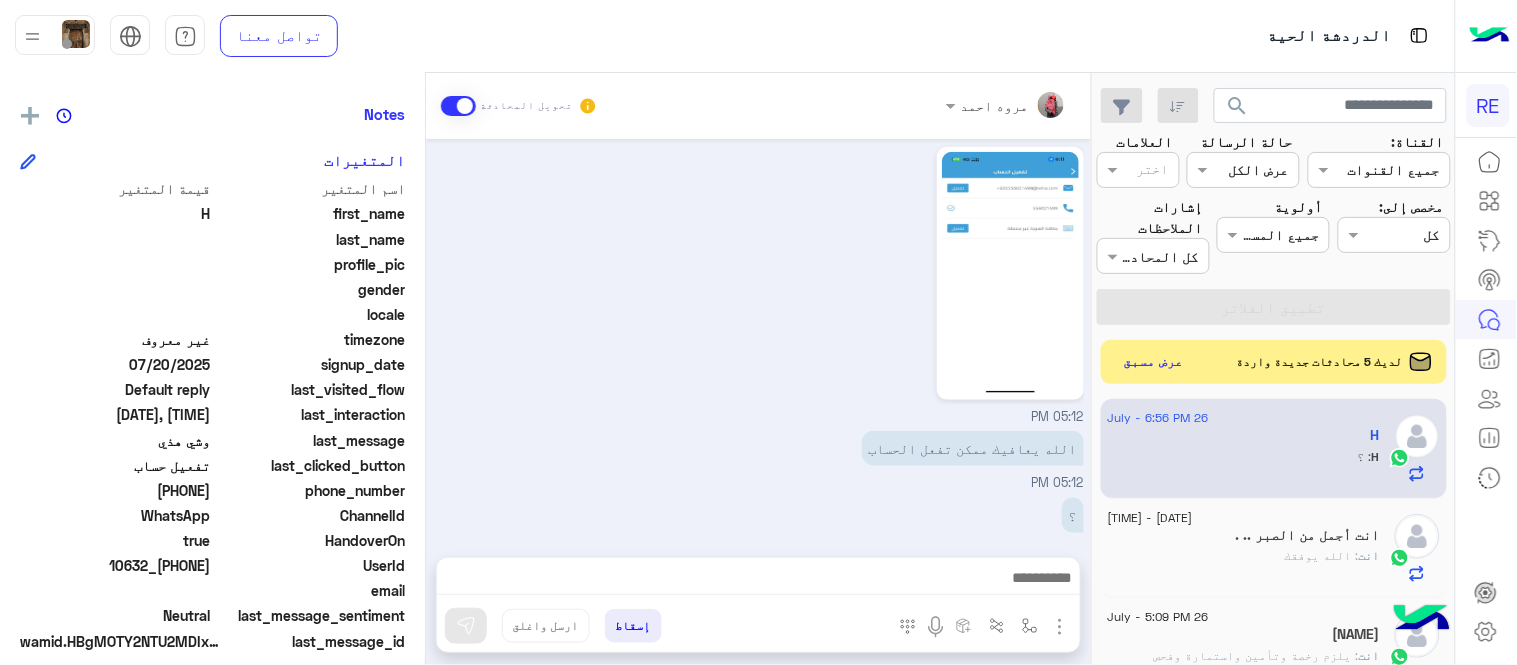 drag, startPoint x: 141, startPoint y: 495, endPoint x: 212, endPoint y: 486, distance: 71.568146 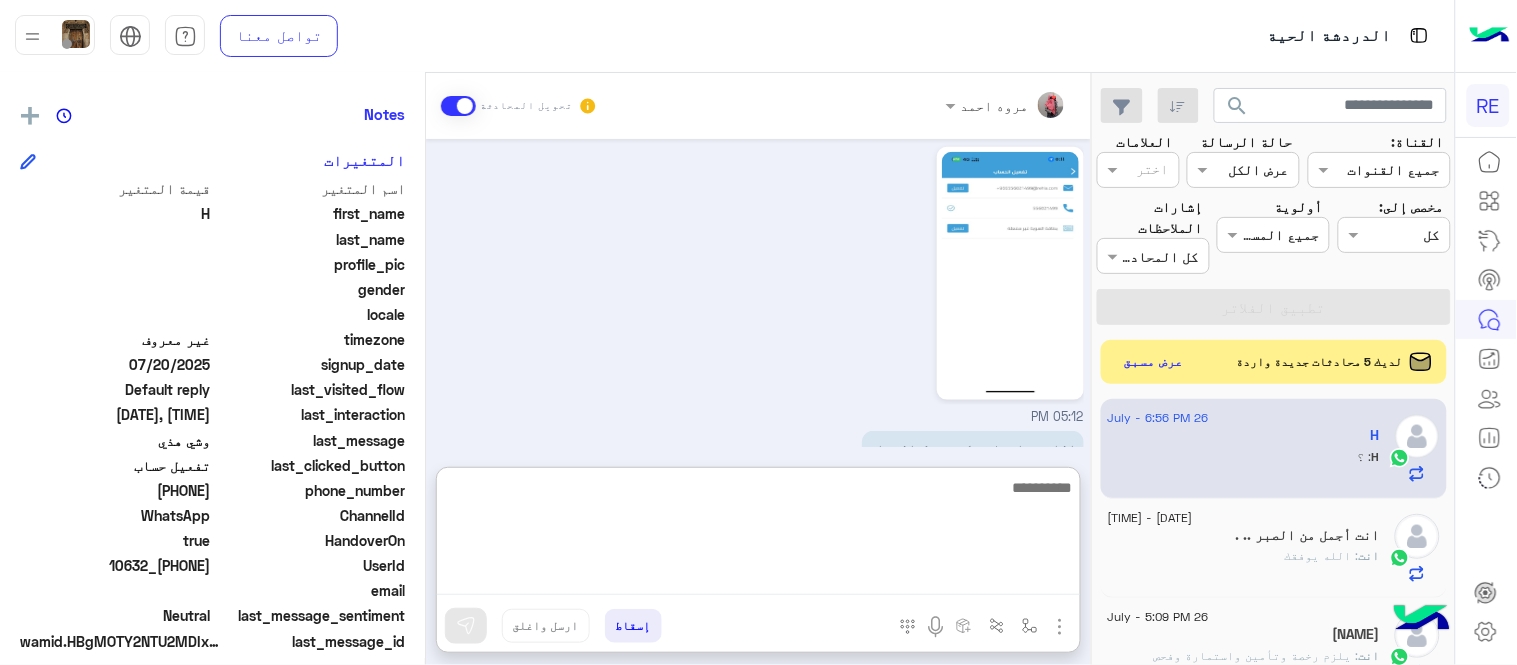 click at bounding box center (758, 535) 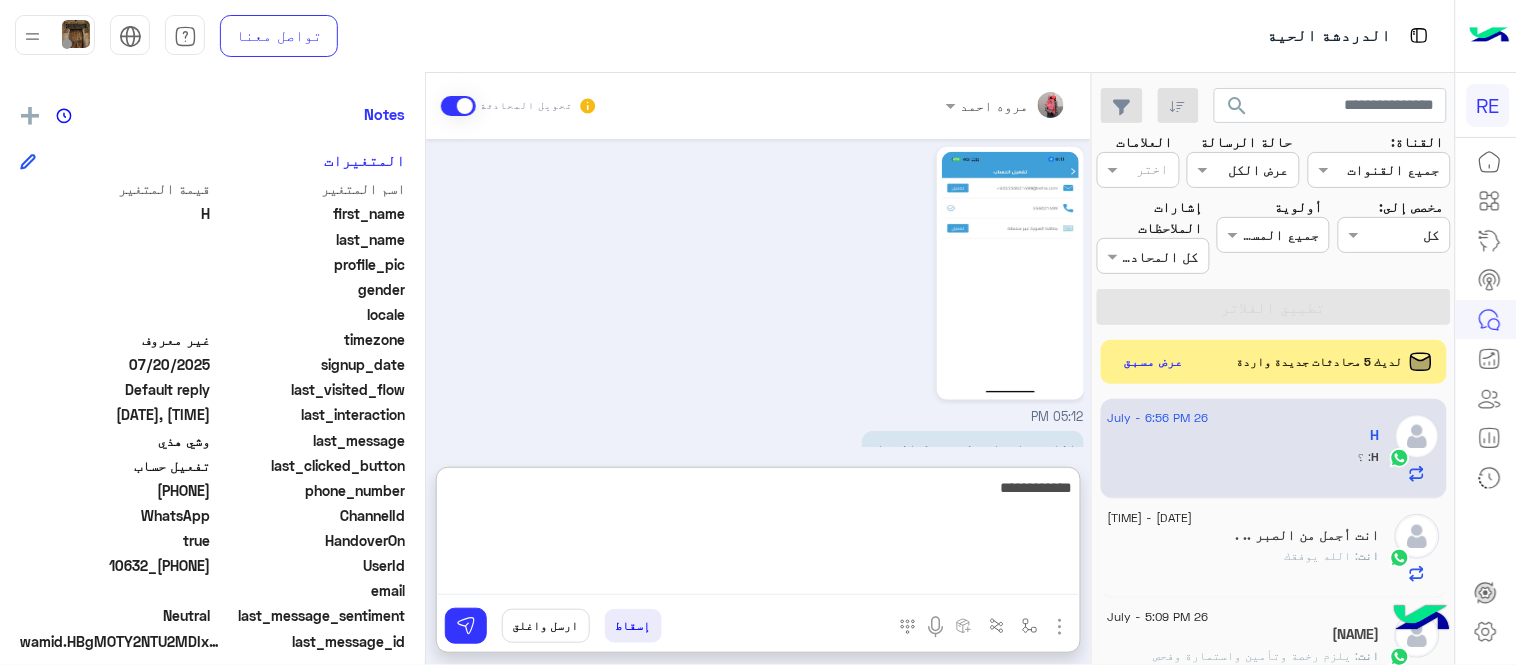 type on "**********" 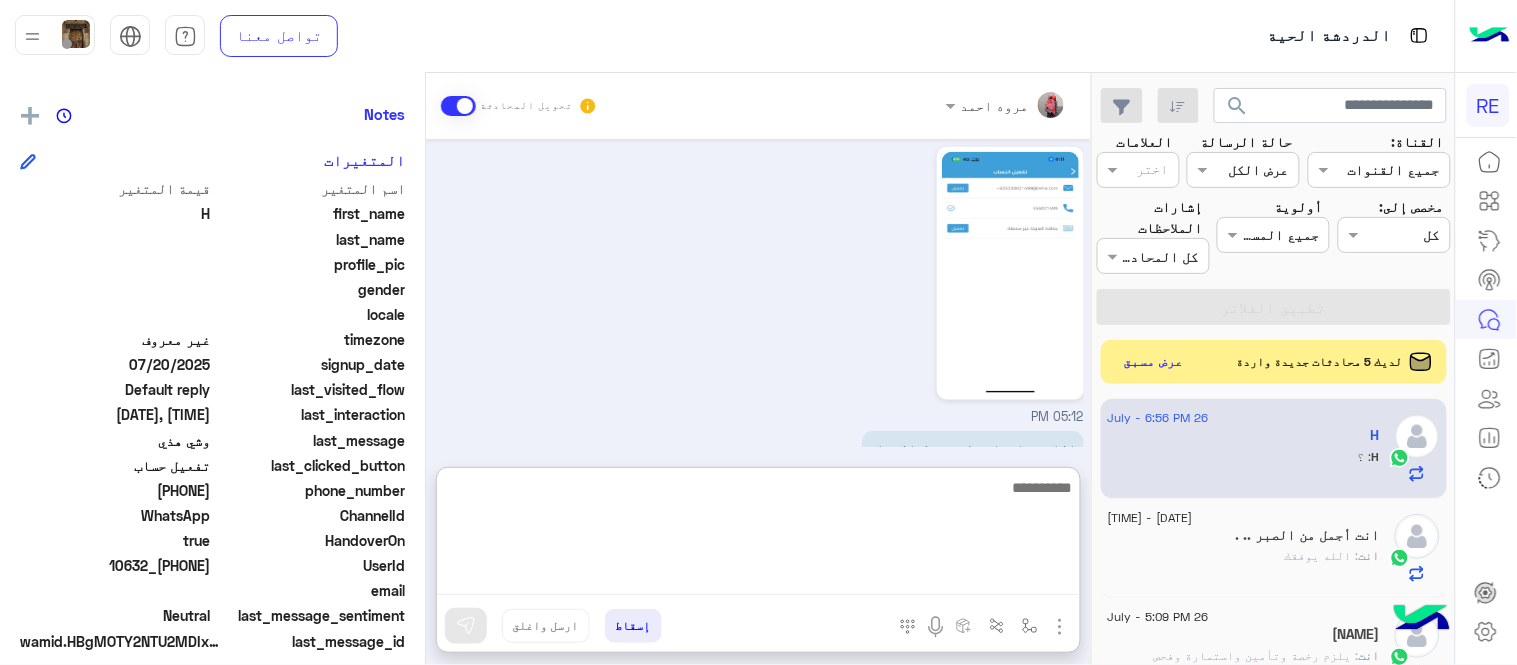 scroll, scrollTop: 697, scrollLeft: 0, axis: vertical 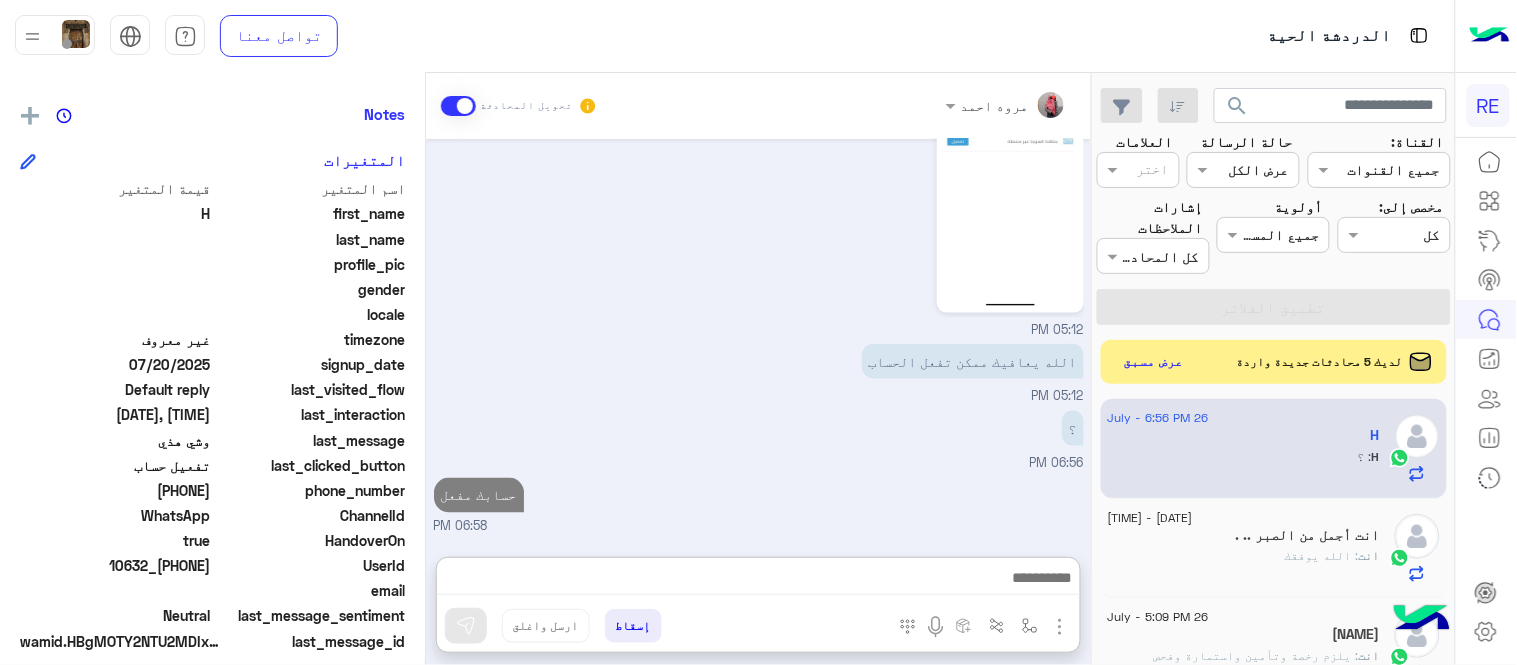 click on "[DATE] سعدنا بتواصلك، نأمل منك توضيح استفسارك أكثر [TIME] الحساب لسى ماتفعل [TIME] تم إعادة توجيه المحادثة. للعودة إلي الرد الالي، أنقر الزر الموجود بالأسفل عودة الى البوت [TIME] تم تعيين المحادثة إلى Zahraa Alfadhl [TIME] H طلب التحدث إلى مسؤول بشري [TIME] 527382 مروه احمد - [TIME] مروه احمد انضم إلى المحادثة [TIME] وشي هذي [TIME] [TIME] الله يعافيك ممكن تفعل الحساب [TIME] ؟ [TIME] حسابك مفعل [TIME]" at bounding box center [758, 338] 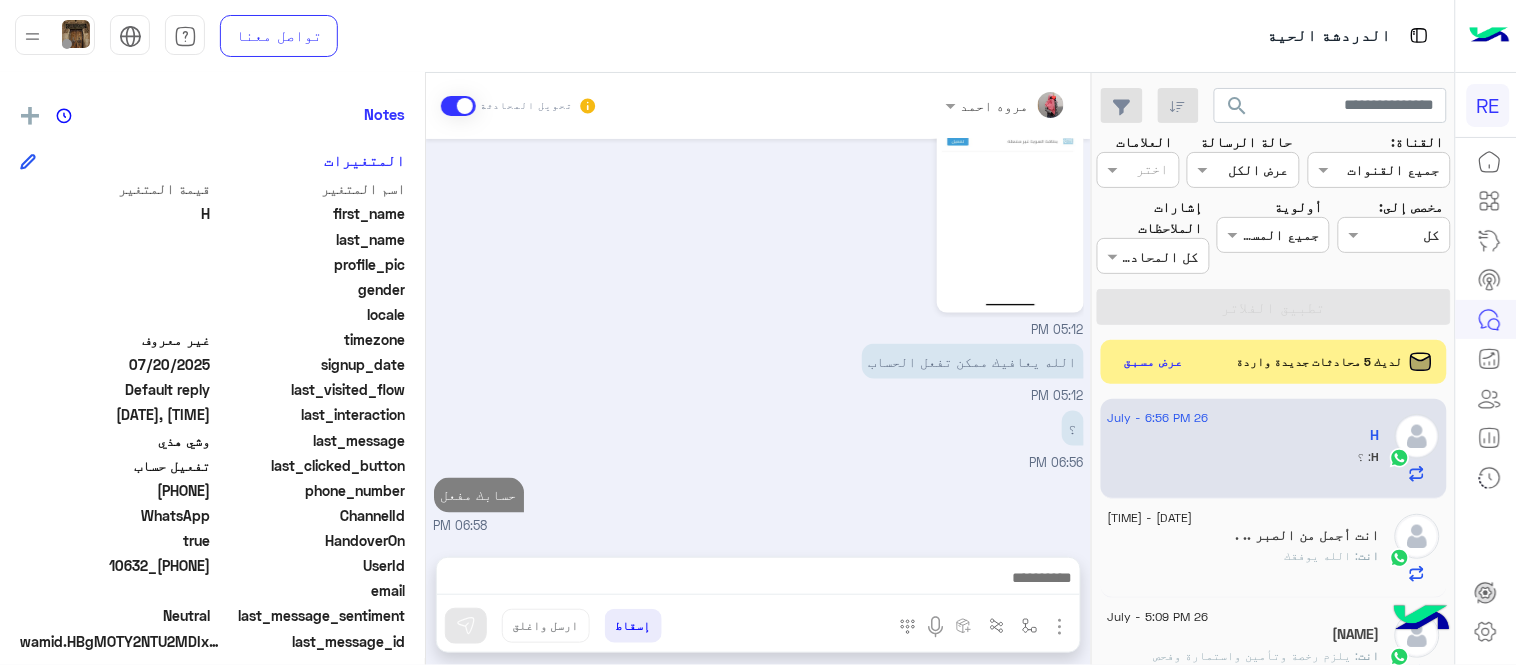 scroll, scrollTop: 607, scrollLeft: 0, axis: vertical 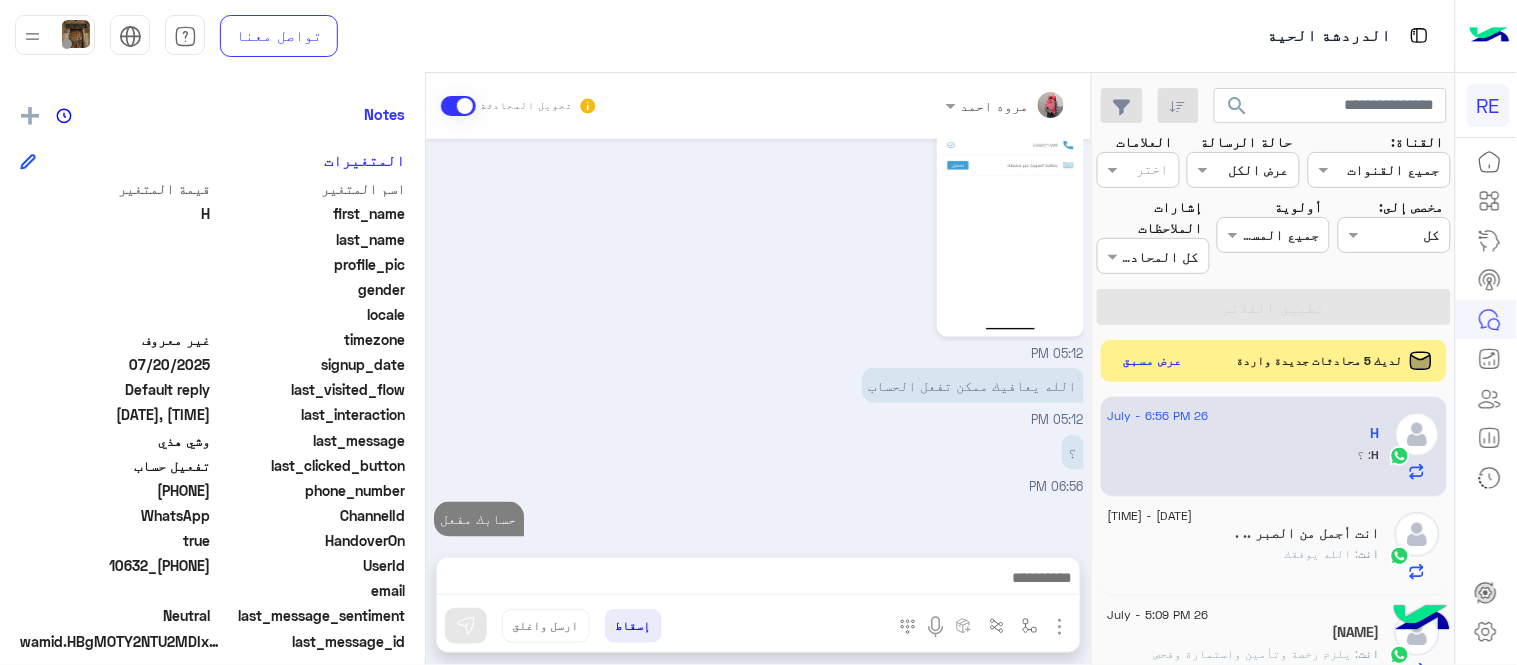 click on "عرض مسبق" 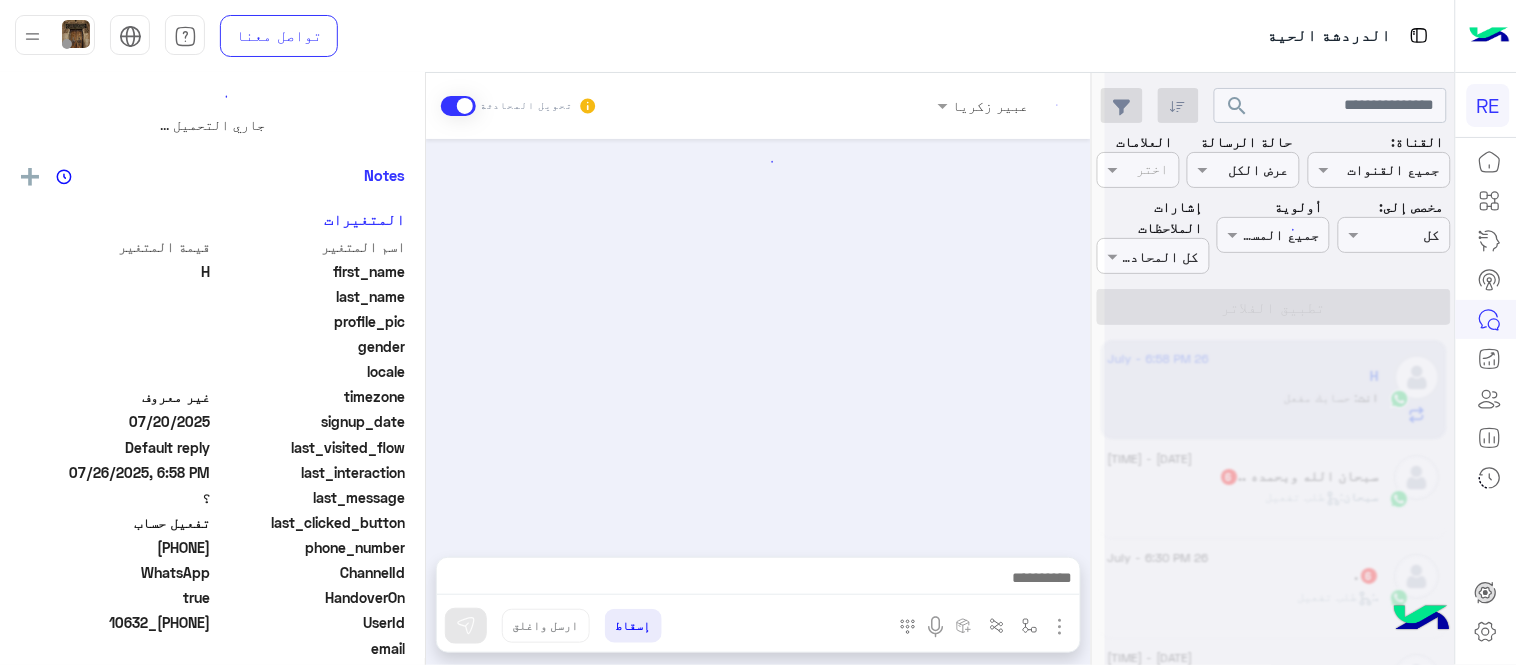 scroll, scrollTop: 0, scrollLeft: 0, axis: both 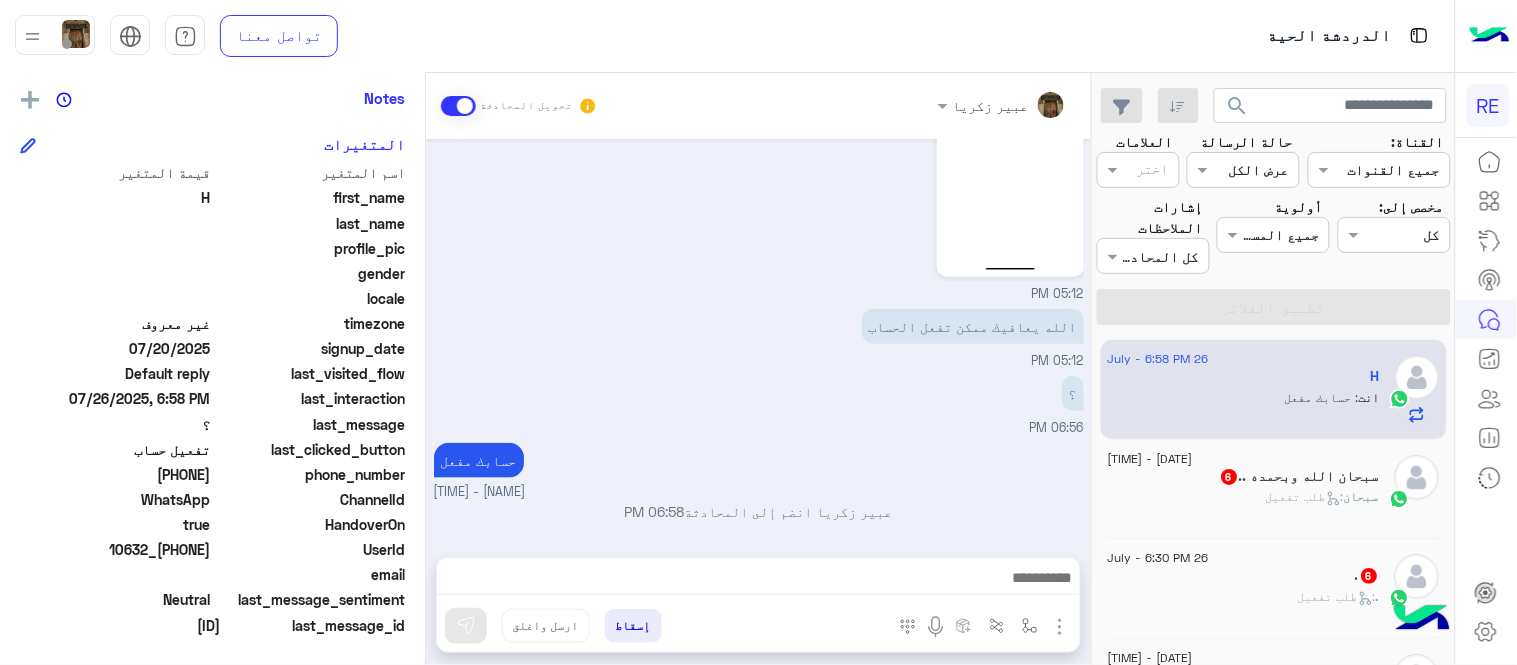 click on "6" 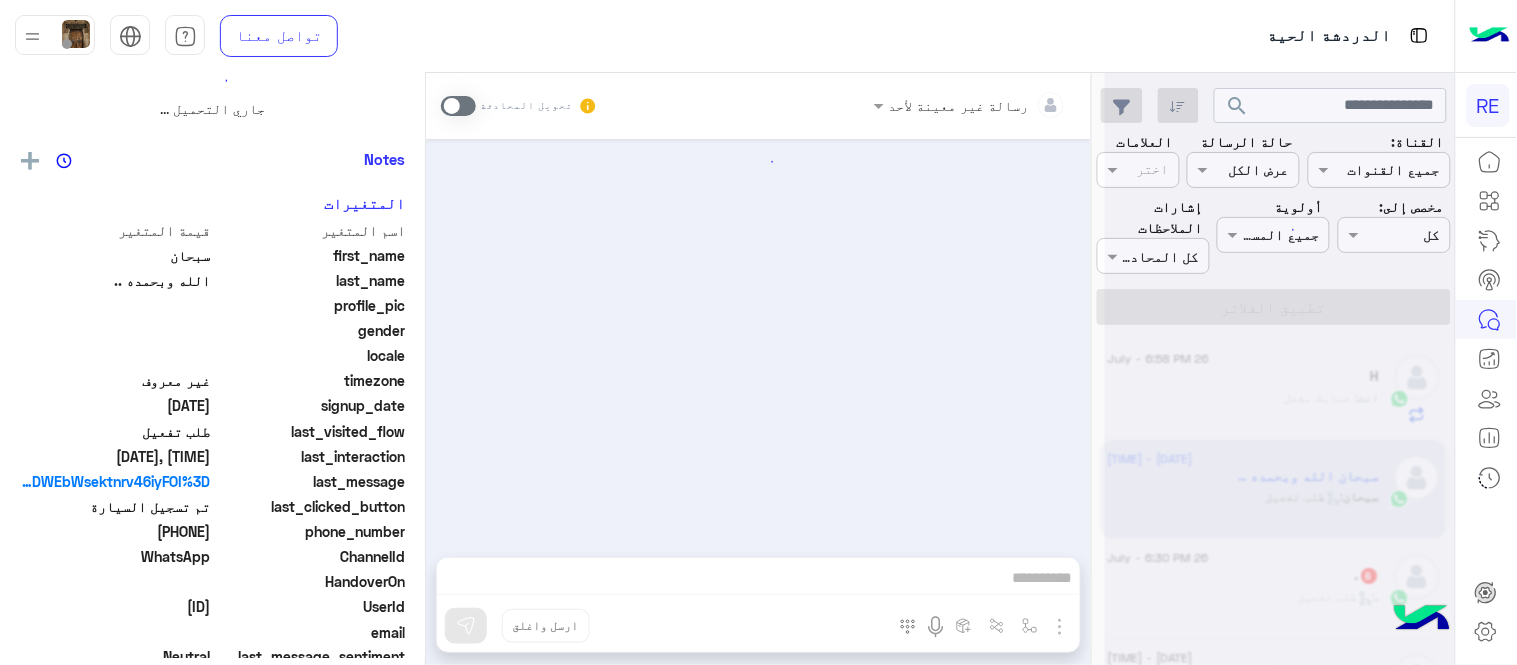 scroll, scrollTop: 0, scrollLeft: 0, axis: both 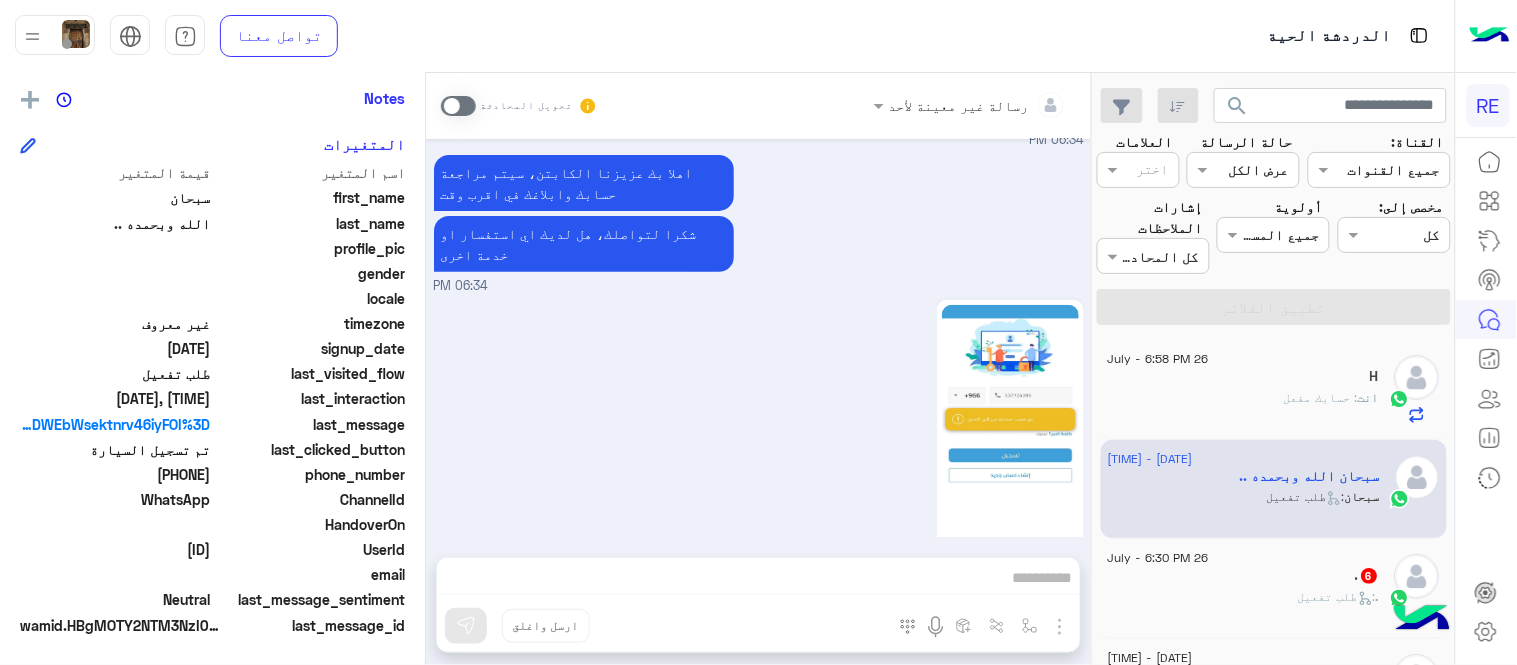 click on "رسالة غير معينة لأحد تحويل المحادثة [DATE] وعليكم السلام ،كيف اقدر اساعدك اهلا بك في تطبيق رحلة Welcome to Rehla من فضلك أختر لغة التواصل Please choose your preferred Language English عربي [TIME] عربي [TIME] هل أنت ؟ كابتن 👨🏻‍✈️ عميل 🧳 رحال (مرشد مرخص) 🏖️ [TIME] كابتن  [TIME] اختر احد الخدمات التالية: [TIME] تفعيل حساب [TIME] يمكنك الاطلاع على شروط الانضمام لرحلة ك (كابتن ) الموجودة بالصورة أعلاه، لتحميل التطبيق عبر الرابط التالي : 📲 http://onelink.to/Rehla يسعدنا انضمامك لتطبيق رحلة يمكنك اتباع الخطوات الموضحة لتسجيل بيانات سيارتك بالفيديو التالي : اي خدمة اخرى ؟" at bounding box center [758, 373] 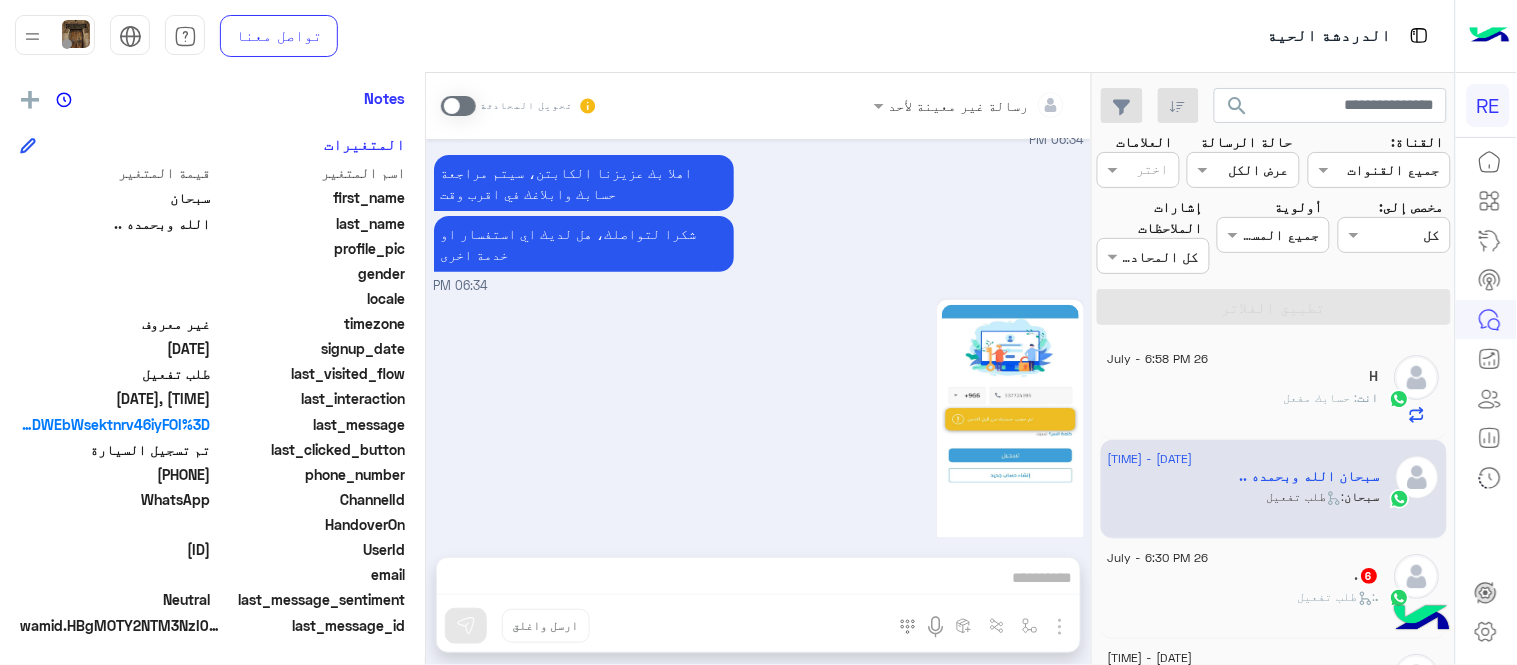 click at bounding box center [458, 106] 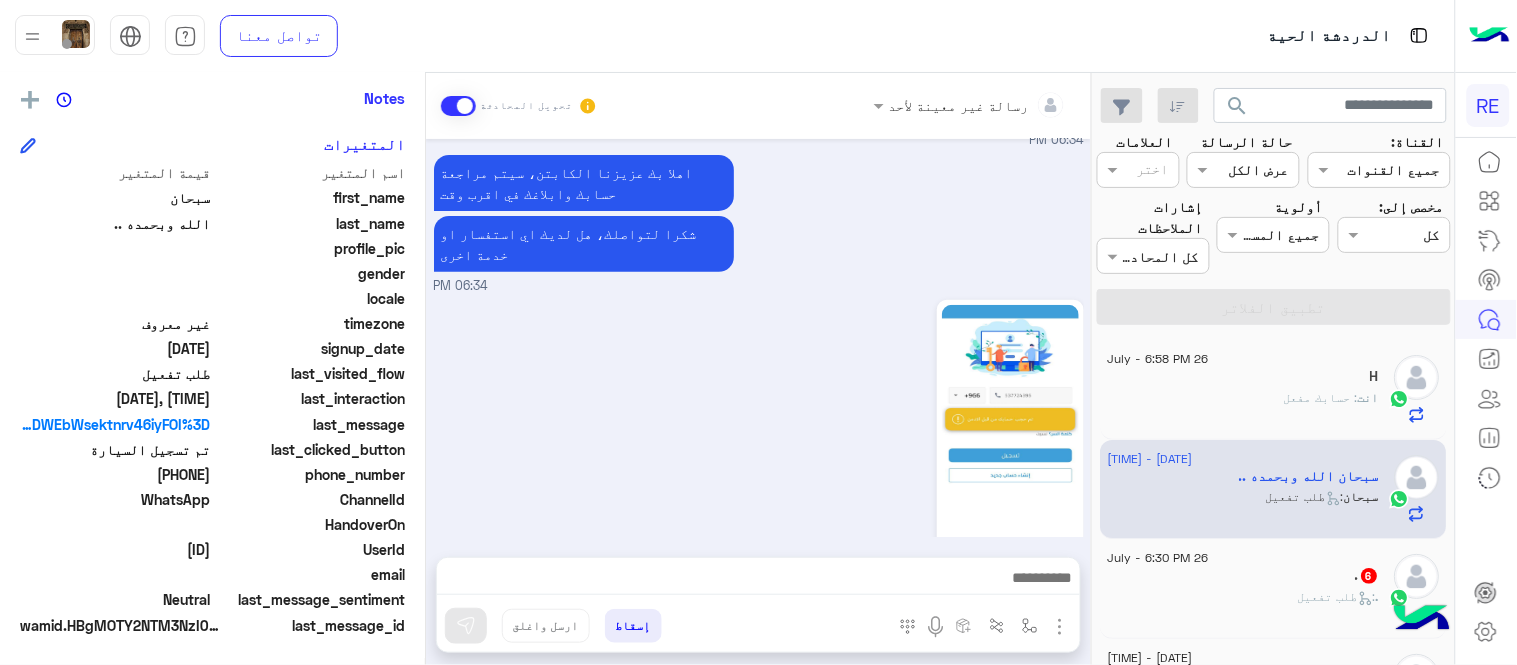 scroll, scrollTop: 2114, scrollLeft: 0, axis: vertical 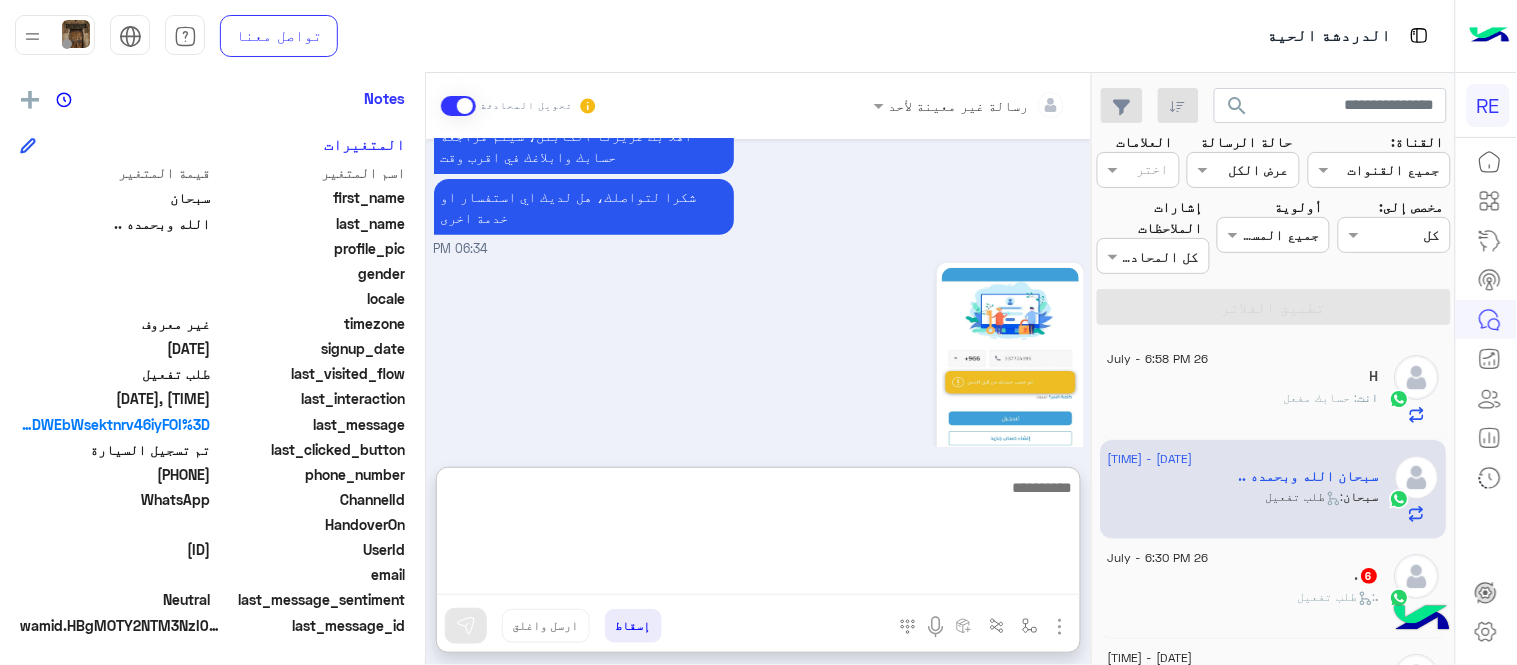 click at bounding box center [758, 535] 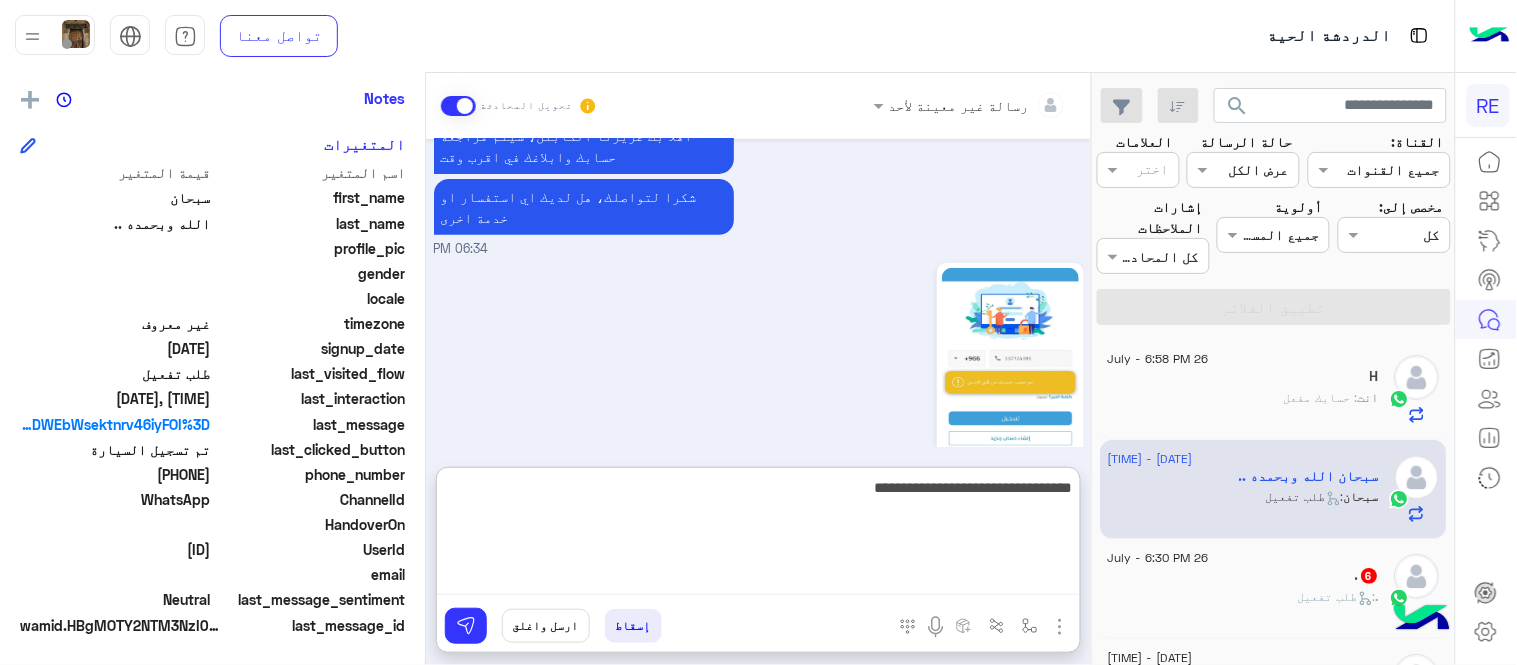 type on "**********" 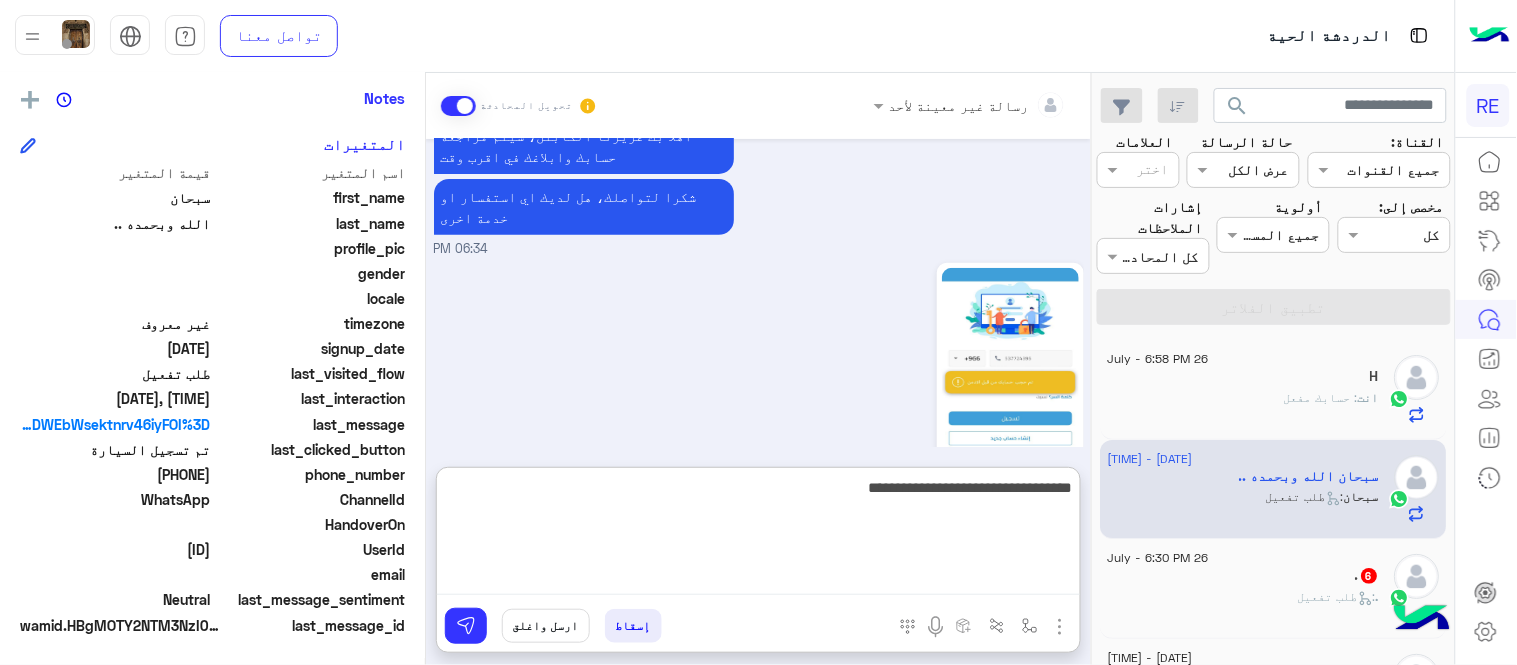 type 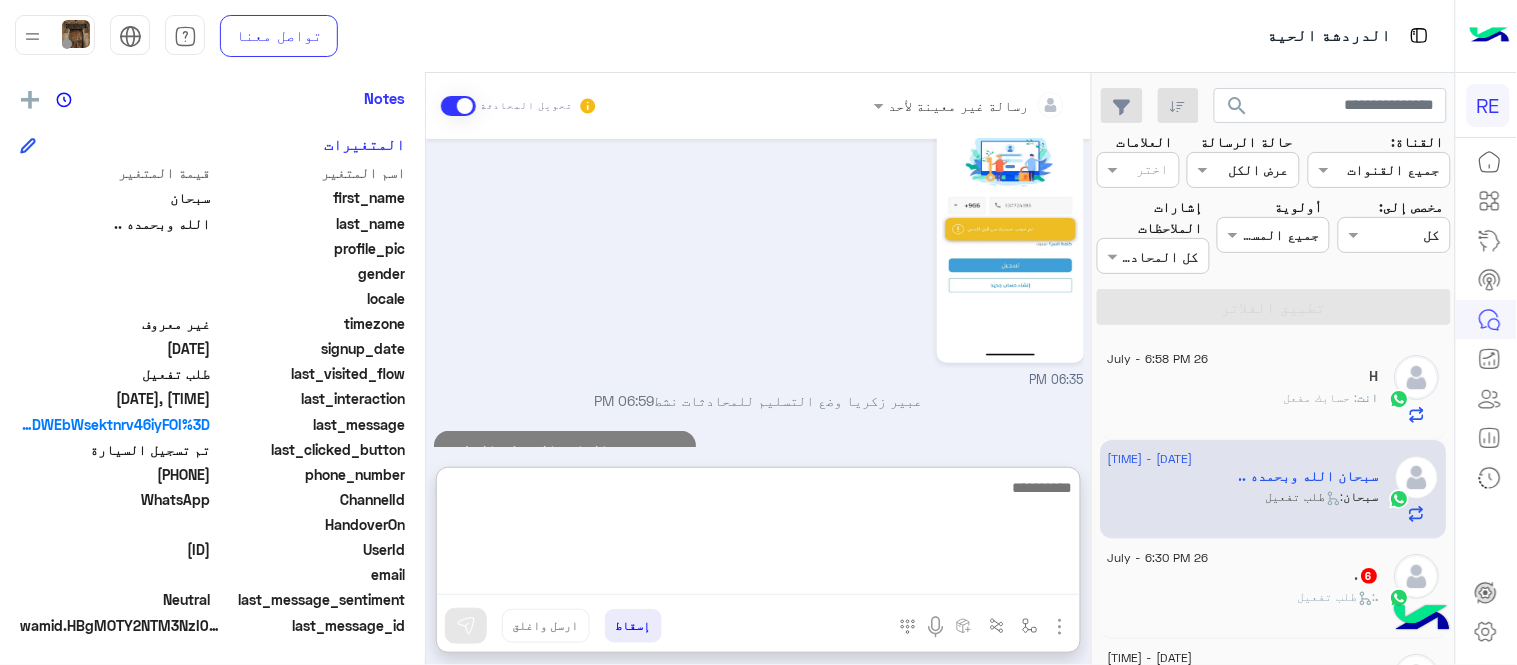 scroll, scrollTop: 2304, scrollLeft: 0, axis: vertical 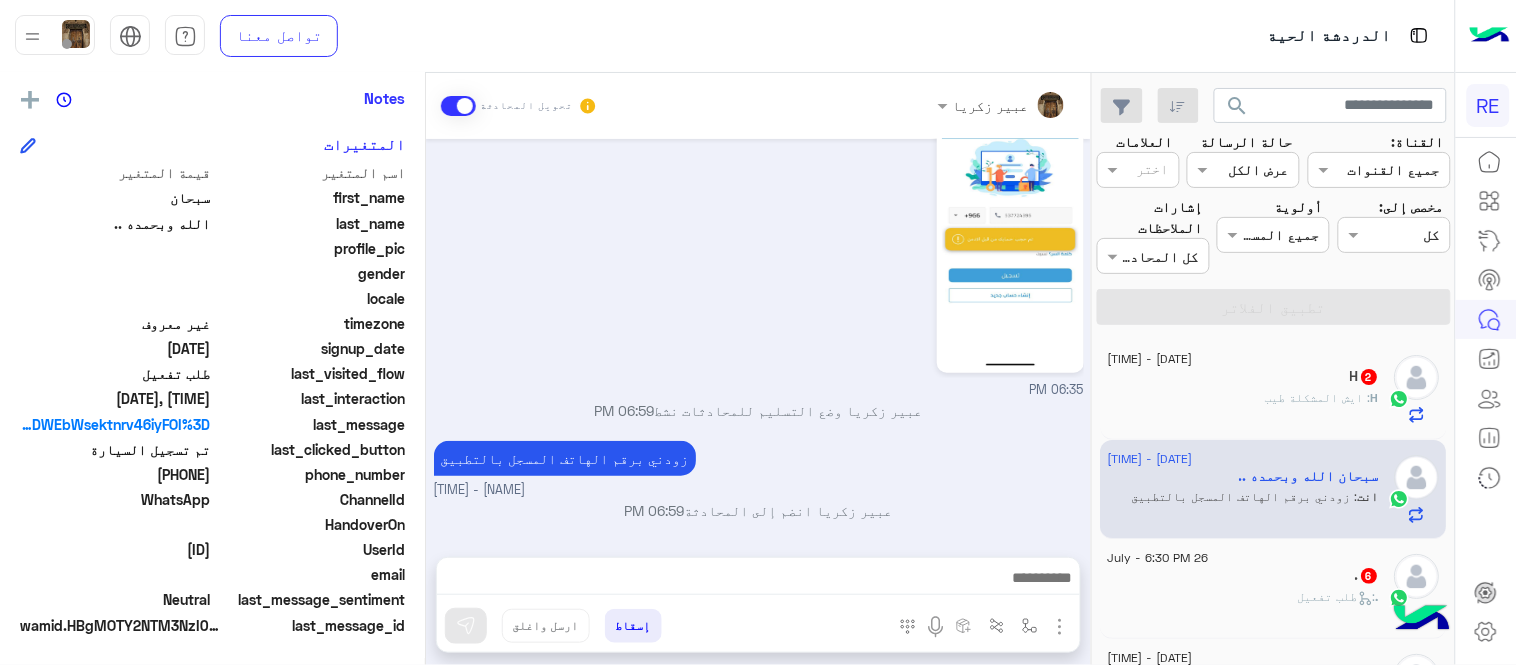 click on "H   2" 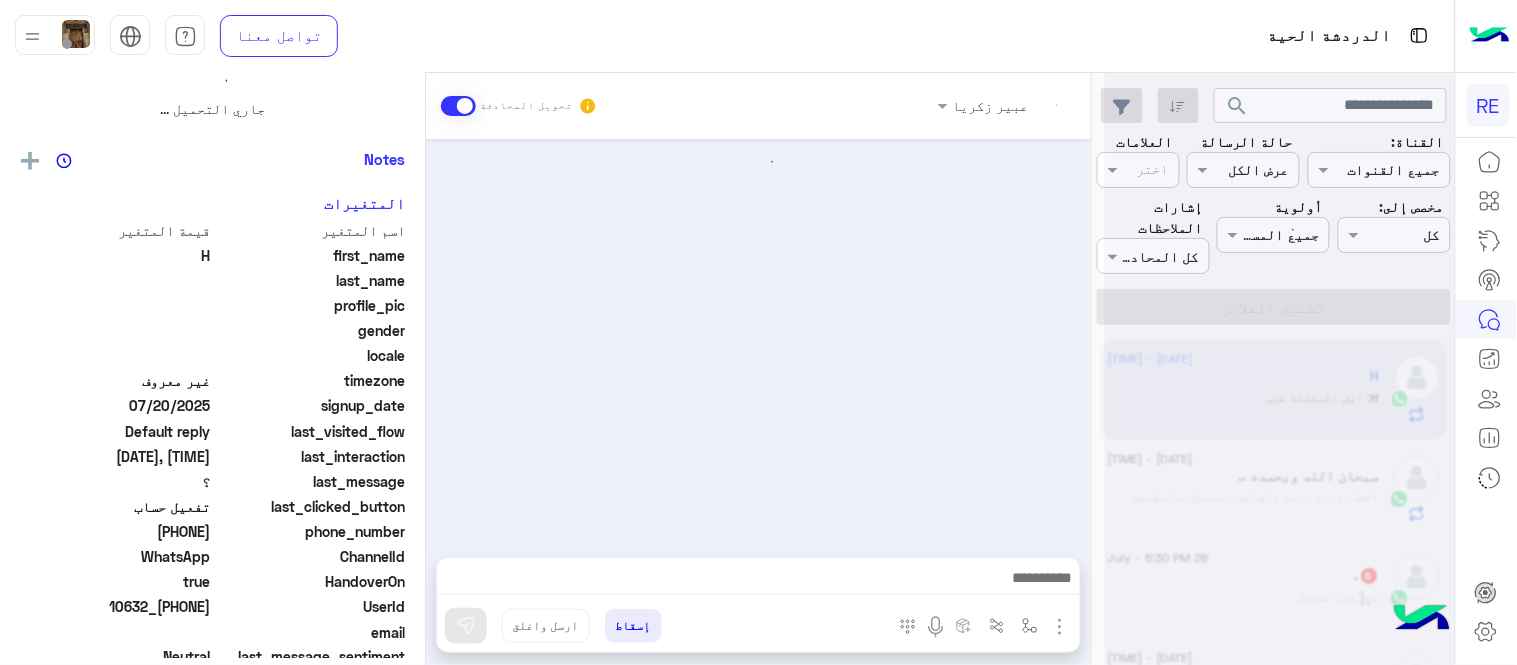 scroll, scrollTop: 0, scrollLeft: 0, axis: both 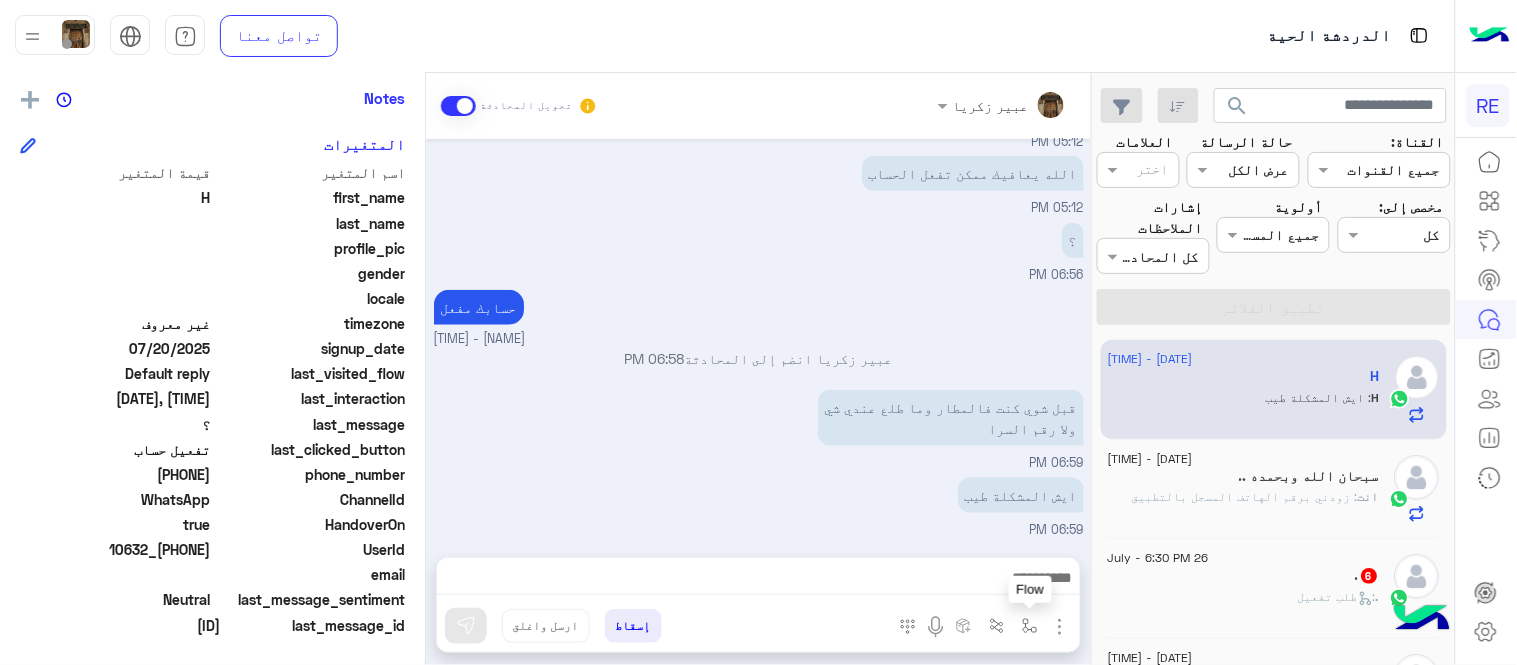 click at bounding box center (1030, 626) 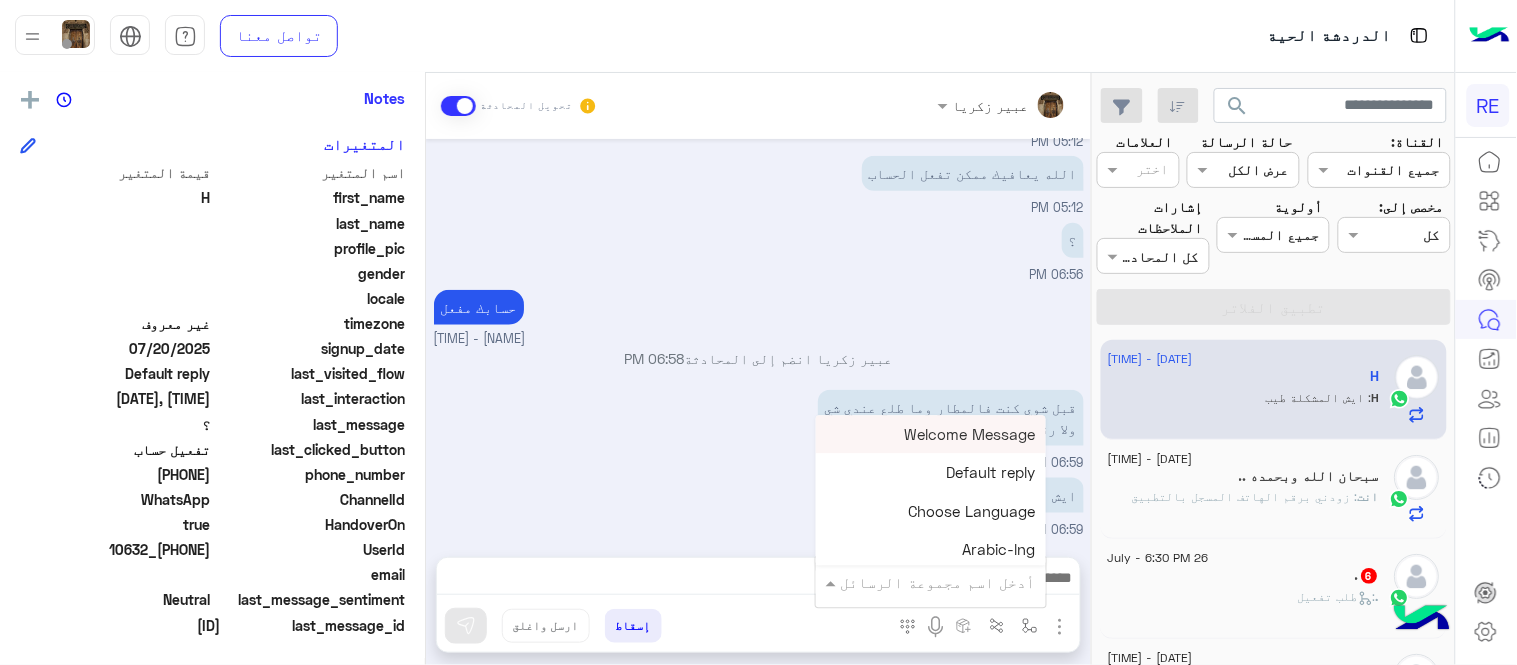 click at bounding box center (959, 582) 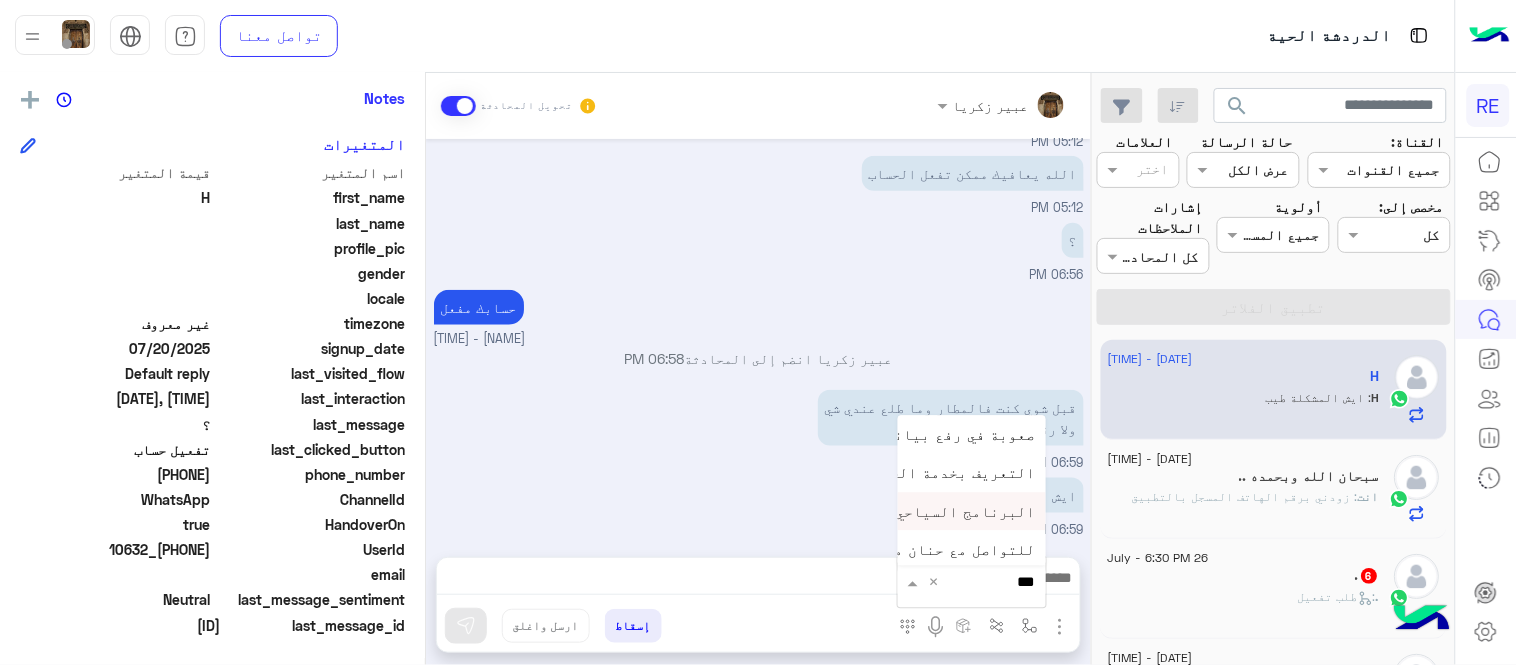 type on "****" 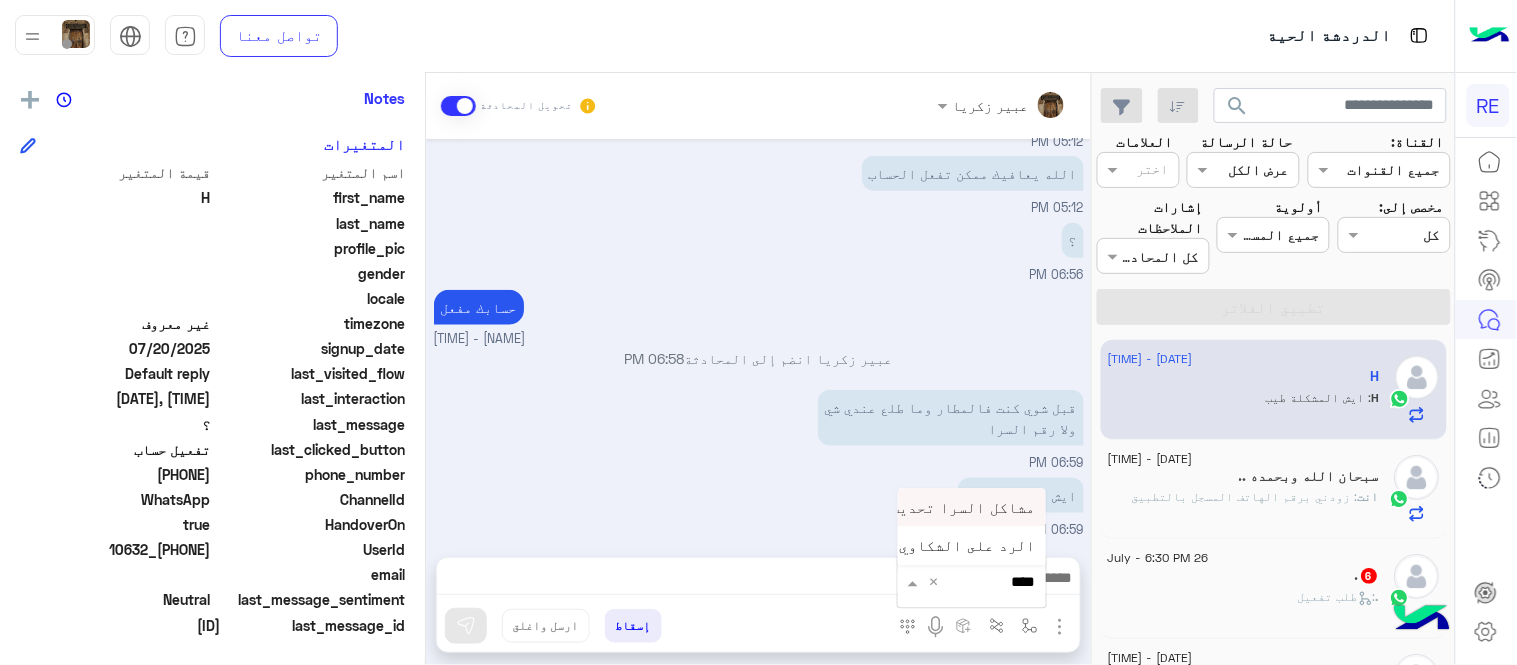 click on "مشاكل السرا تحديث" at bounding box center [972, 507] 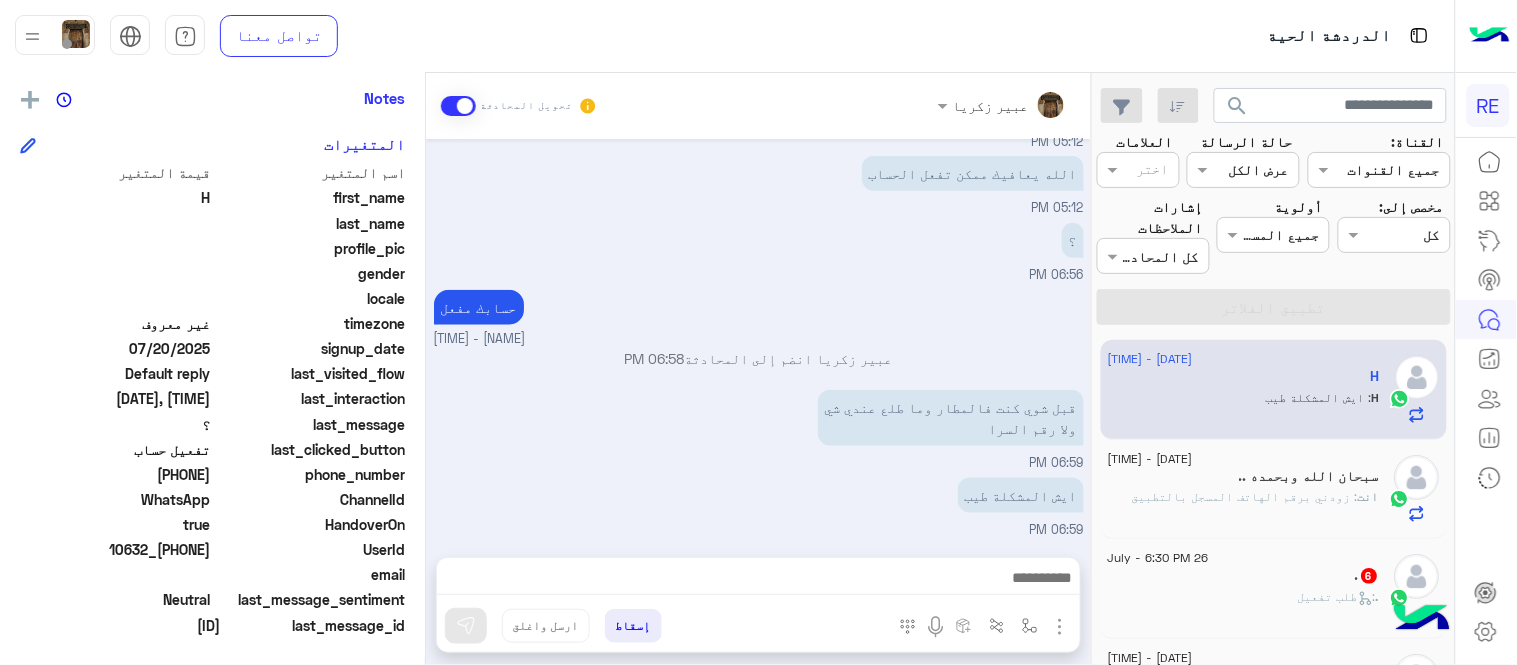 type on "**********" 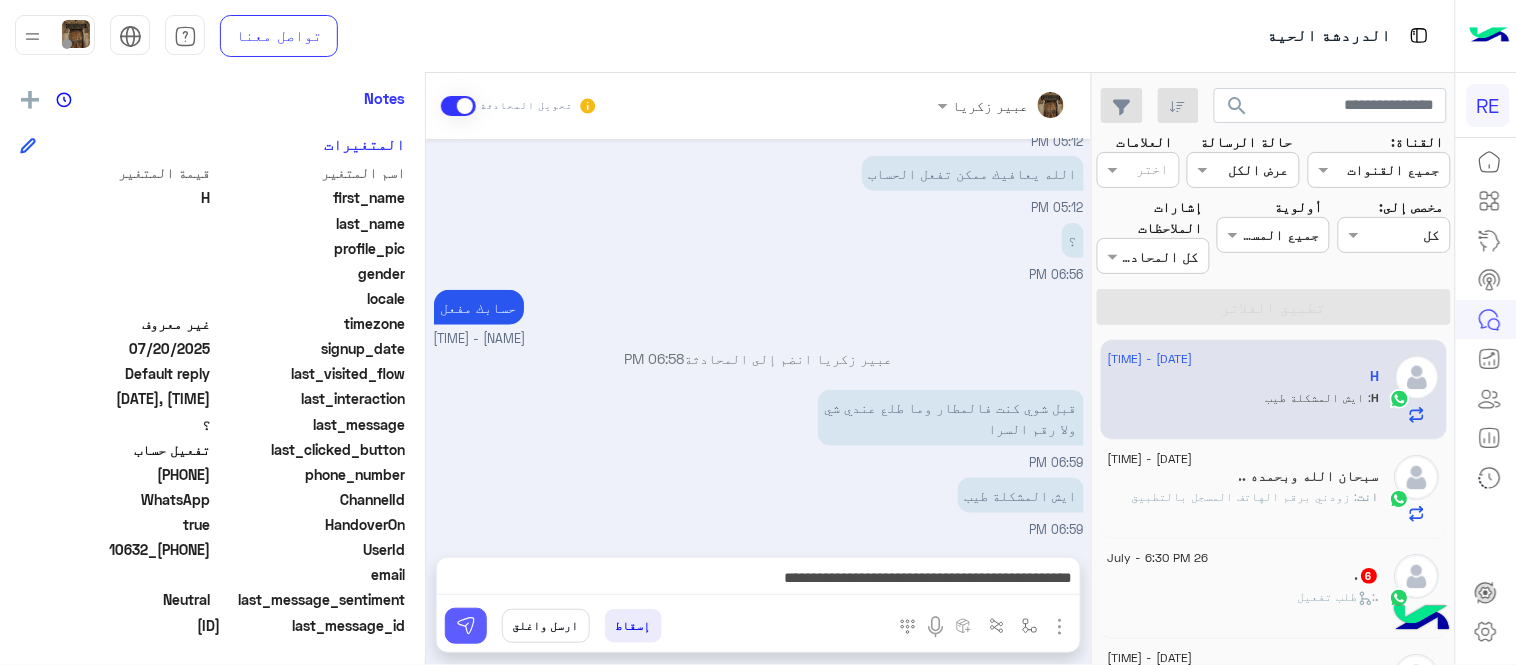 click at bounding box center [466, 626] 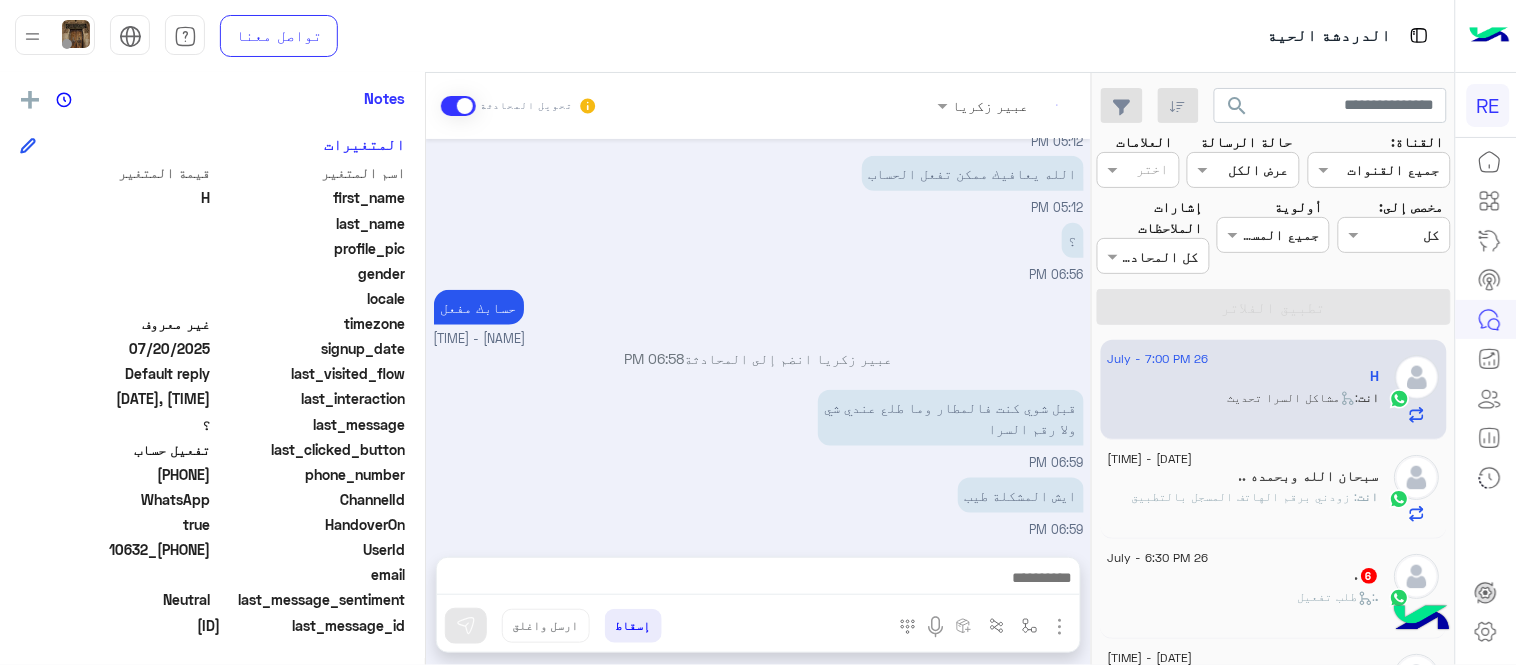 scroll, scrollTop: 832, scrollLeft: 0, axis: vertical 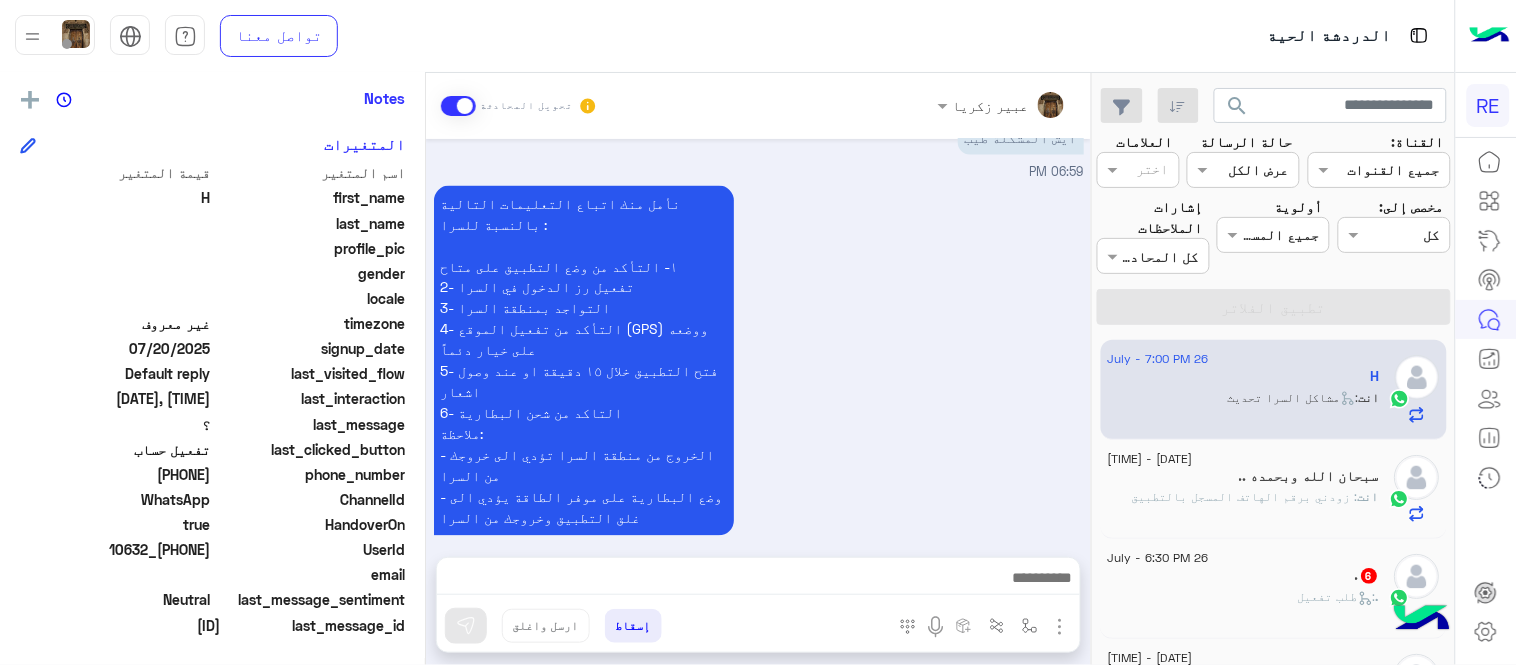 click on ".   6" 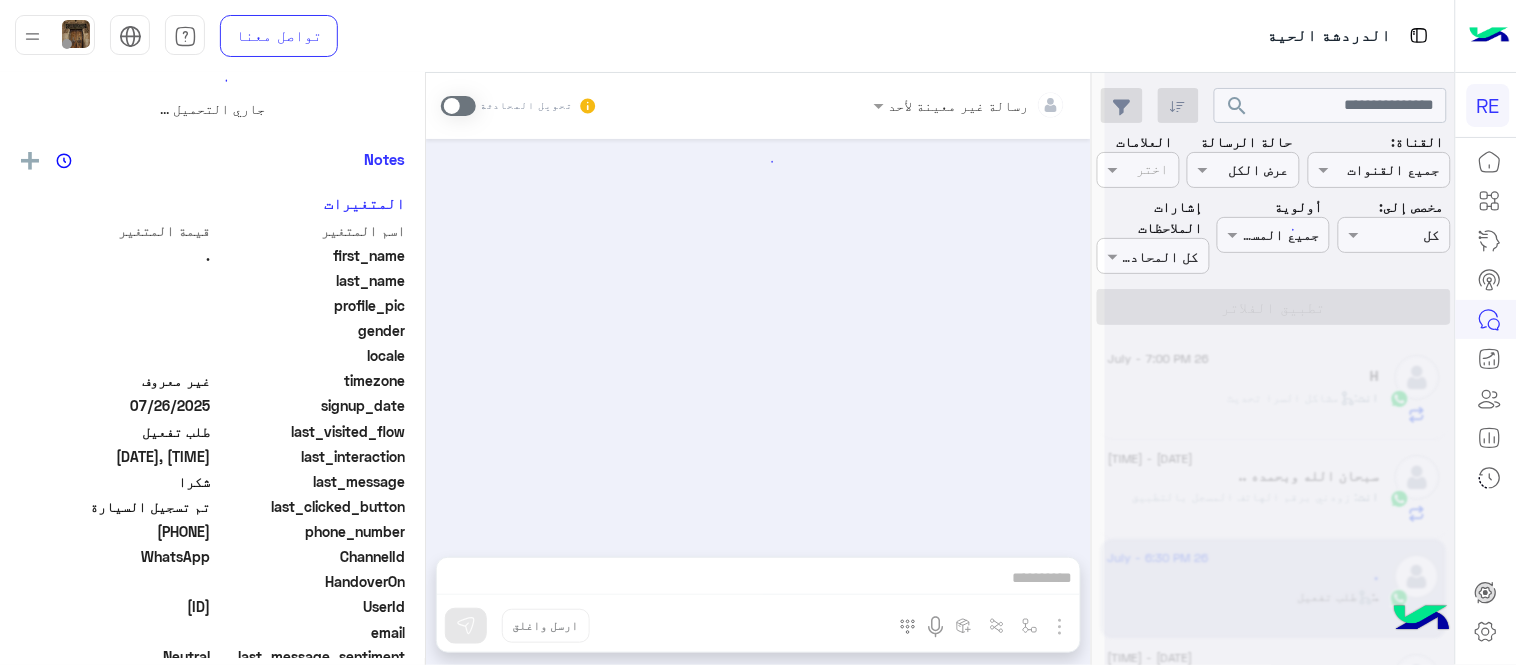 scroll, scrollTop: 0, scrollLeft: 0, axis: both 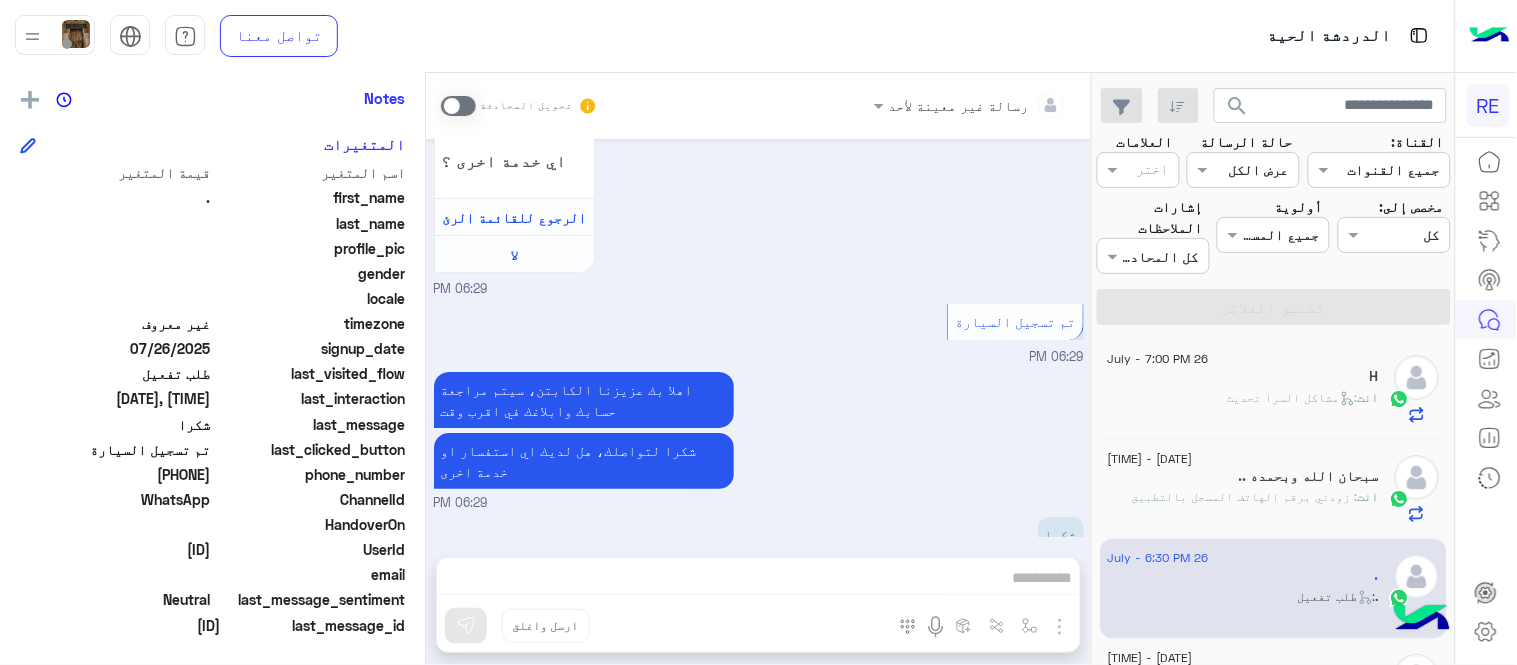 drag, startPoint x: 143, startPoint y: 473, endPoint x: 213, endPoint y: 477, distance: 70.11419 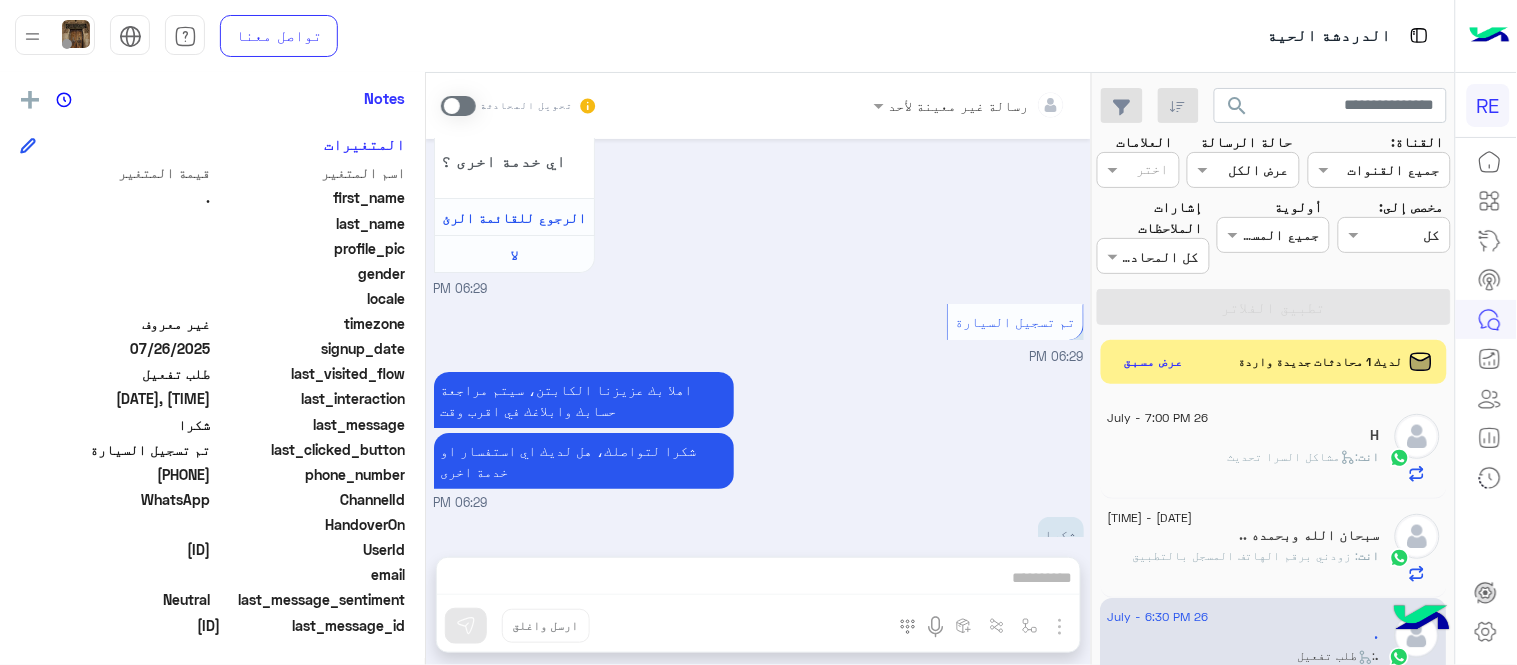 copy on "[NUMBER]" 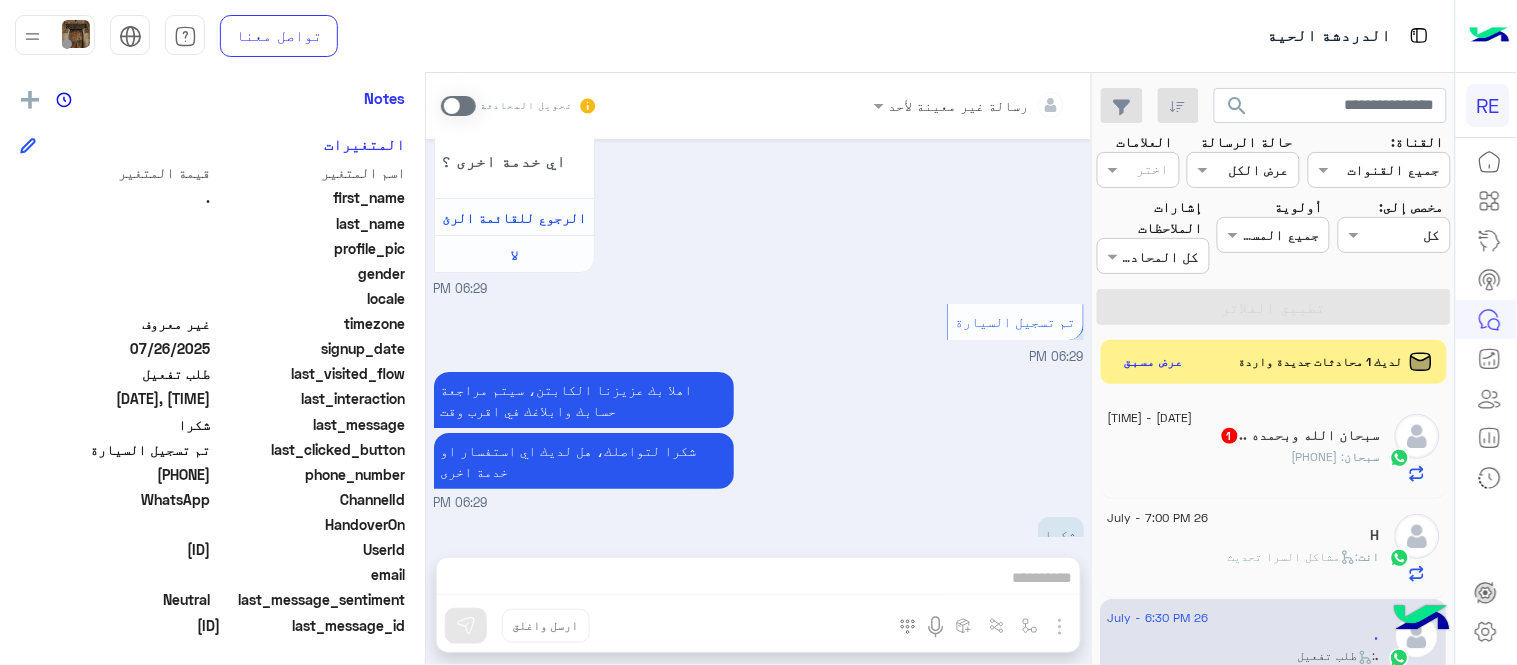 click on "رسالة غير معينة لأحد تحويل المحادثة     [DATE] وعليكم السلام ،كيف اقدر اساعدك
اهلًا بك في تطبيق رحلة 👋
Welcome to Rehla  👋
من فضلك أختر لغة التواصل
Please choose your preferred Language
English   عربي     [TIME]   عربي    [TIME]  هل أنت ؟   كابتن 👨🏻‍✈️   عميل 🧳   رحال (مرشد مرخص) 🏖️     [TIME]   كابتن     [TIME]  اختر احد الخدمات التالية:    [TIME]   تفعيل حساب    [TIME]  يمكنك الاطلاع على شروط الانضمام لرحلة ك (كابتن ) الموجودة بالصورة أعلاه،
لتحميل التطبيق عبر الرابط التالي : 📲
http://onelink.to/Rehla    يسعدنا انضمامك لتطبيق رحلة يمكنك اتباع الخطوات الموضحة لتسجيل بيانات سيارتك بالفيديو التالي  : اي خدمة اخرى ؟" at bounding box center (758, 373) 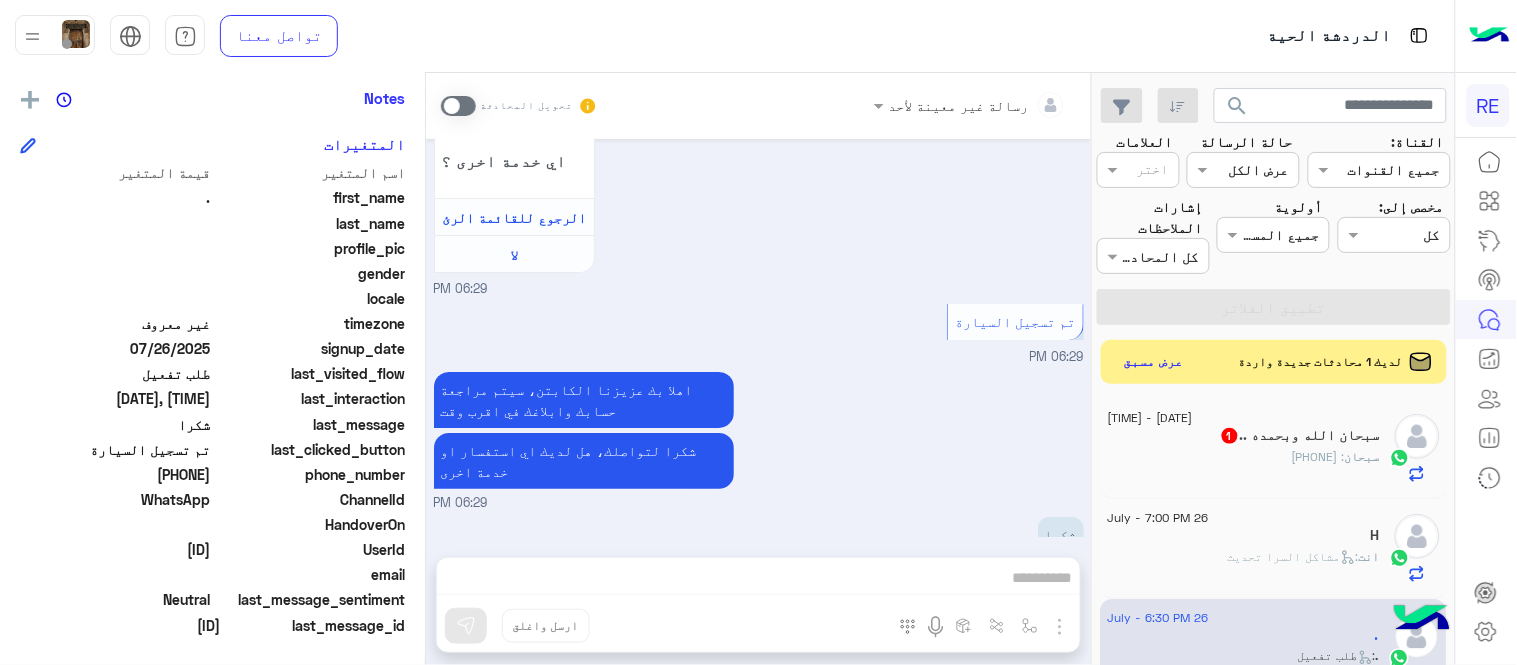 scroll, scrollTop: 1896, scrollLeft: 0, axis: vertical 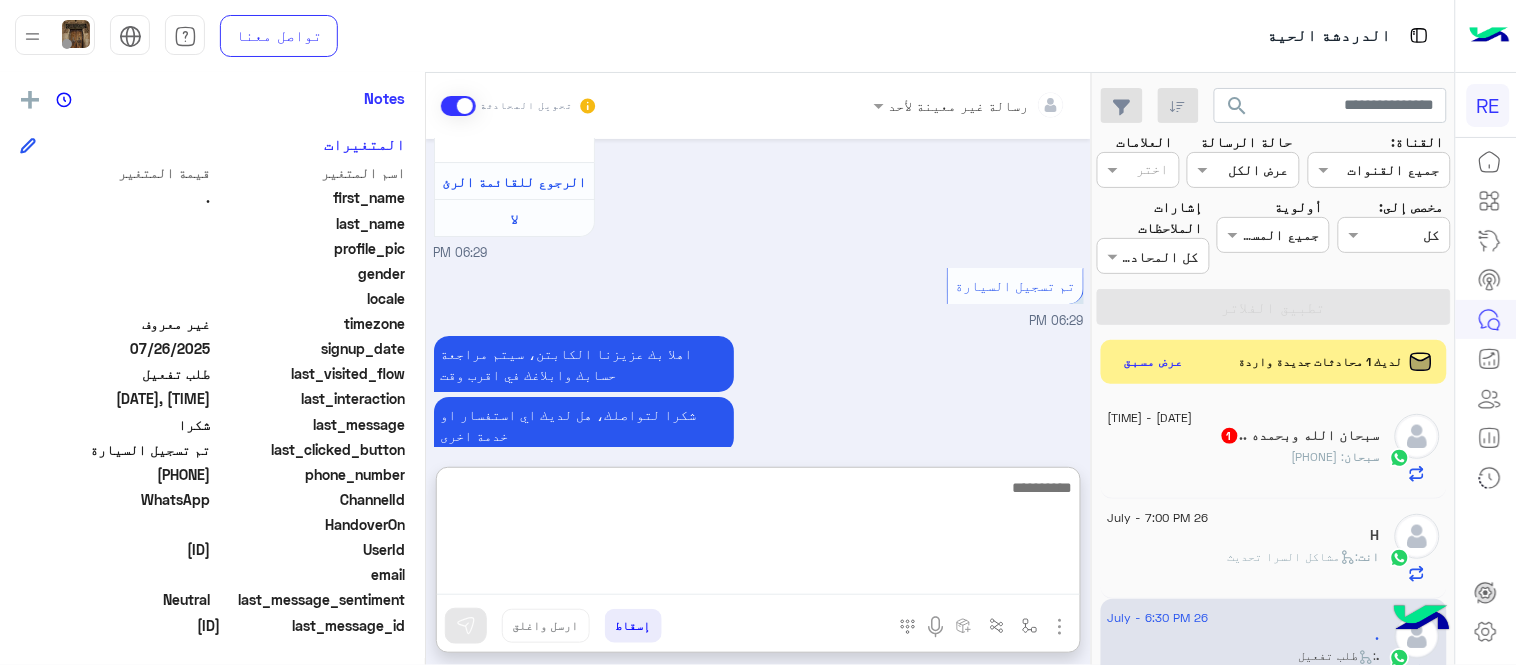 click at bounding box center [758, 535] 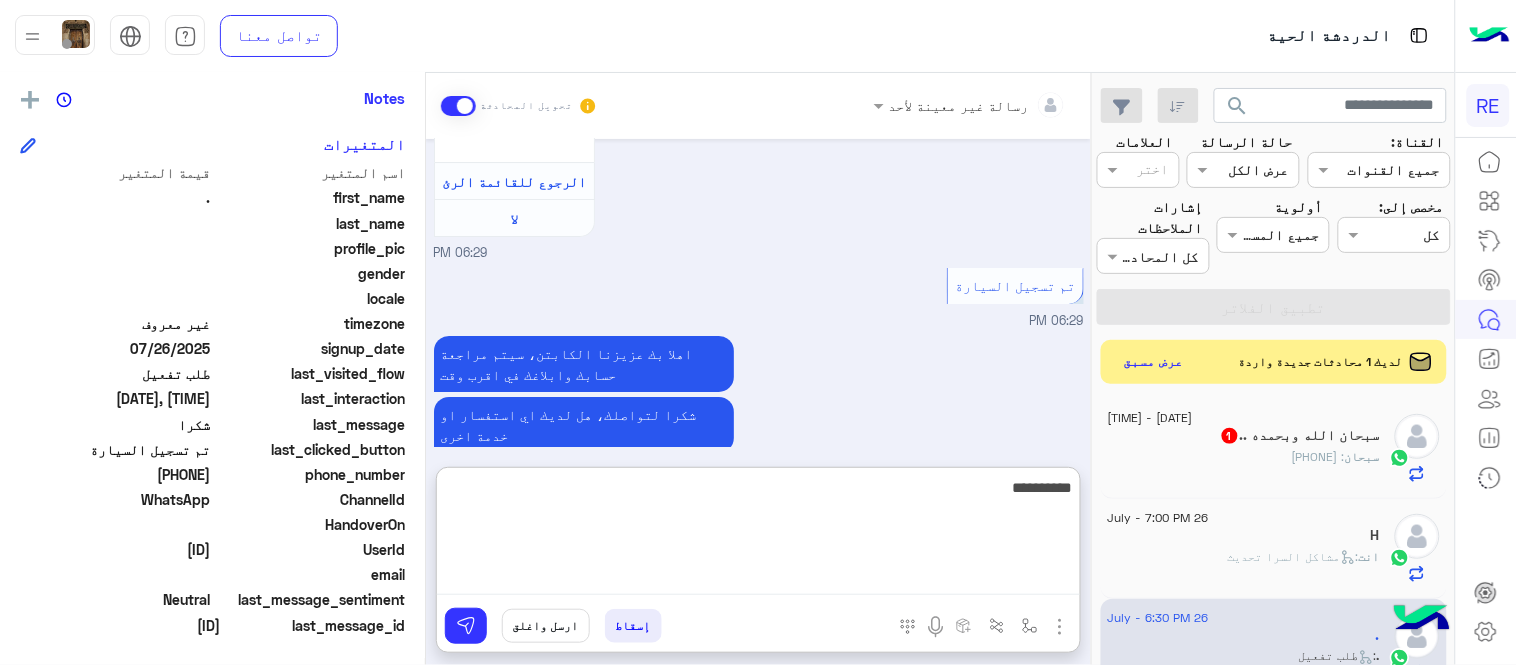 type on "**********" 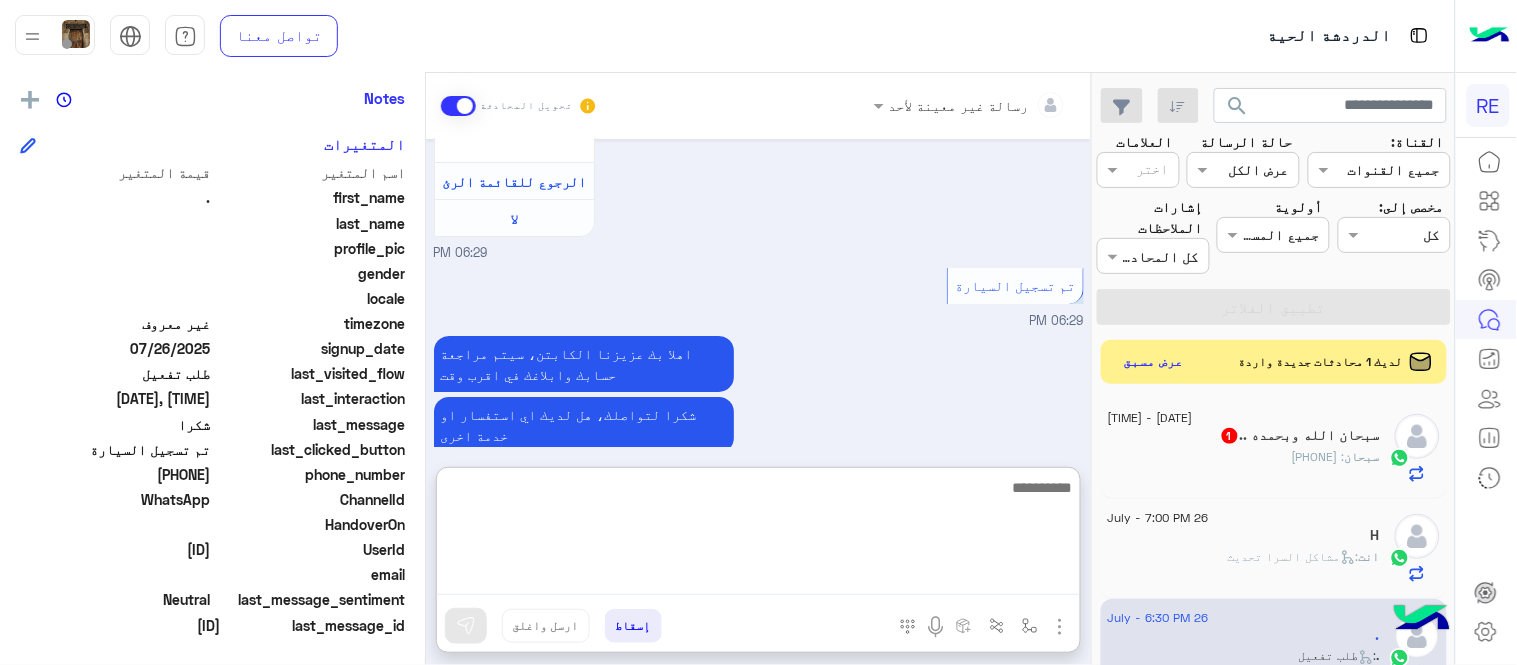 scroll, scrollTop: 2050, scrollLeft: 0, axis: vertical 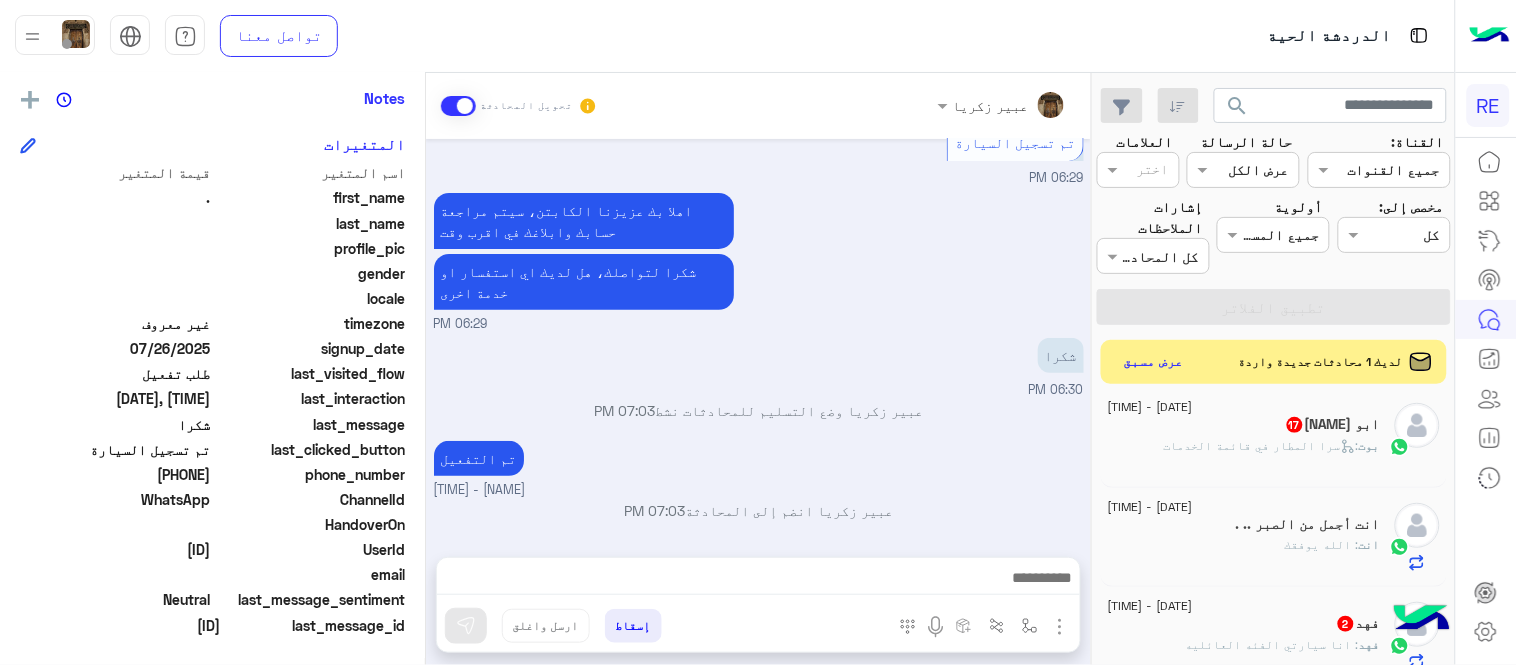 click on ":   سرا المطار في قائمة الخدمات" 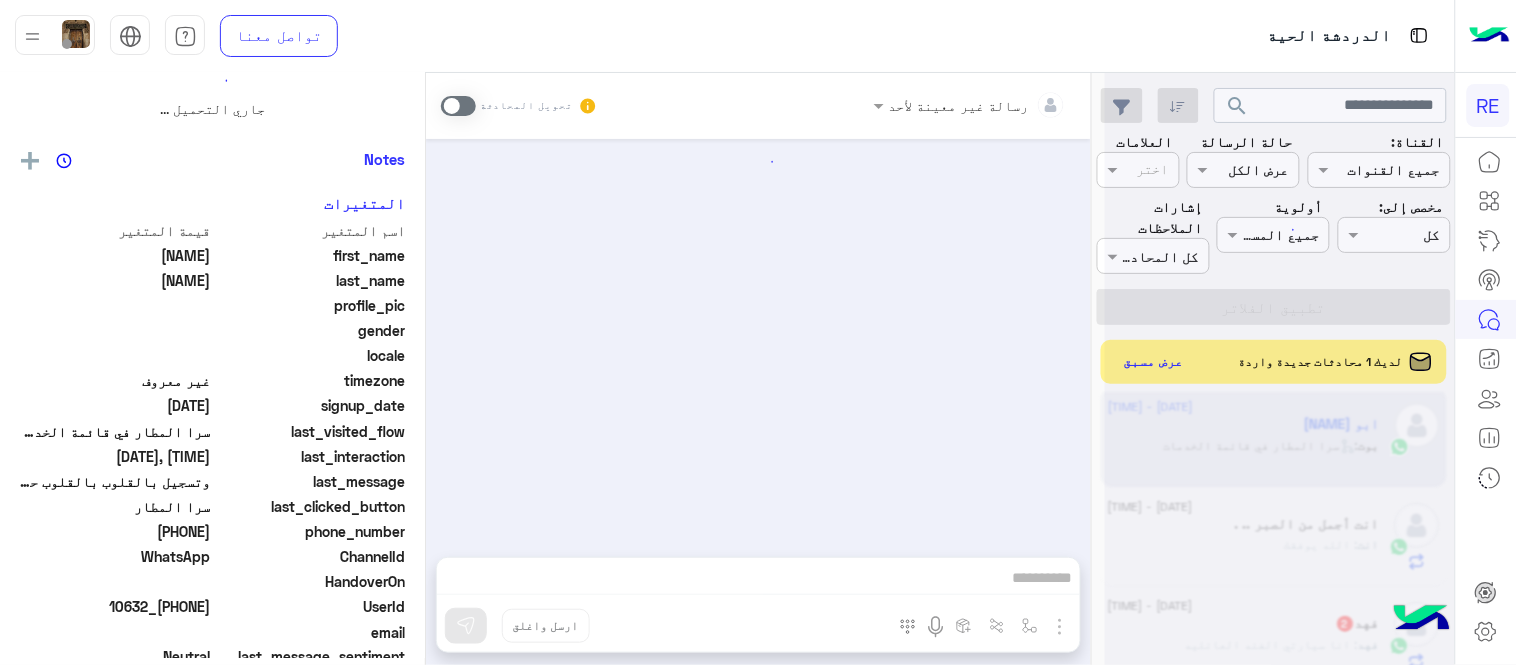 scroll, scrollTop: 0, scrollLeft: 0, axis: both 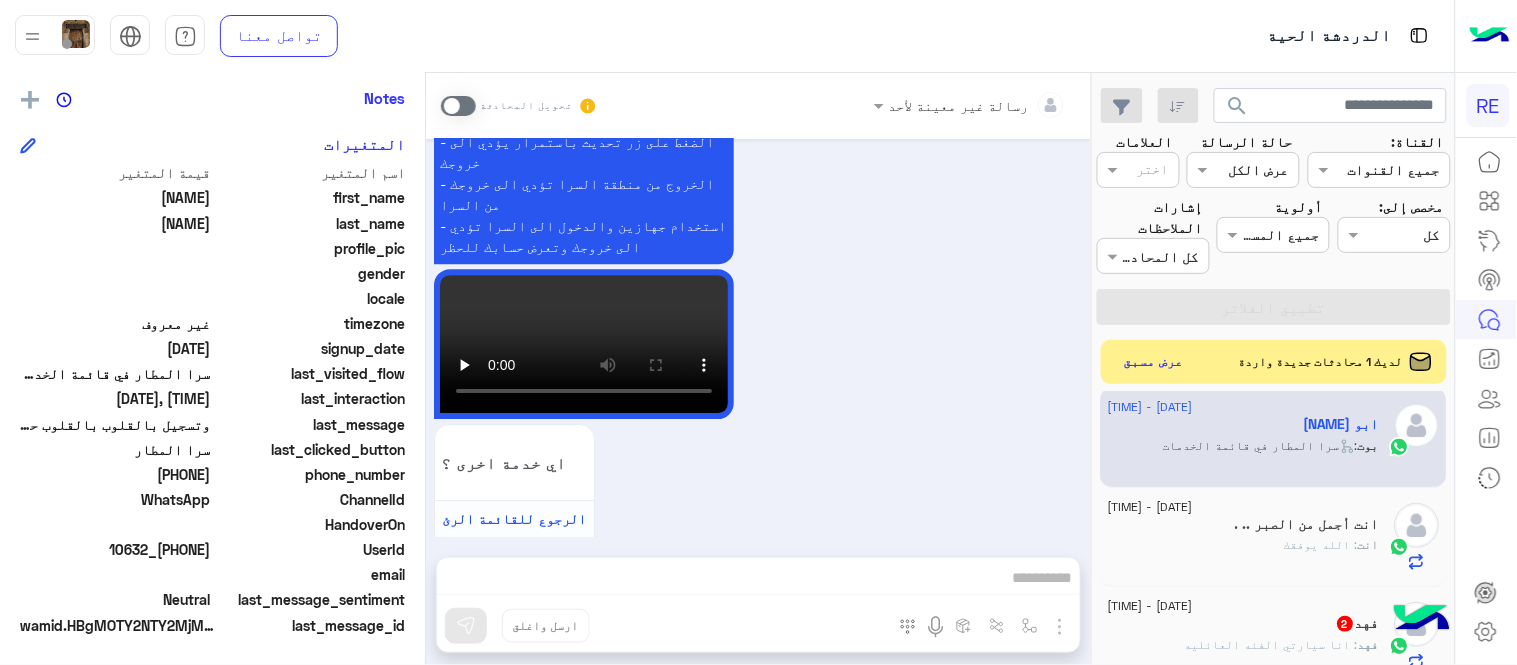 click at bounding box center [458, 106] 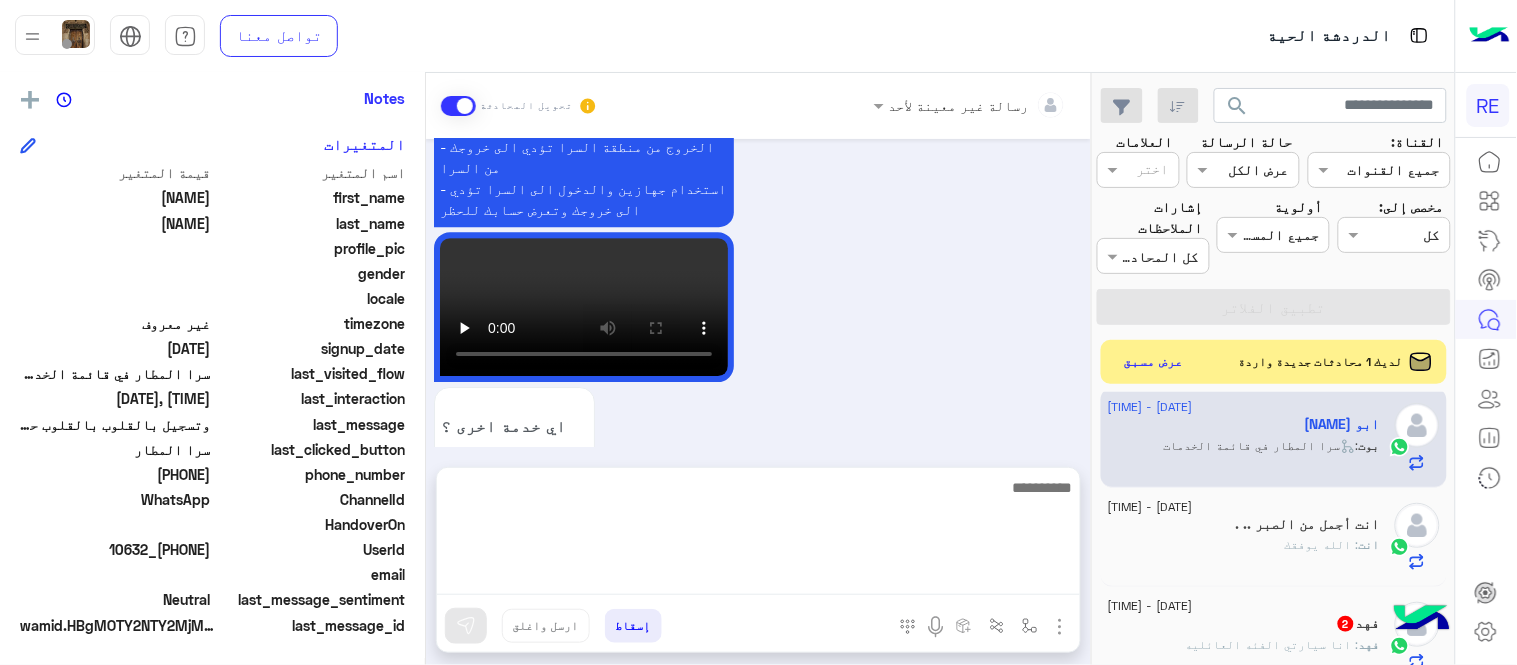 click at bounding box center (758, 535) 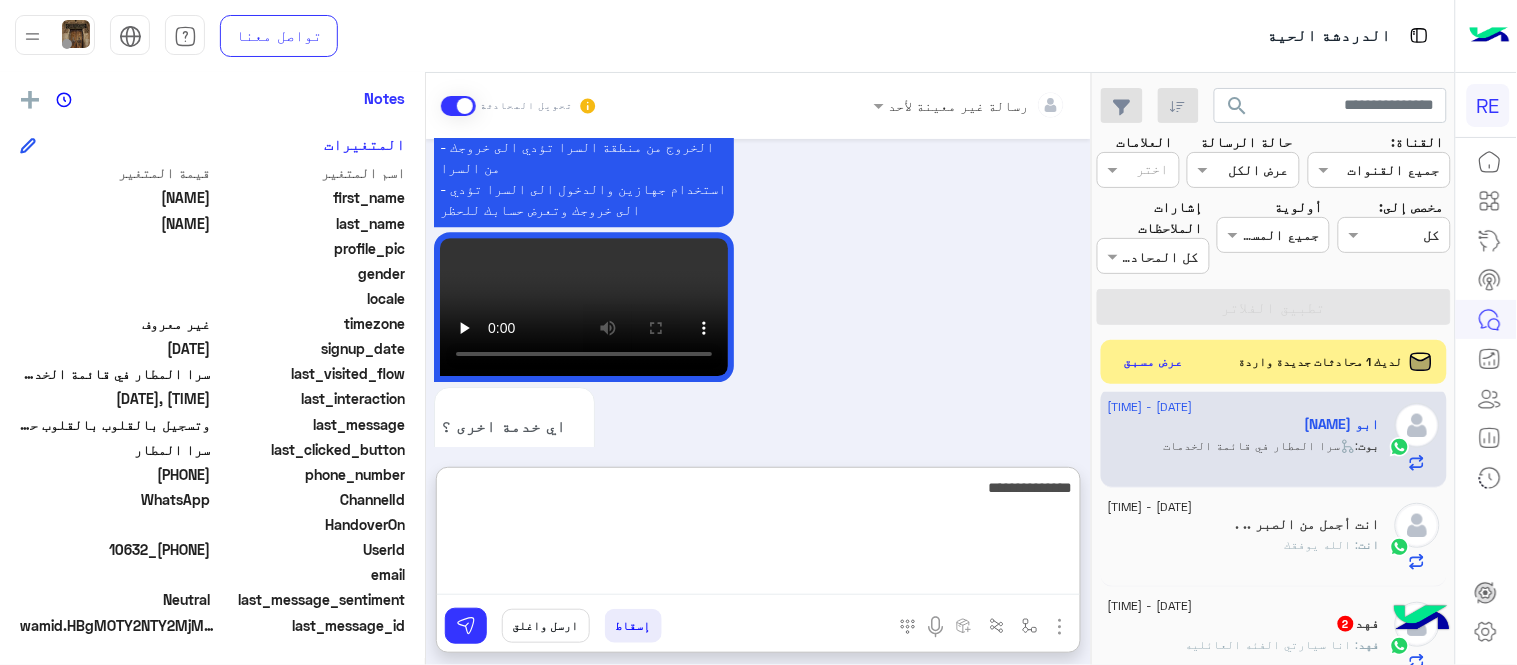 type on "**********" 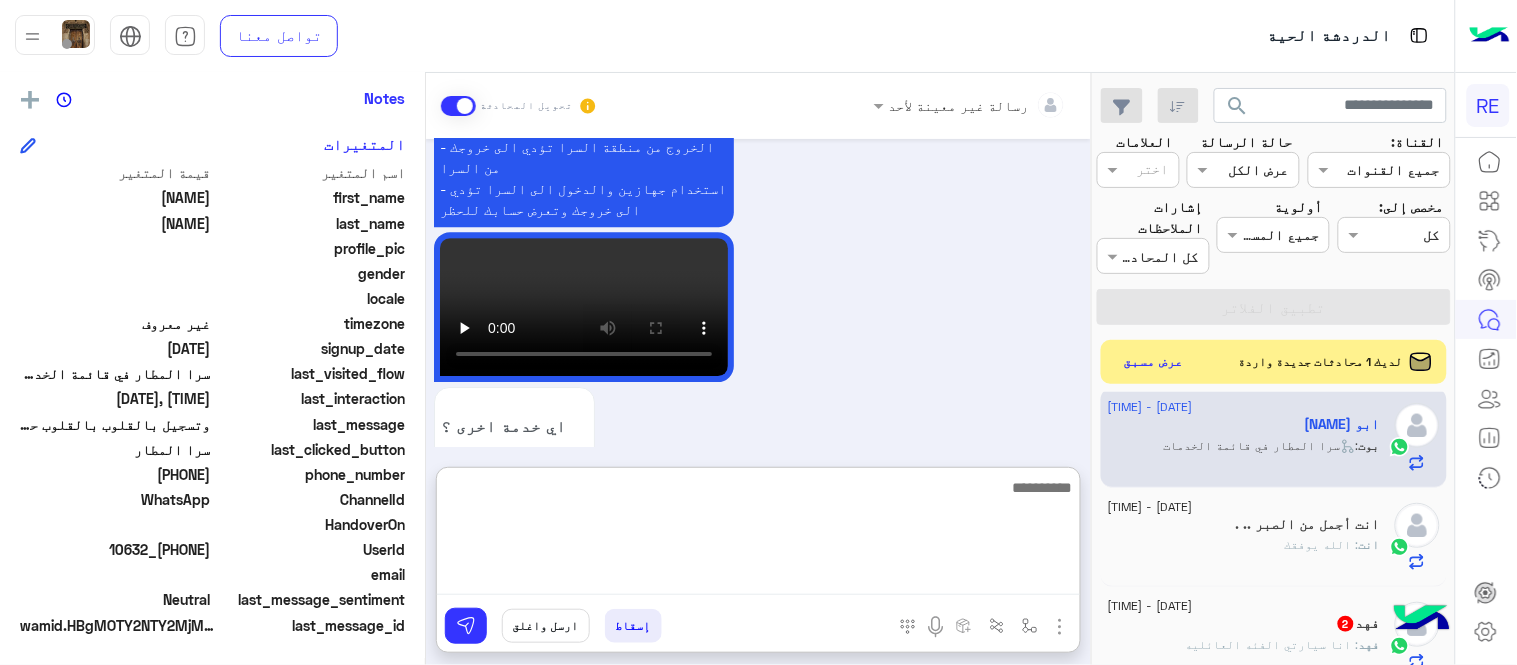 scroll, scrollTop: 1743, scrollLeft: 0, axis: vertical 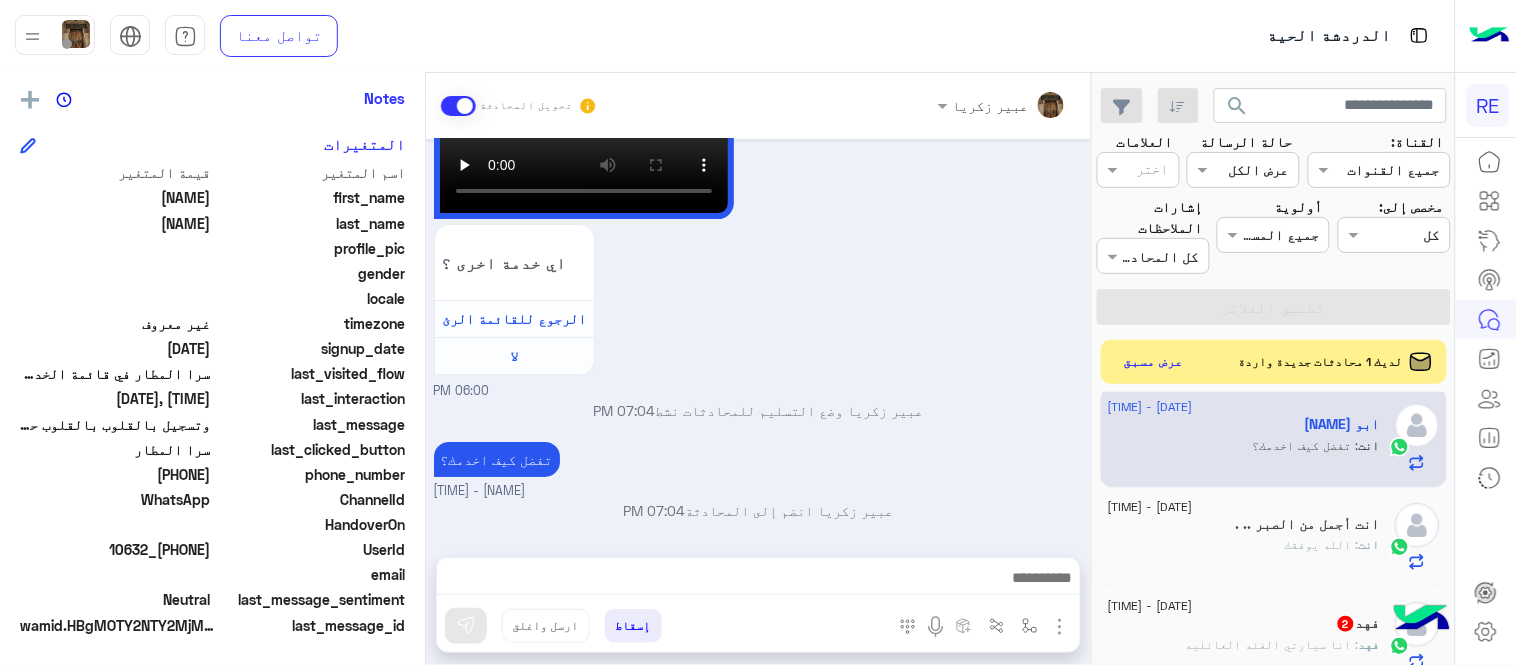 click on "[FIRST]   2" 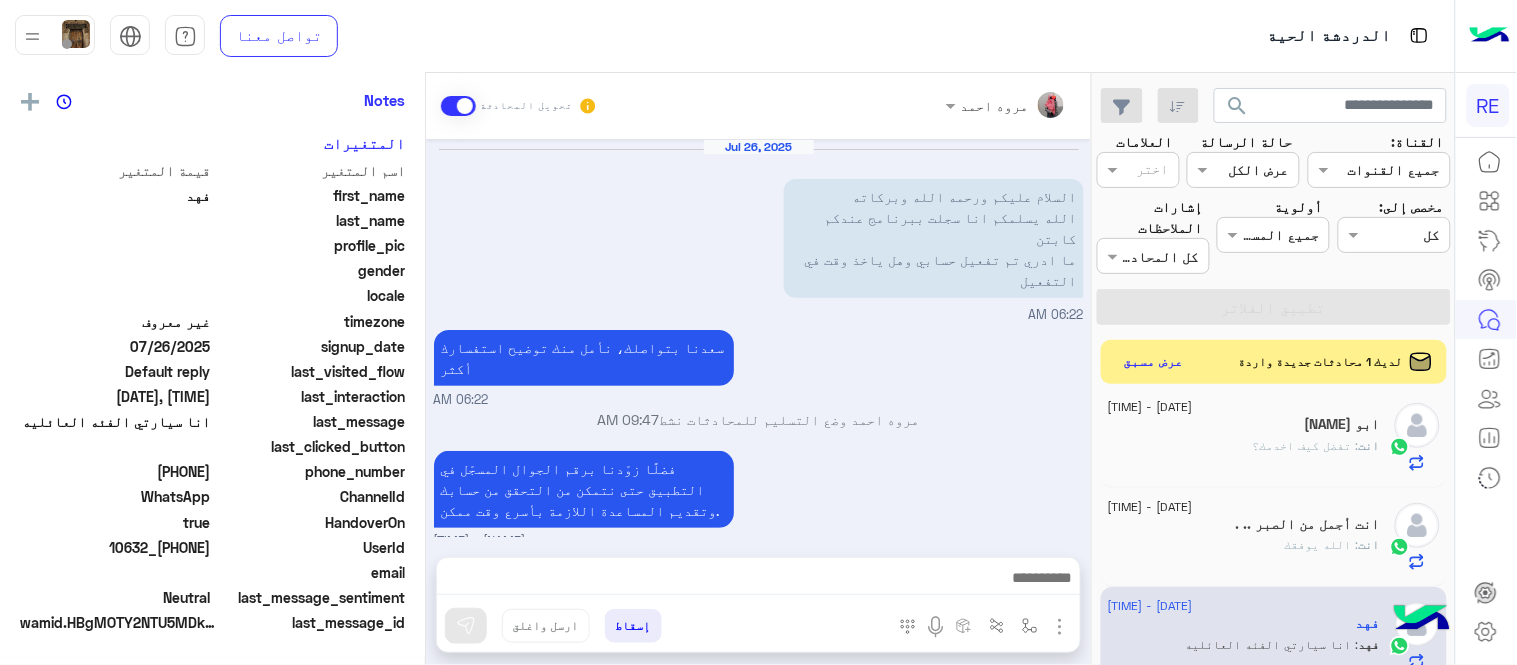 scroll, scrollTop: 405, scrollLeft: 0, axis: vertical 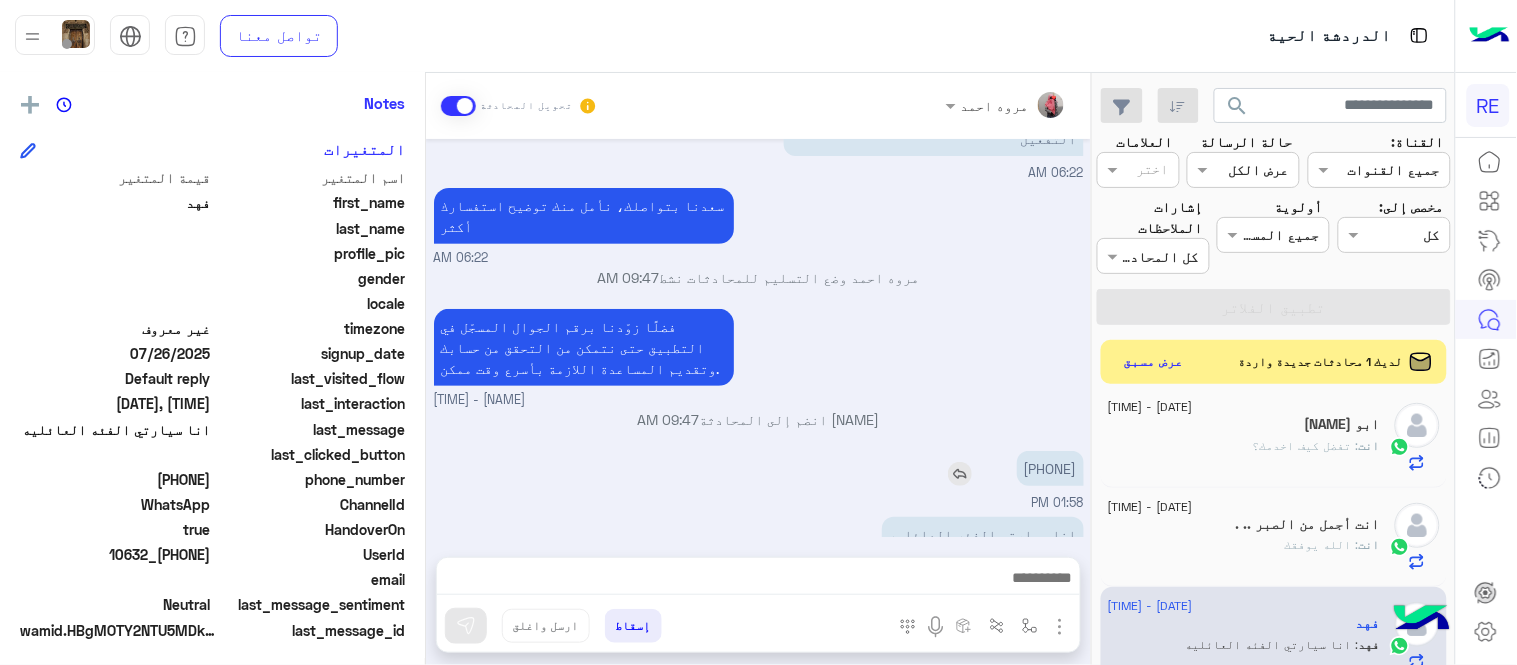 click on "[PHONE]" at bounding box center (1050, 468) 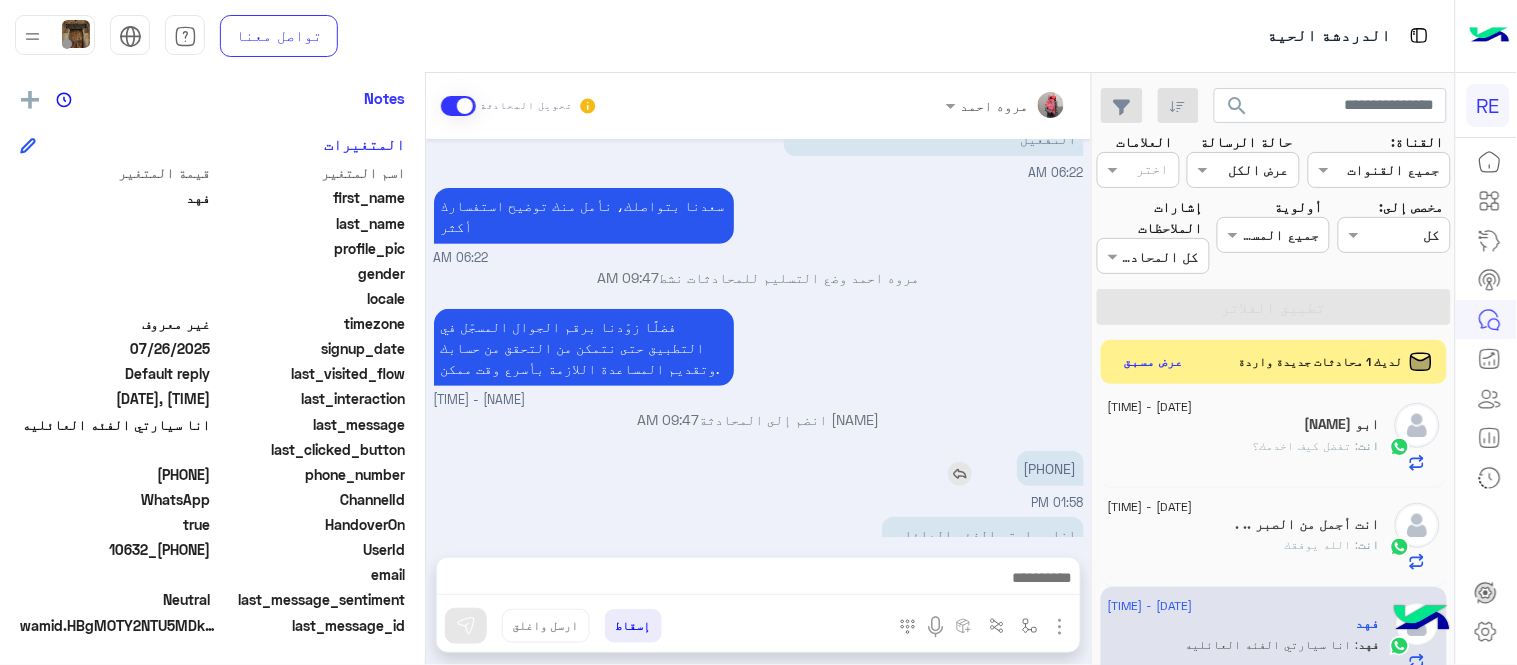 click on "[PHONE]" at bounding box center [1050, 468] 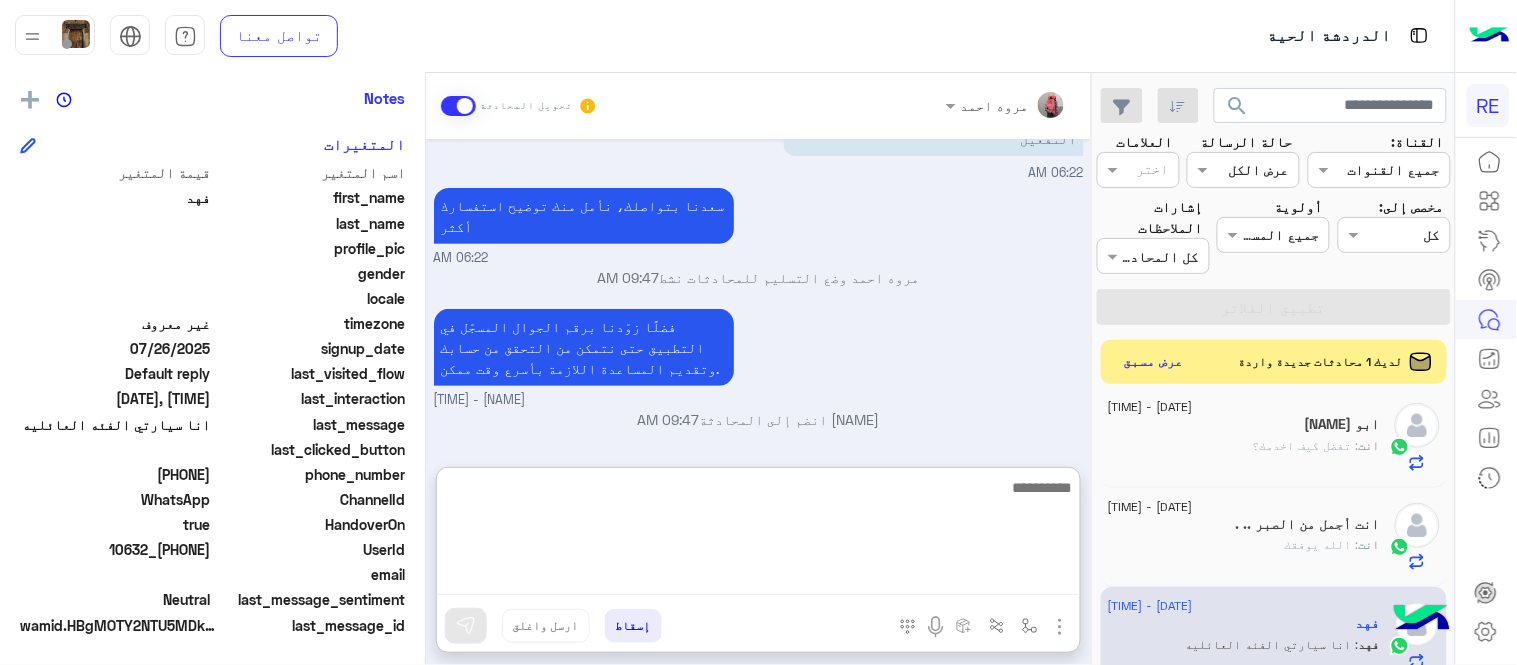click at bounding box center [758, 535] 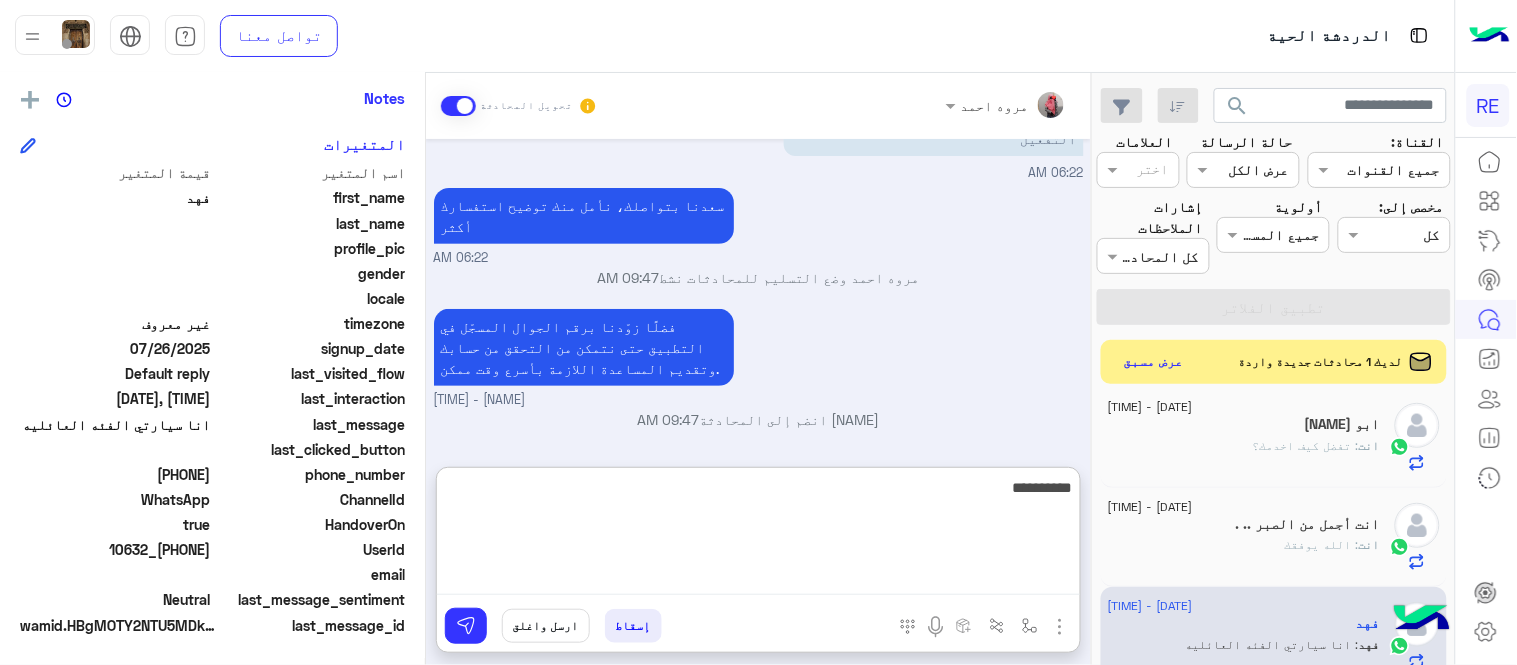 type on "**********" 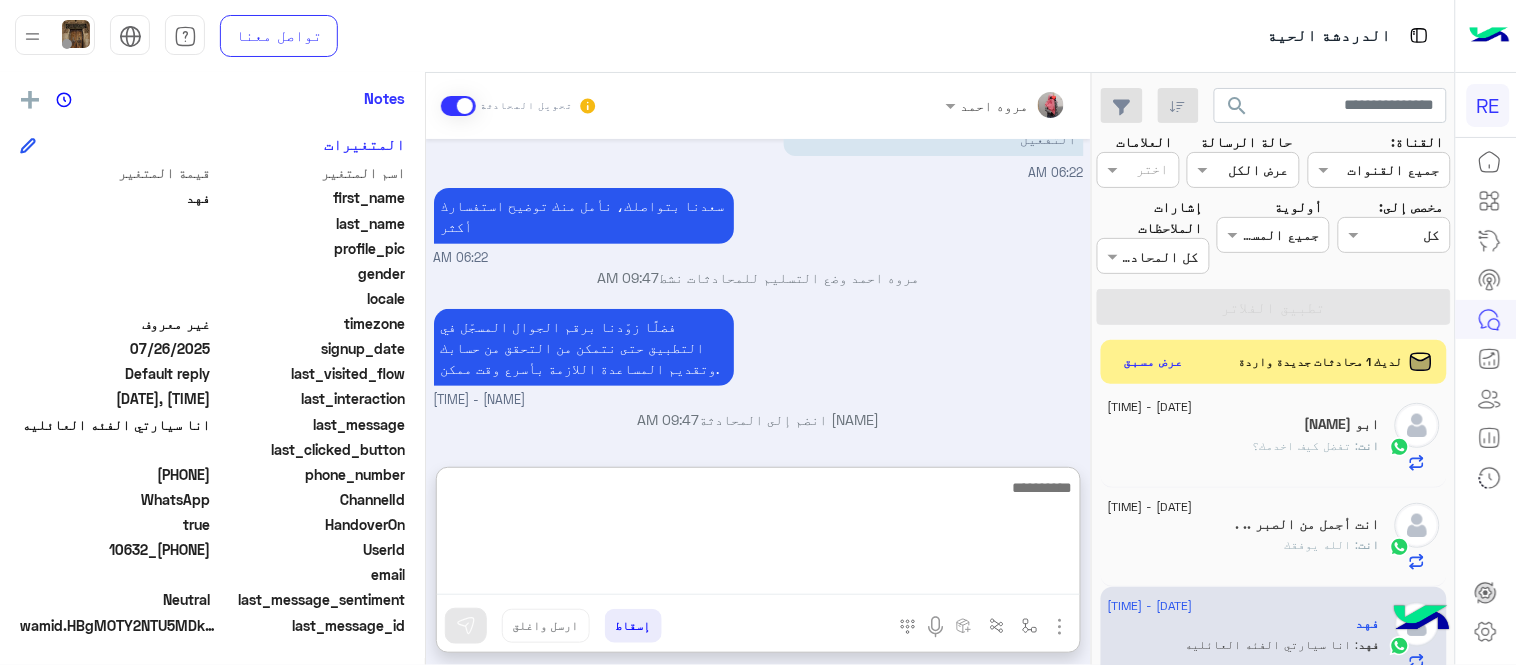 scroll, scrollTop: 295, scrollLeft: 0, axis: vertical 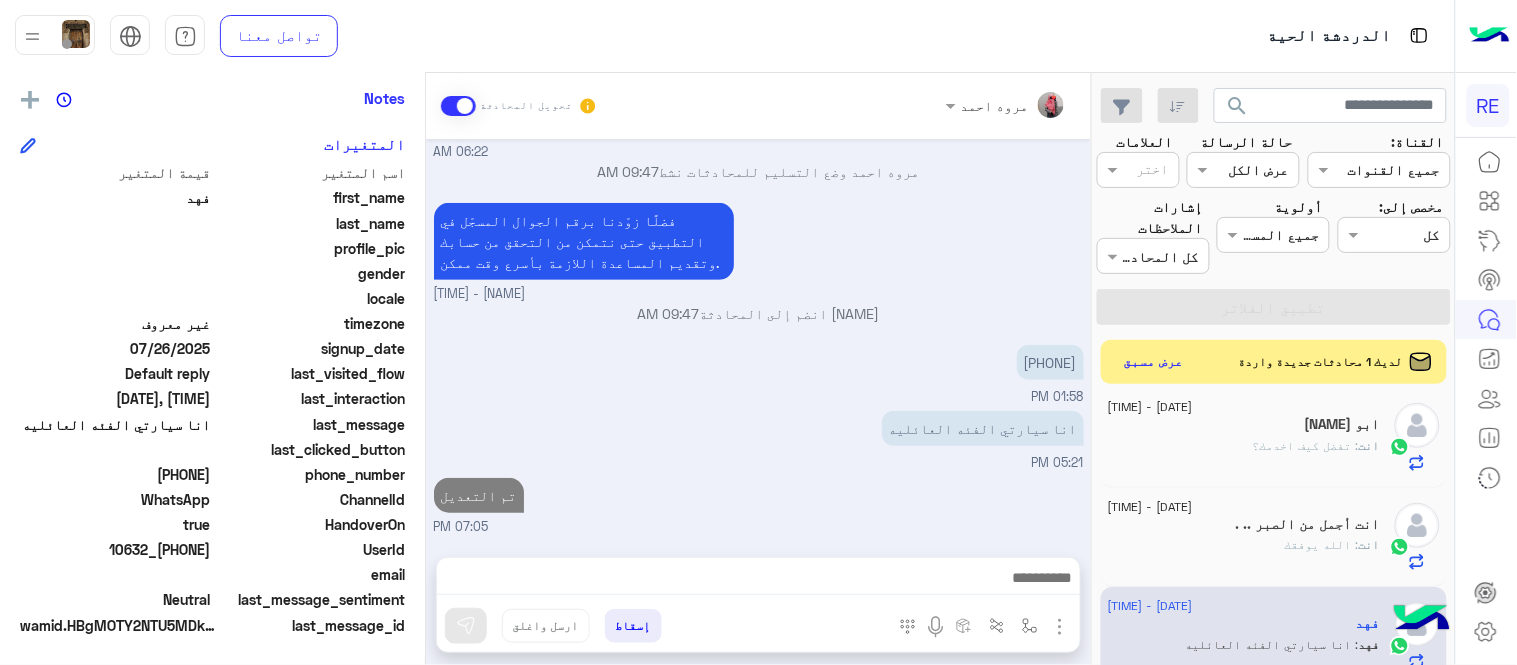 click on "[DATE] السلام عليكم ورحمه وبركاته الله يسلمكم انا سجلت ببرنامج عندكم كابتن ما ادري تم تفعيل حسابي وهل ياخذ وقت في التفعيل [TIME] سعدنا بتواصلك، نأمل منك توضيح استفسارك أكثر [TIME] [NAME] وضع التسليم للمحادثات نشط [TIME] فضلًا زوّدنا برقم الجوال المسجّل في التطبيق حتى نتمكن من التحقق من حسابك وتقديم المساعدة اللازمة بأسرع وقت ممكن. [NAME] - [TIME] [NAME] انضم إلى المحادثة [TIME] [PHONE] [TIME] انا سيارتي الفئه العائليه [TIME] تم التعديل [TIME]" at bounding box center (758, 338) 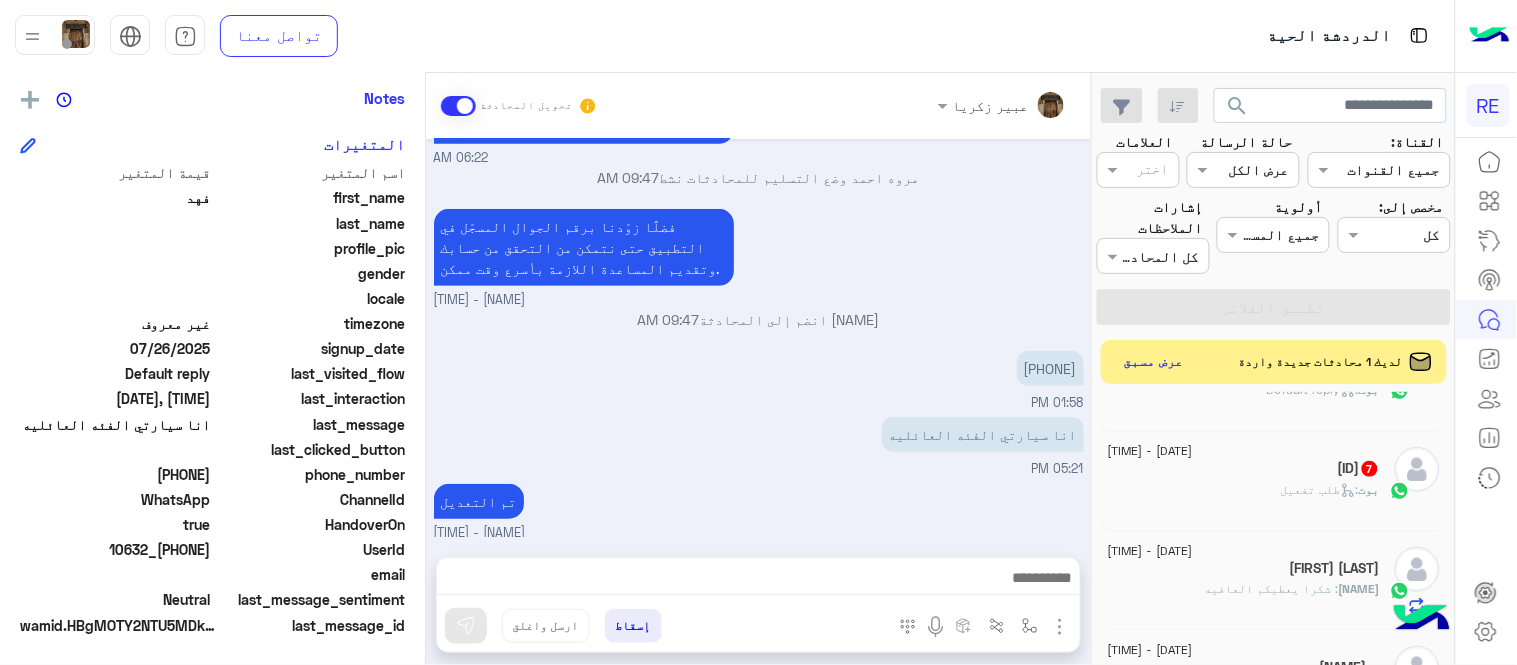 scroll, scrollTop: 847, scrollLeft: 0, axis: vertical 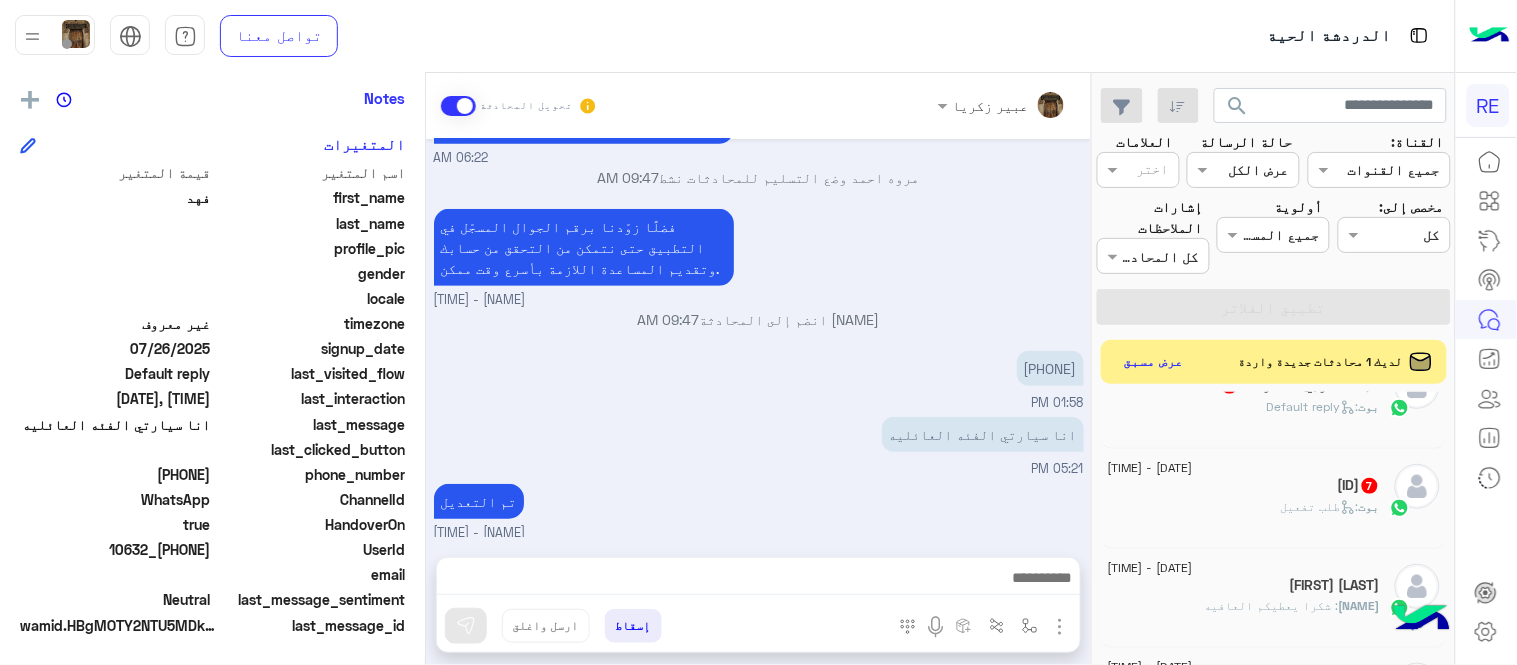 click on "[ID]   7" 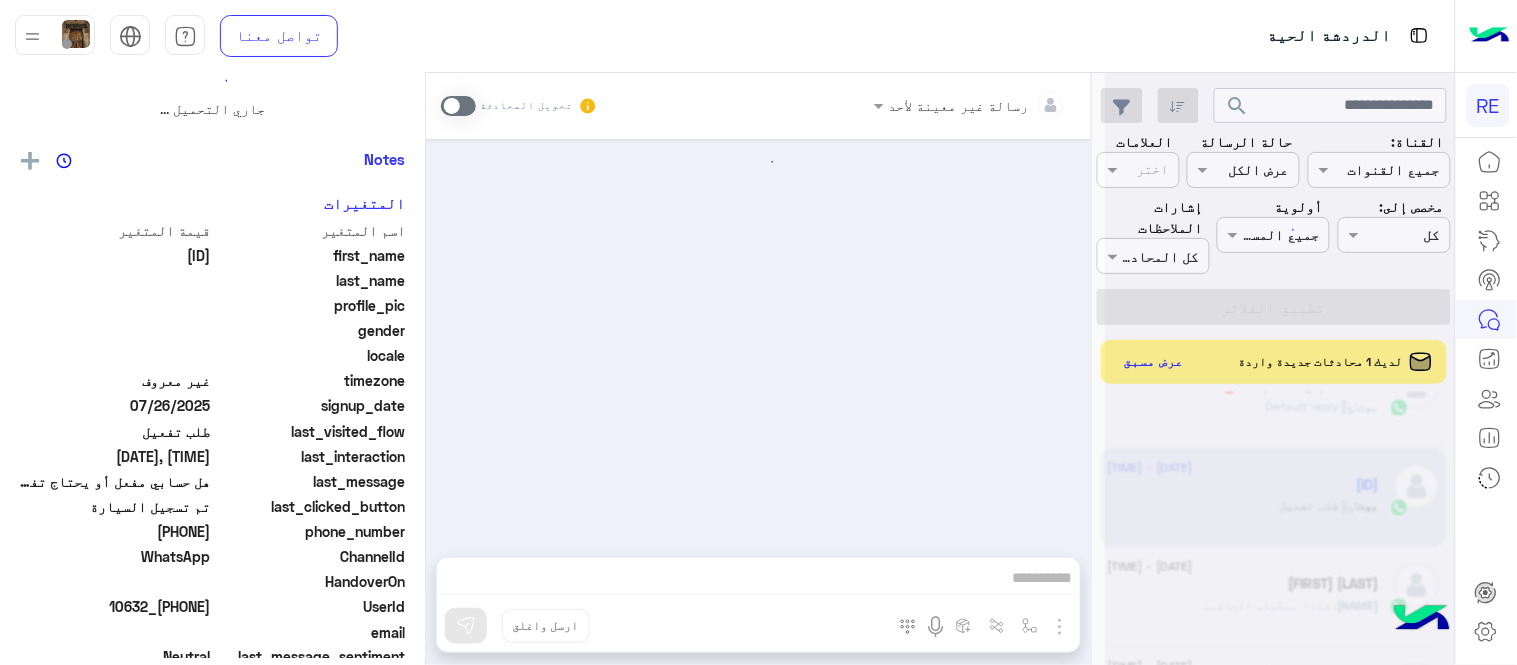 scroll, scrollTop: 0, scrollLeft: 0, axis: both 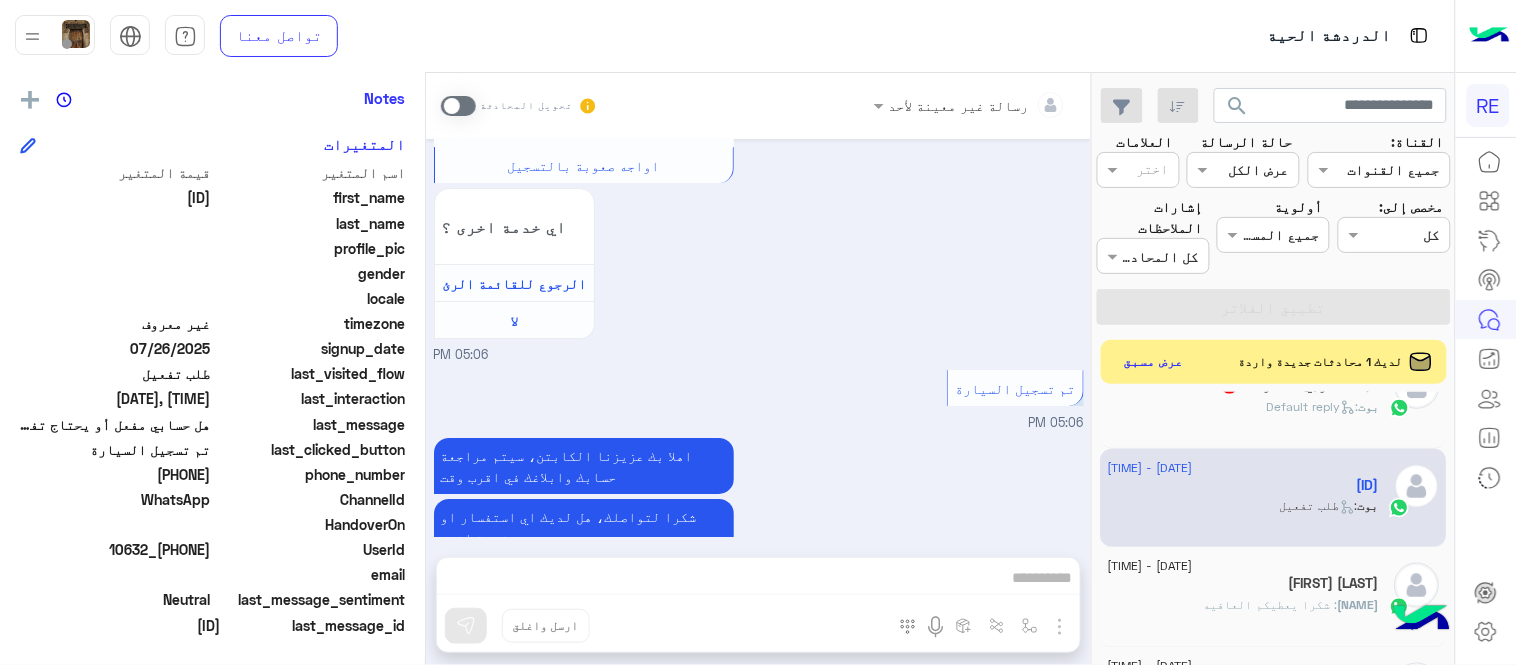 drag, startPoint x: 137, startPoint y: 468, endPoint x: 212, endPoint y: 482, distance: 76.29548 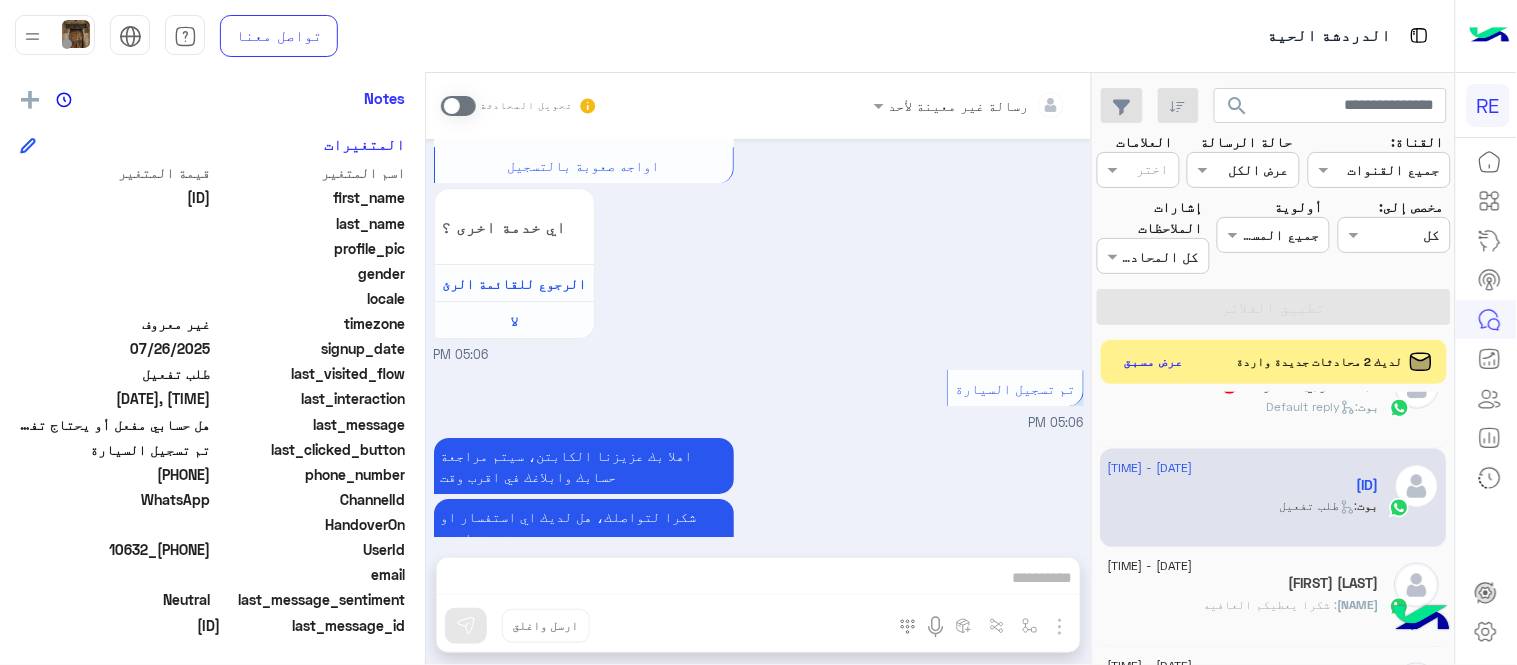 click on "رسالة غير معينة لأحد تحويل المحادثة     [DATE]
اهلًا بك في تطبيق رحلة 👋
Welcome to Rehla  👋
من فضلك أختر لغة التواصل
Please choose your preferred Language
English   عربي     [TIME]   c31841634  غادر المحادثة   [TIME]       عربي    [TIME]  هل أنت ؟   كابتن 👨🏻‍✈️   عميل 🧳   رحال (مرشد مرخص) 🏖️     [TIME]   كابتن     [TIME]  اختر احد الخدمات التالية:    [TIME]   تفعيل حساب    [TIME]  يمكنك الاطلاع على شروط الانضمام لرحلة ك (كابتن ) الموجودة بالصورة أعلاه،
لتحميل التطبيق عبر الرابط التالي : 📲
http://onelink.to/Rehla    يسعدنا انضمامك لتطبيق رحلة يمكنك اتباع الخطوات الموضحة لتسجيل بيانات سيارتك بالفيديو التالي  :  تم تسجيل السيارة" at bounding box center (758, 373) 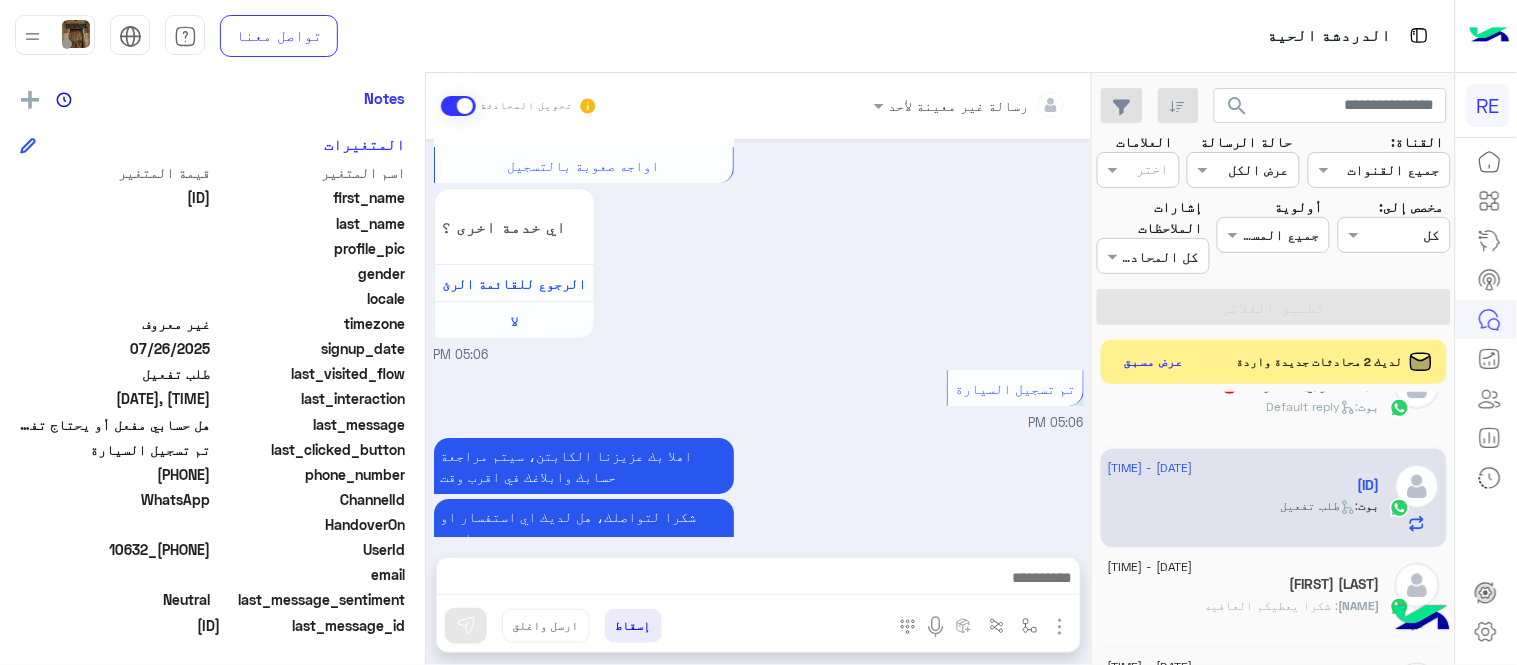 scroll, scrollTop: 1826, scrollLeft: 0, axis: vertical 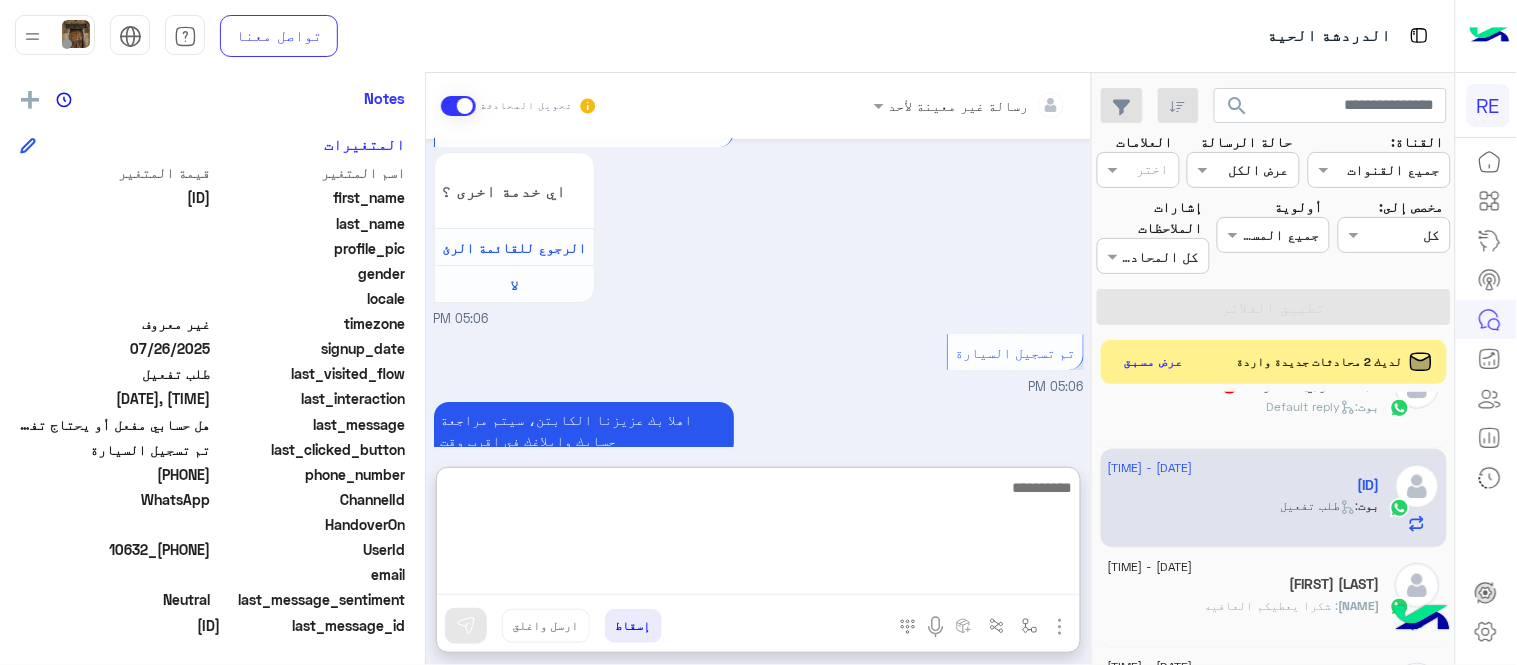 click at bounding box center [758, 535] 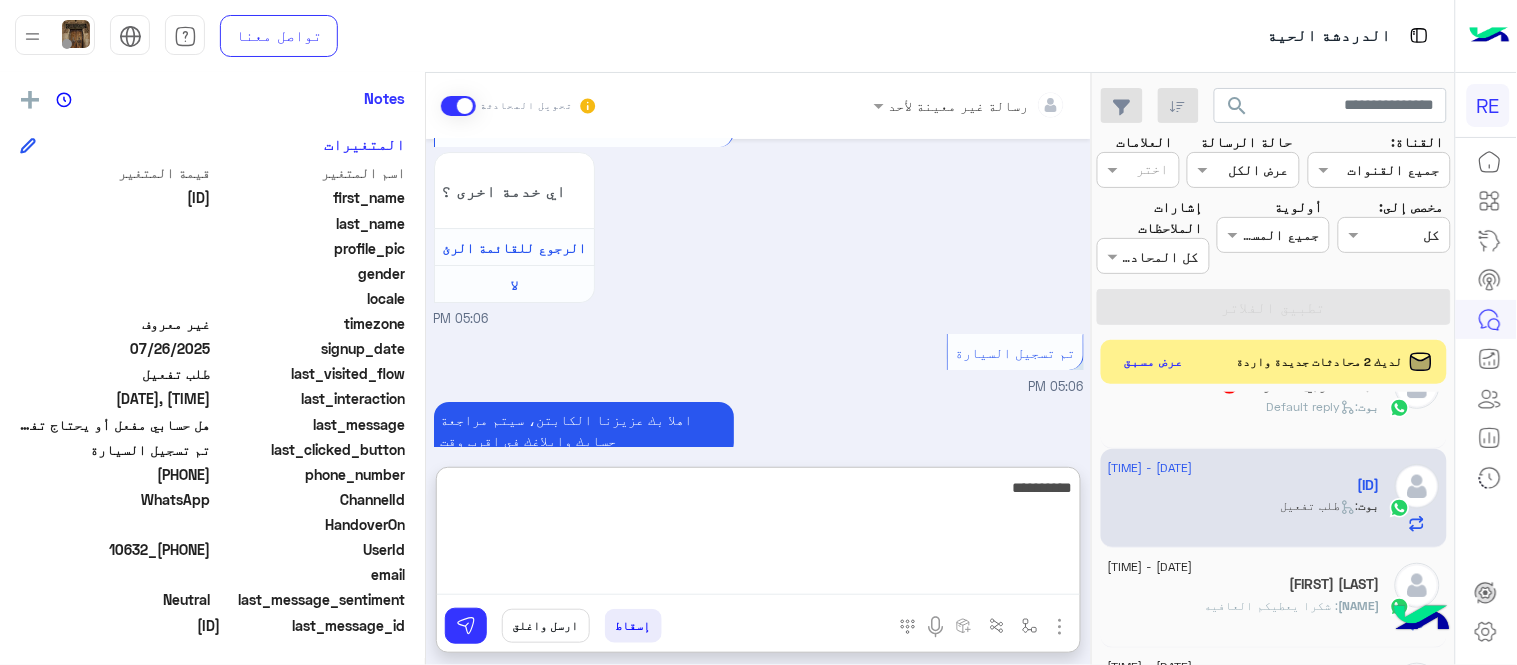 type on "**********" 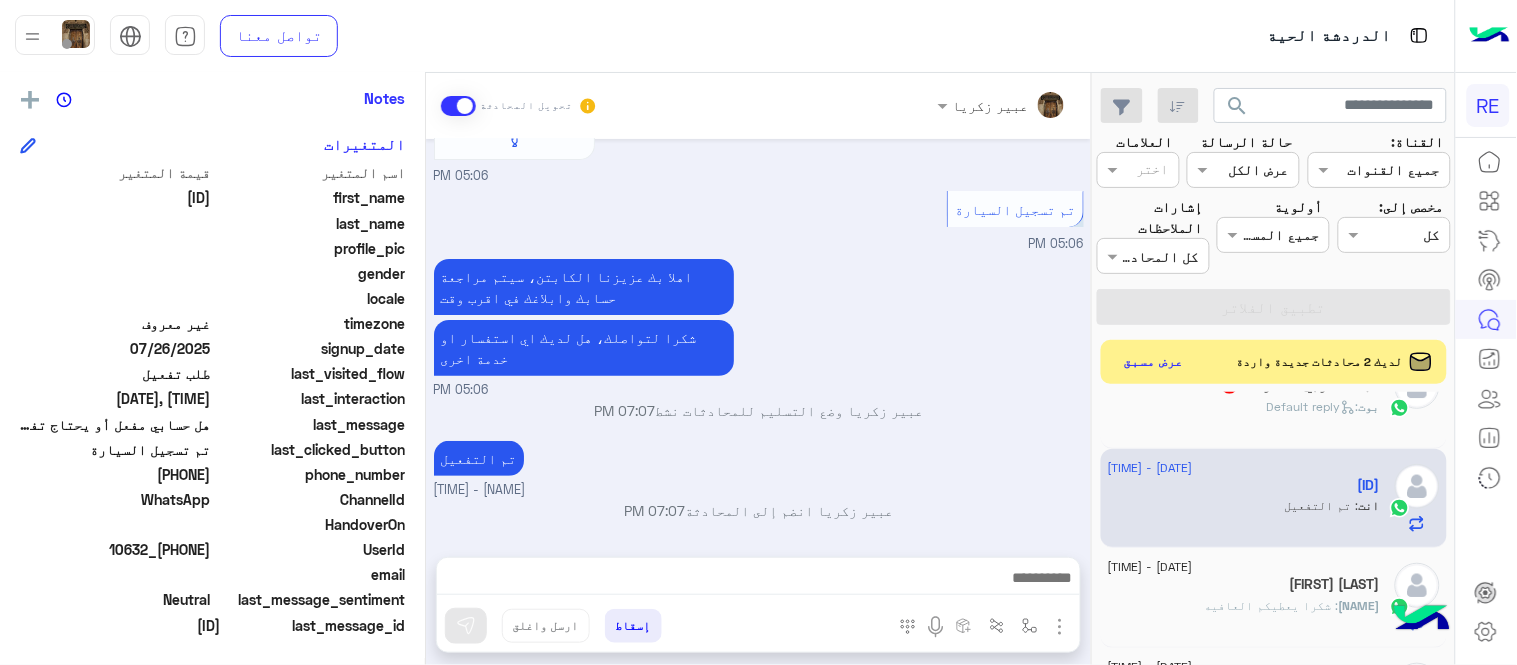 scroll, scrollTop: 1926, scrollLeft: 0, axis: vertical 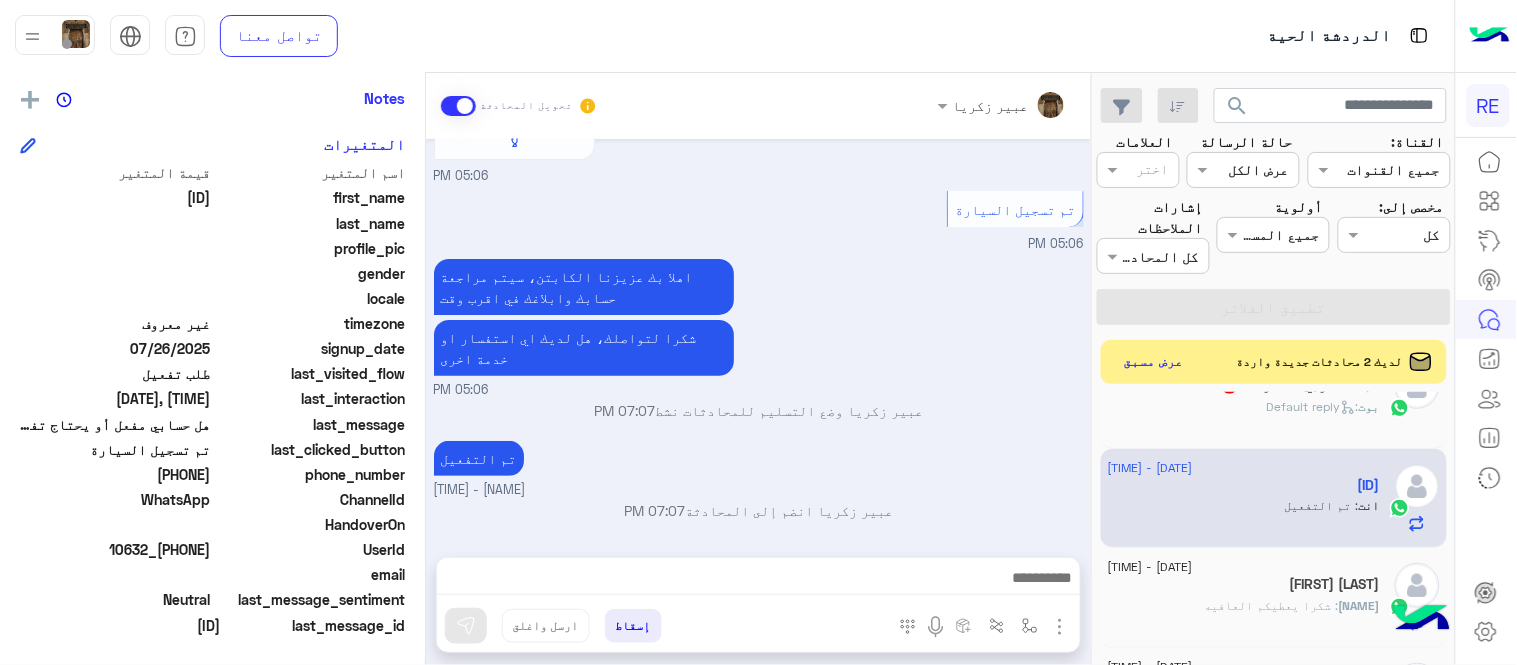 click on "اهلا بك عزيزنا الكابتن، سيتم مراجعة حسابك وابلاغك في اقرب وقت شكرا لتواصلك، هل لديك اي استفسار او خدمة اخرى    [TIME]" at bounding box center [759, 327] 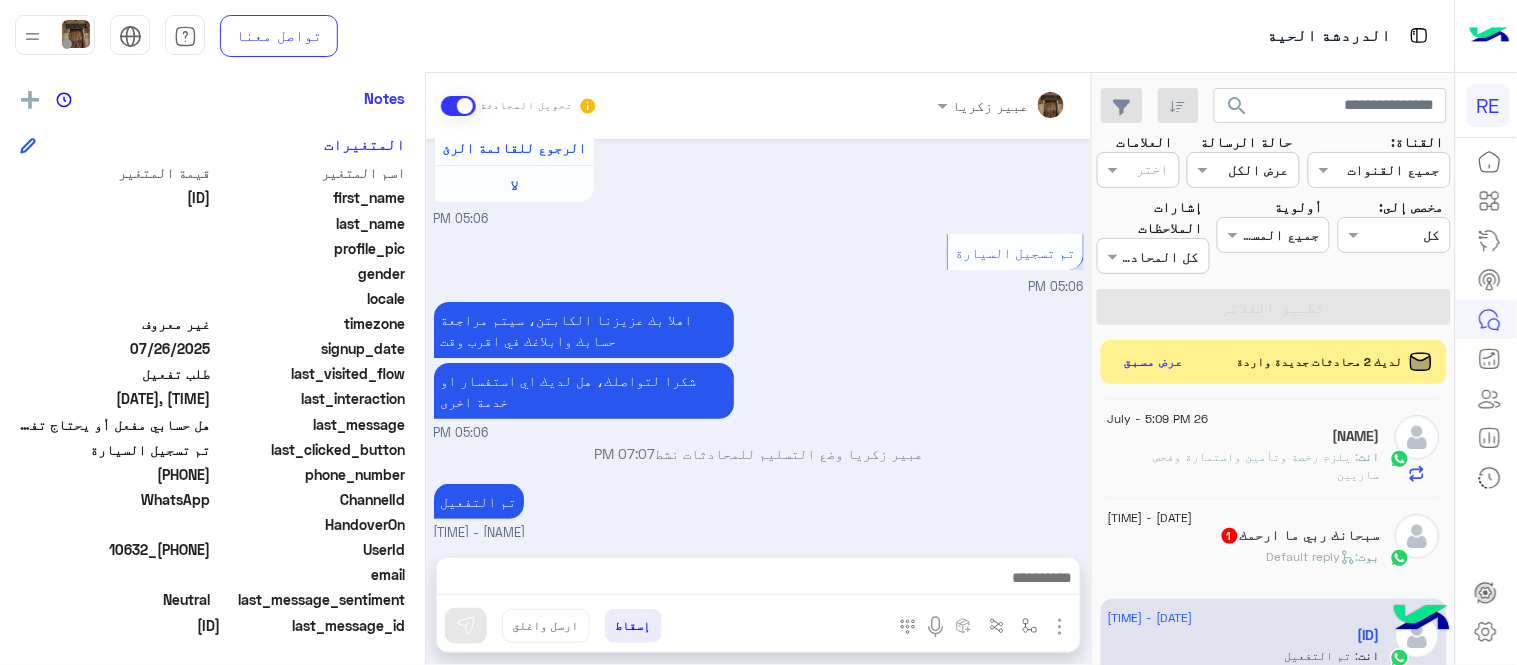 scroll, scrollTop: 688, scrollLeft: 0, axis: vertical 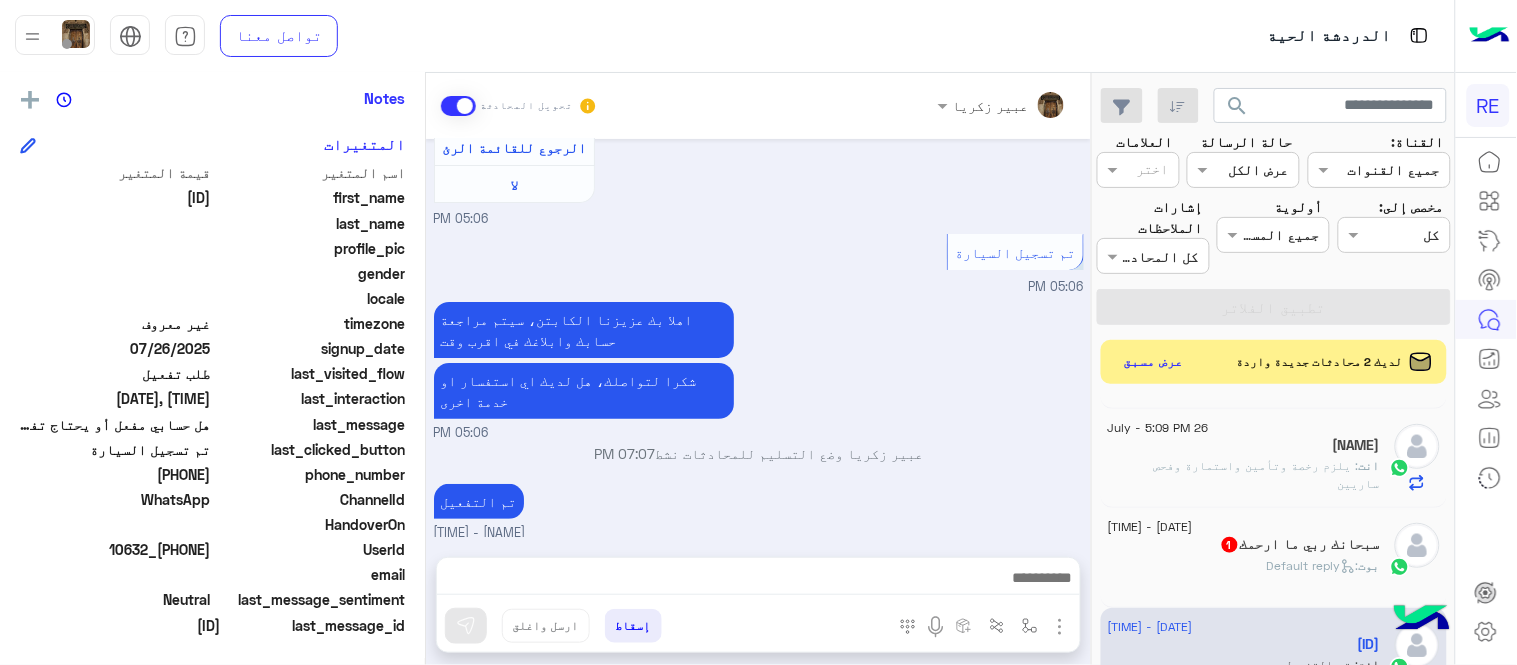 click on "تم التفعيل  [NAME] - [TIME]" at bounding box center (759, 511) 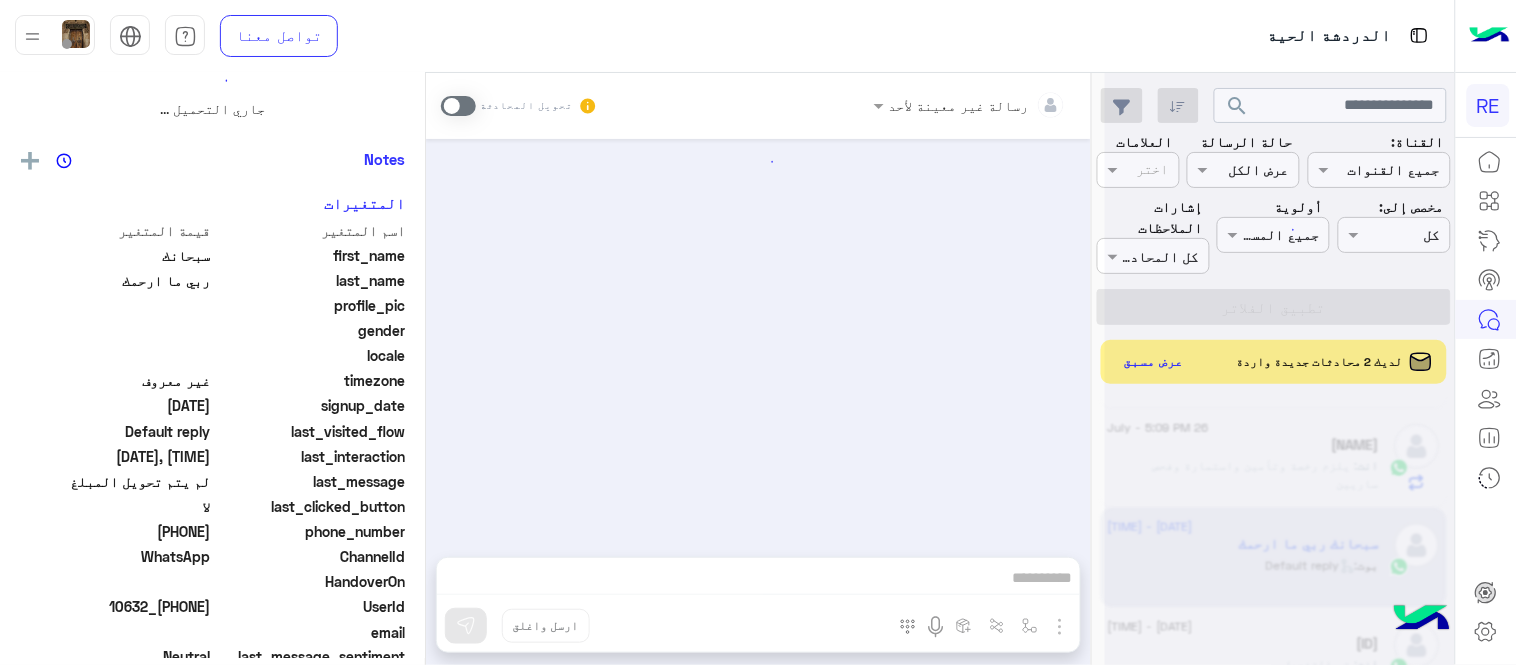 scroll, scrollTop: 0, scrollLeft: 0, axis: both 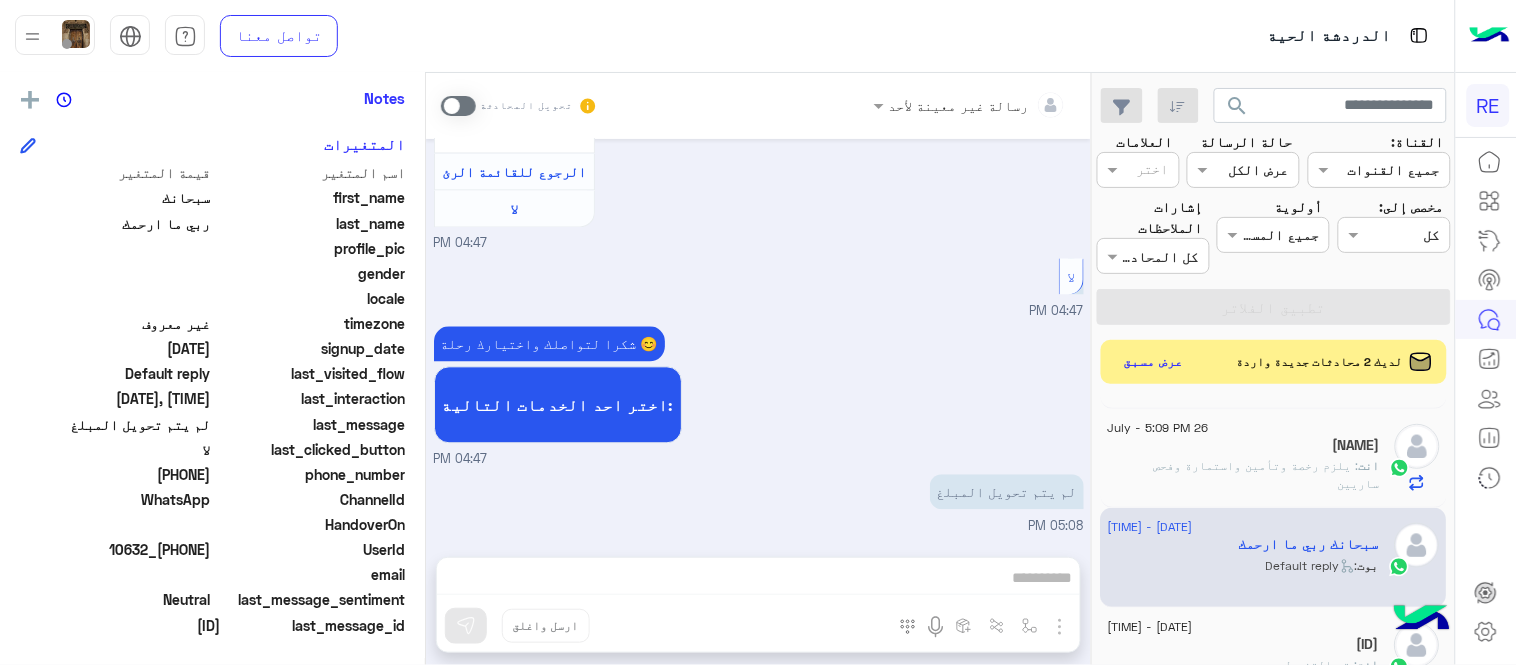 click at bounding box center (458, 106) 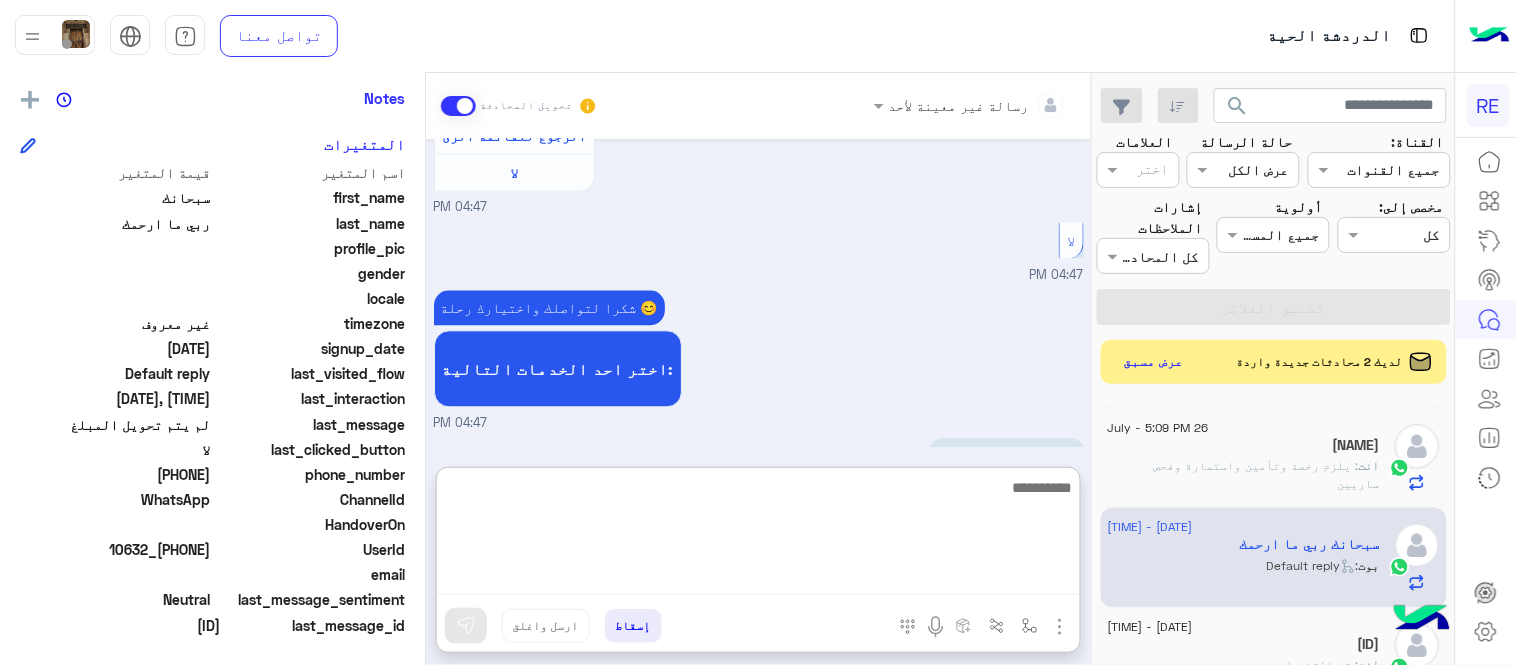 click at bounding box center [758, 535] 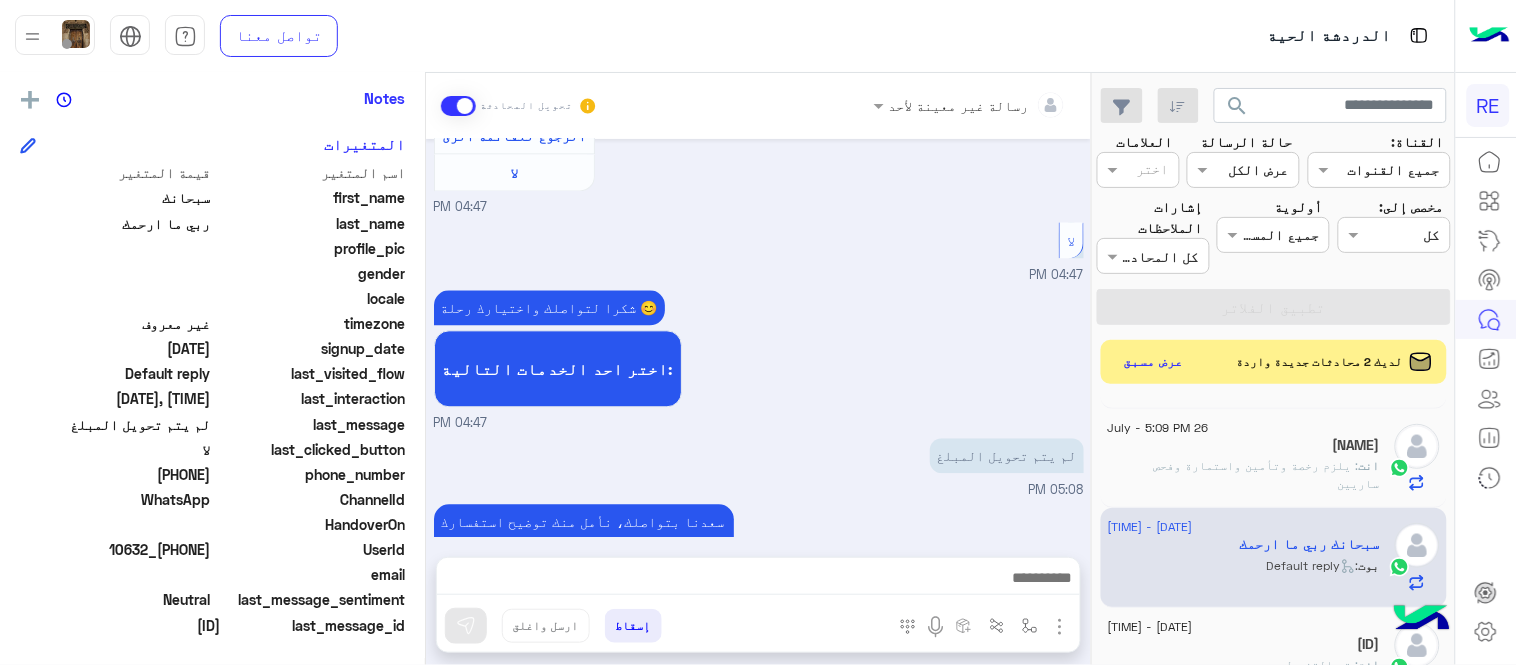 drag, startPoint x: 141, startPoint y: 475, endPoint x: 212, endPoint y: 480, distance: 71.17584 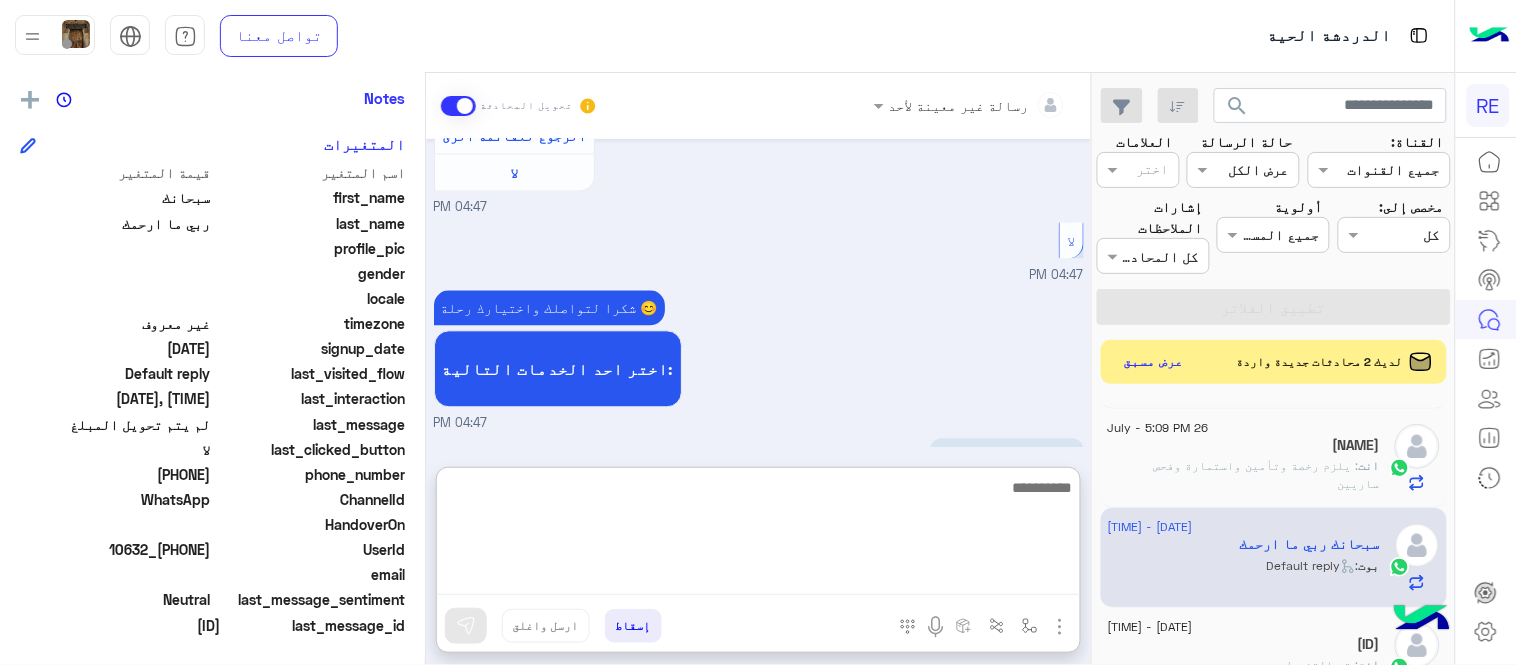 click at bounding box center [758, 535] 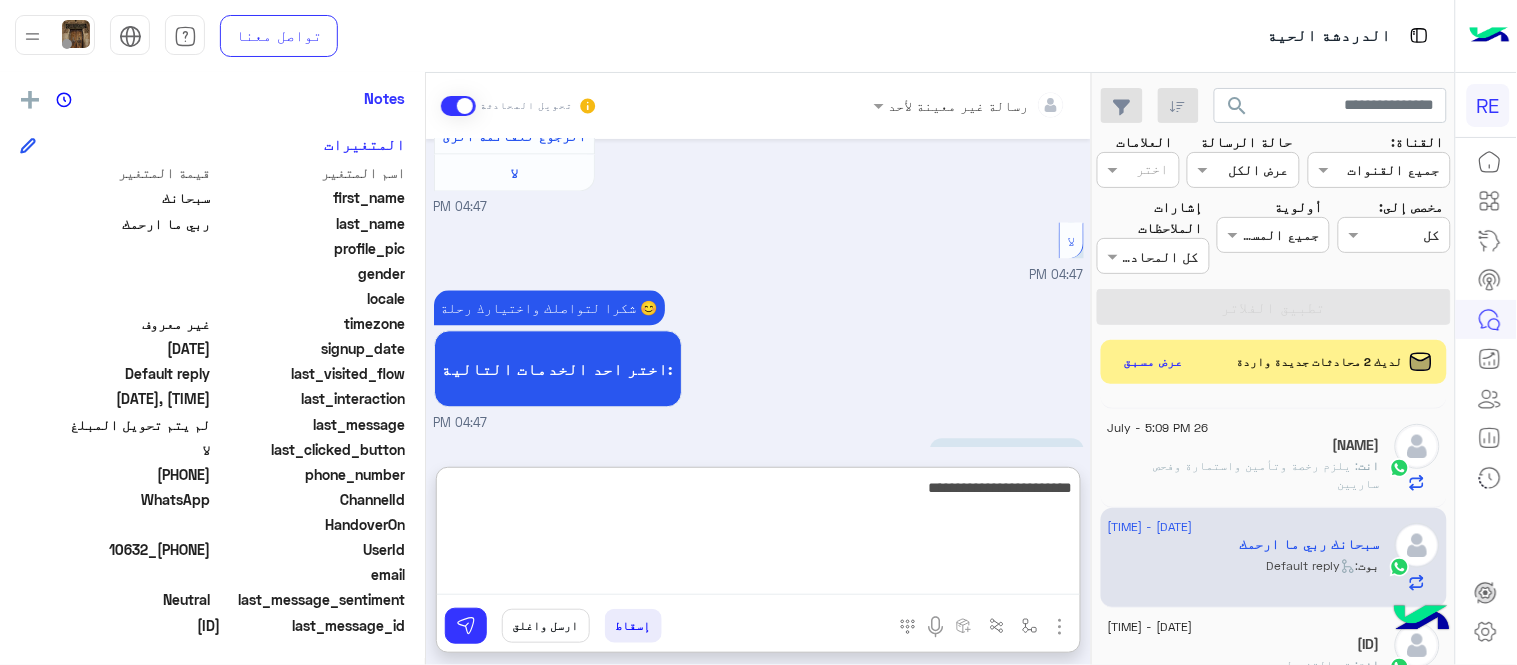 type on "**********" 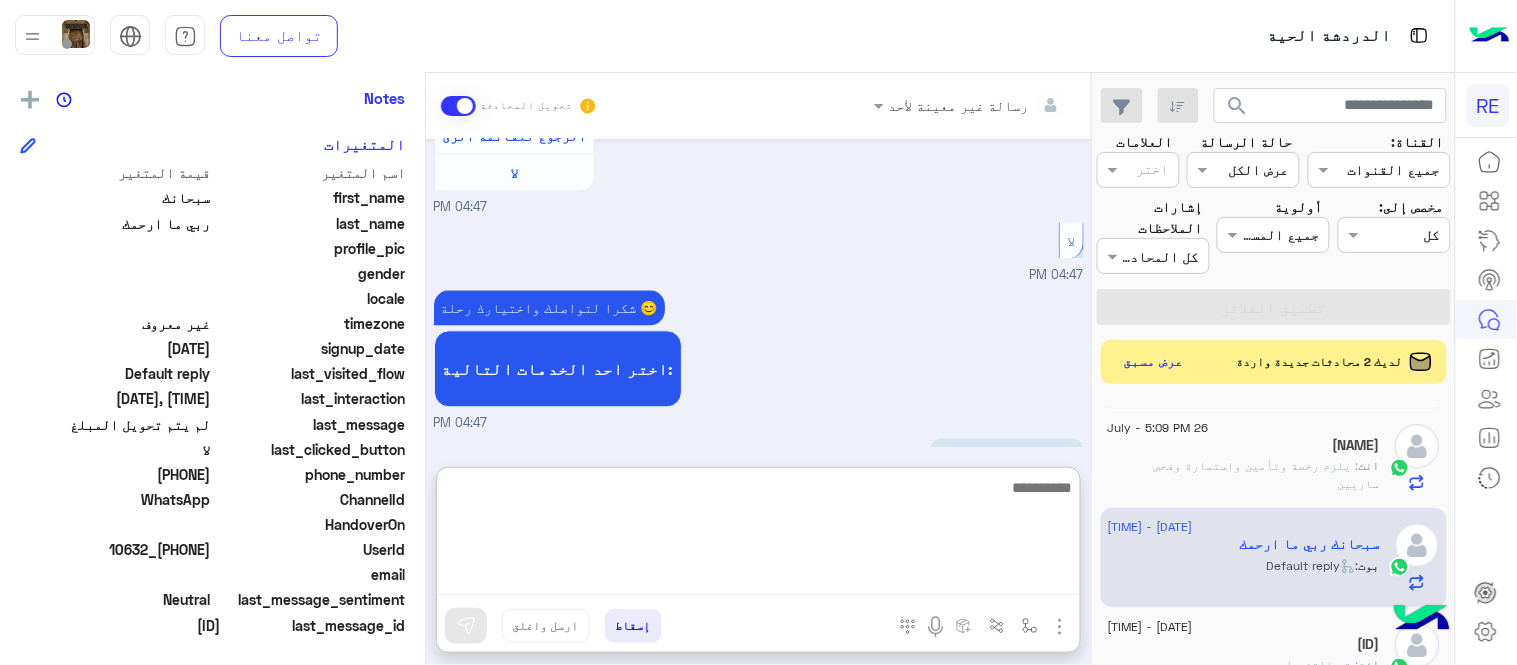 scroll, scrollTop: 1260, scrollLeft: 0, axis: vertical 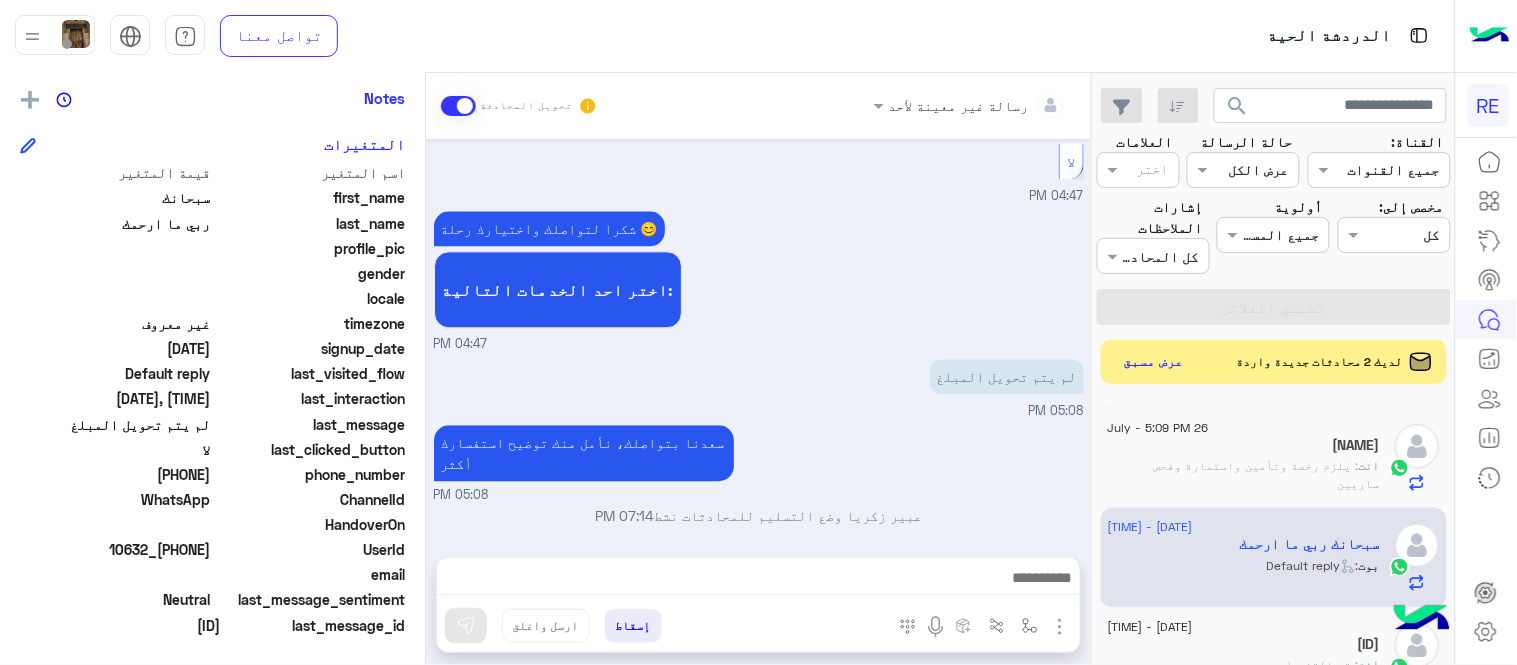 click on "[DATE] الرجاء الرد على رسالتي [TIME] نسعد بخدمتك. اي خدمة اخرى ؟ الرجوع للقائمة الرئ لا [TIME] لا [TIME] شكرا لتواصلك واختيارك رحلة 😊 اختر احد الخدمات التالية: [TIME] سحب الرصيد [TIME] عزيزي الكابتن بخصوص طلبات سحب الرصيد من المحفظة حيث نبذل قصارى جهدنا لإجراء التحويل البنكي في نفس اليوم أو اليوم التالي ونظراً لأن عمليات التحويل تتم من حساب الشركة فإن عمليات التحويل مرتبطة مع فترة دوام البنوك من 9 إلى 3 عصراً من يوم الأحد إلى نهاية دوام الخميس. نأمل منك الاطلاع على التعليمات التالية : - التأكد من صحة رقم [IBAN] - ادخال الارقام 22 خانه بدون كتابه الرمز SA" at bounding box center (758, 338) 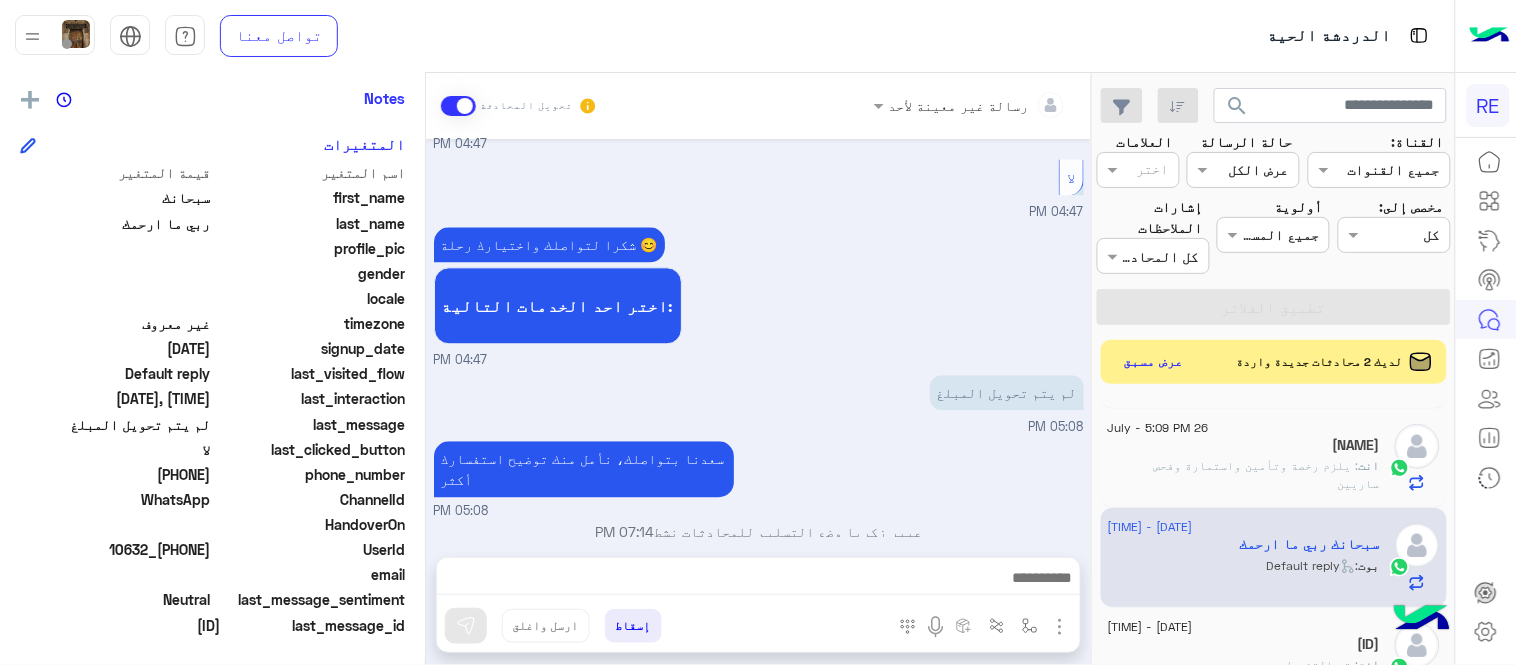 scroll, scrollTop: 1206, scrollLeft: 0, axis: vertical 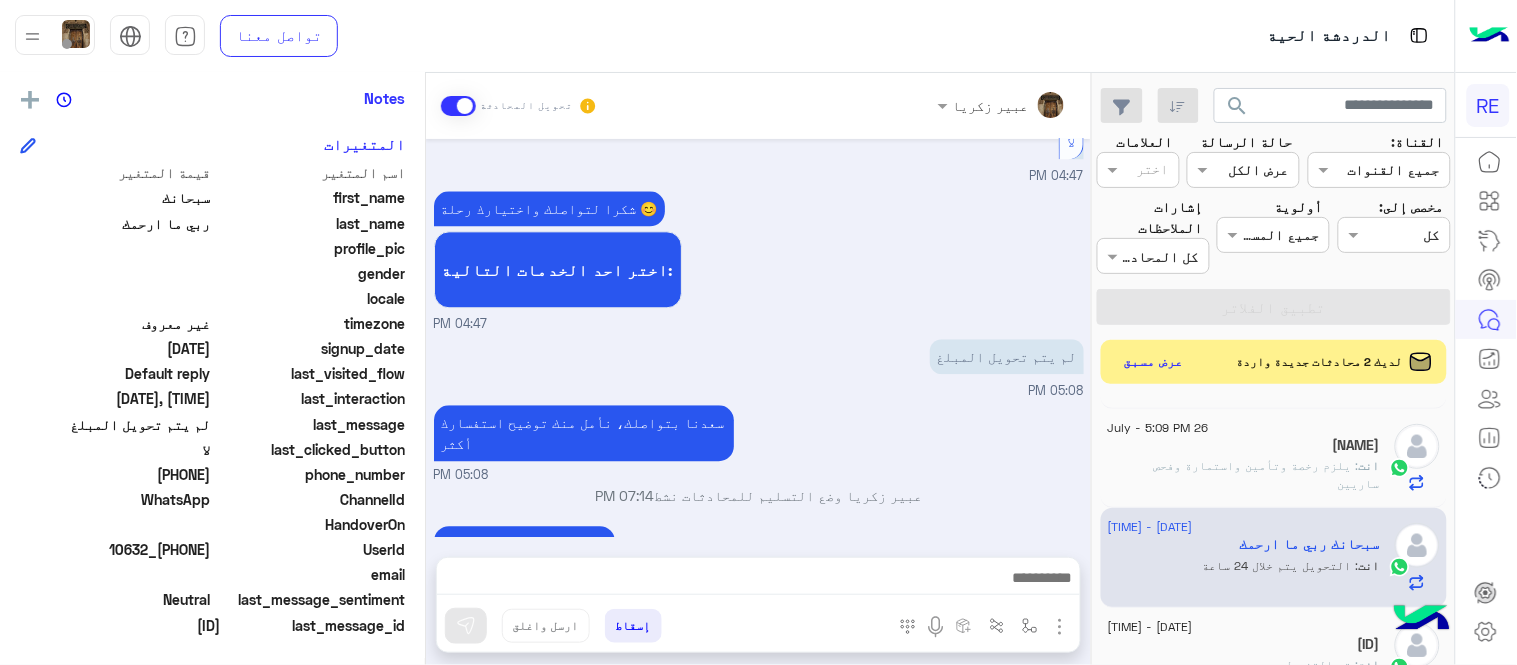 drag, startPoint x: 1100, startPoint y: 512, endPoint x: 1096, endPoint y: 490, distance: 22.36068 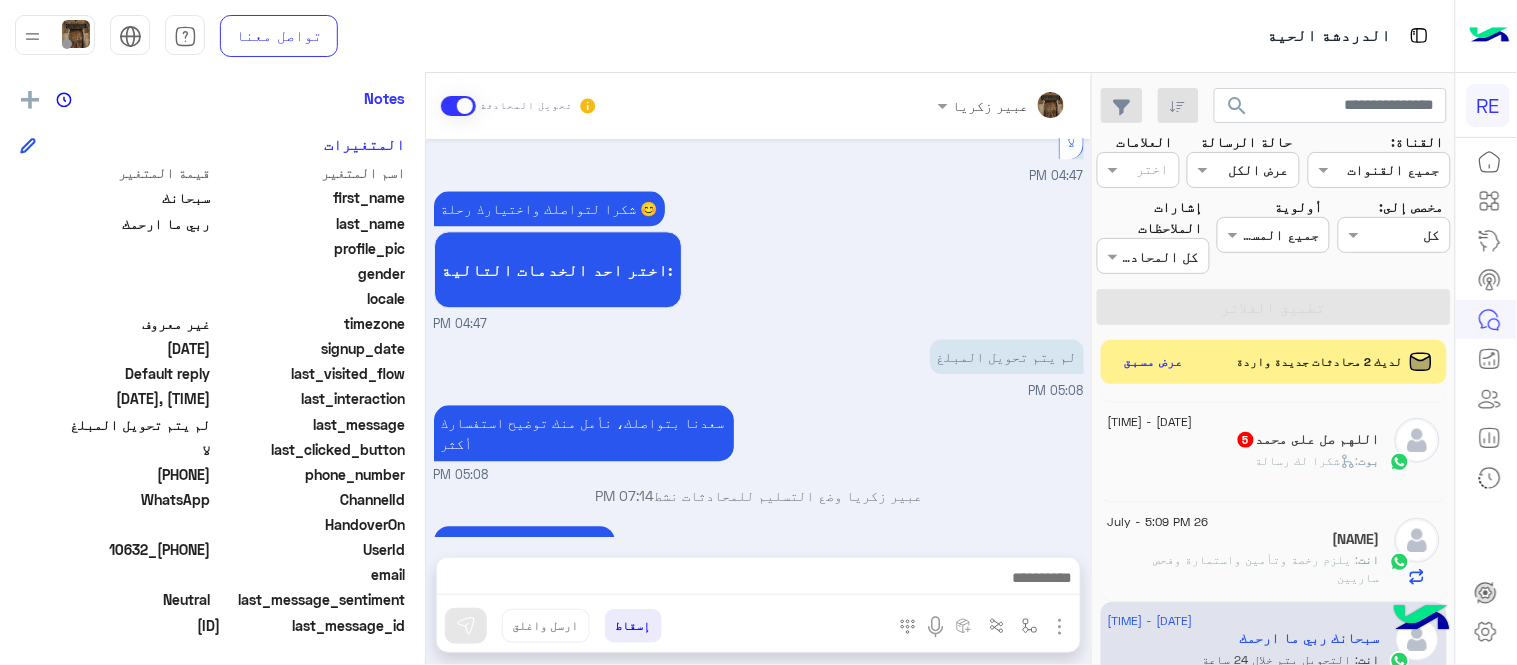 scroll, scrollTop: 586, scrollLeft: 0, axis: vertical 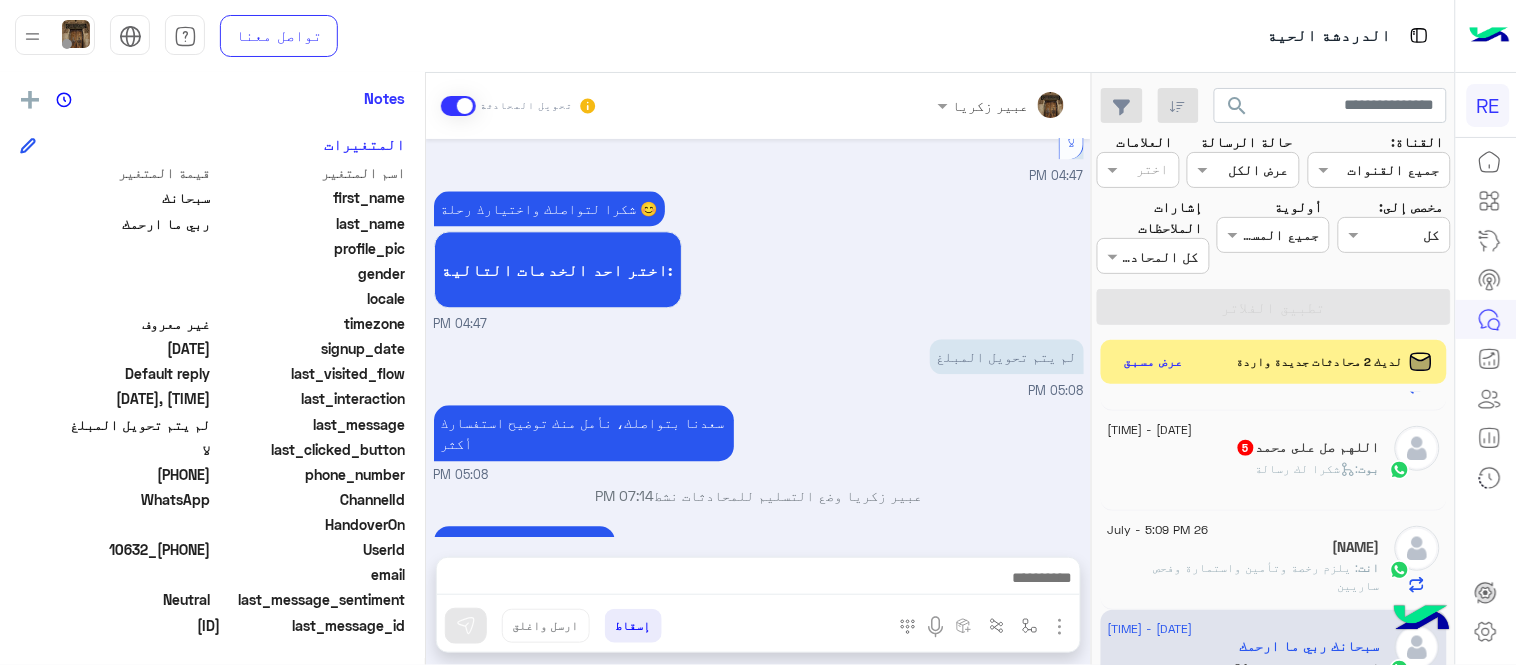click on "[DATE] - [TIME]" 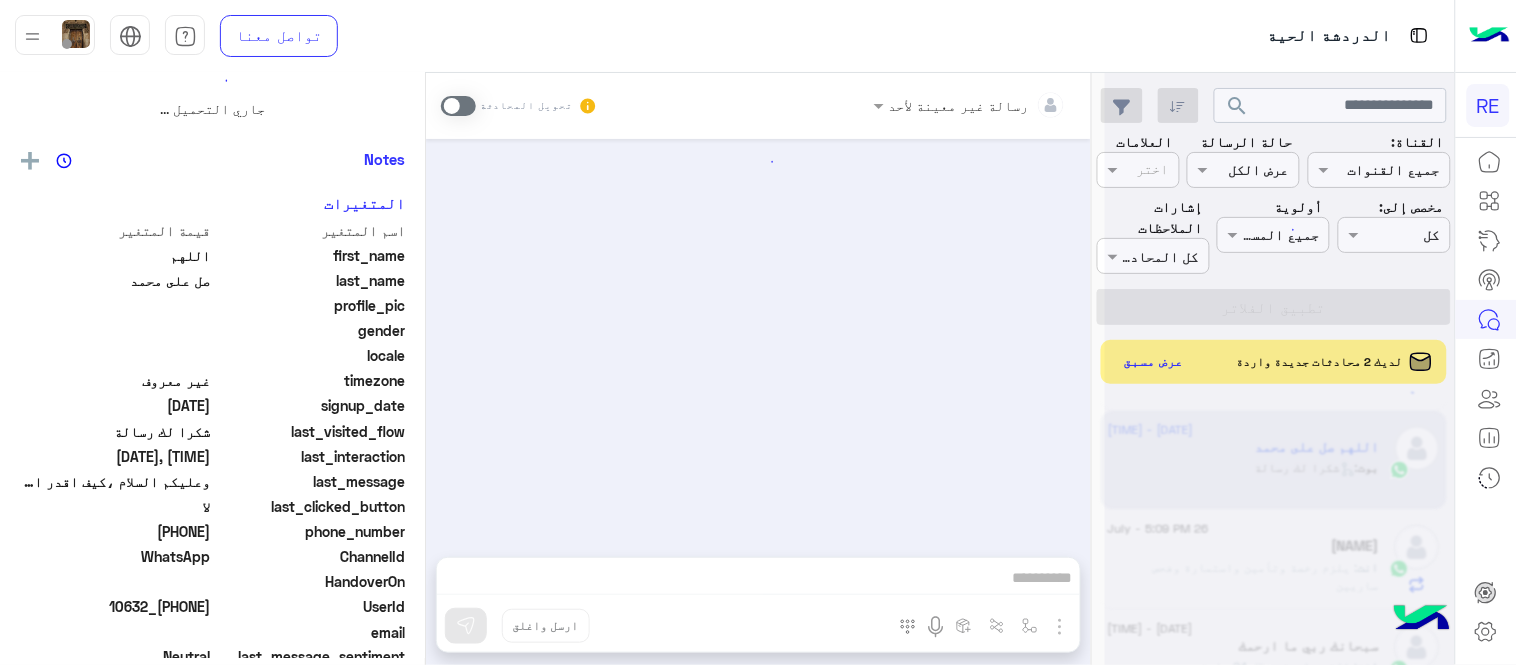 scroll, scrollTop: 0, scrollLeft: 0, axis: both 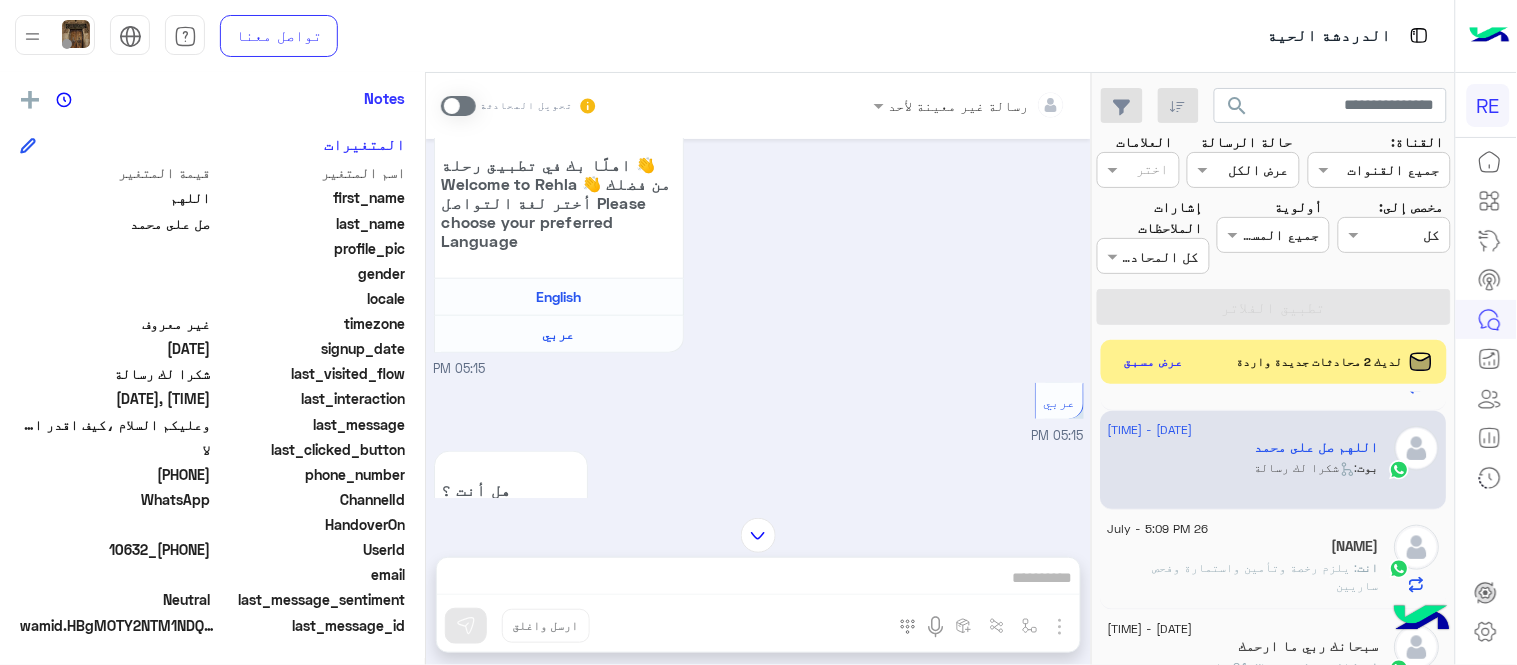 click at bounding box center (458, 106) 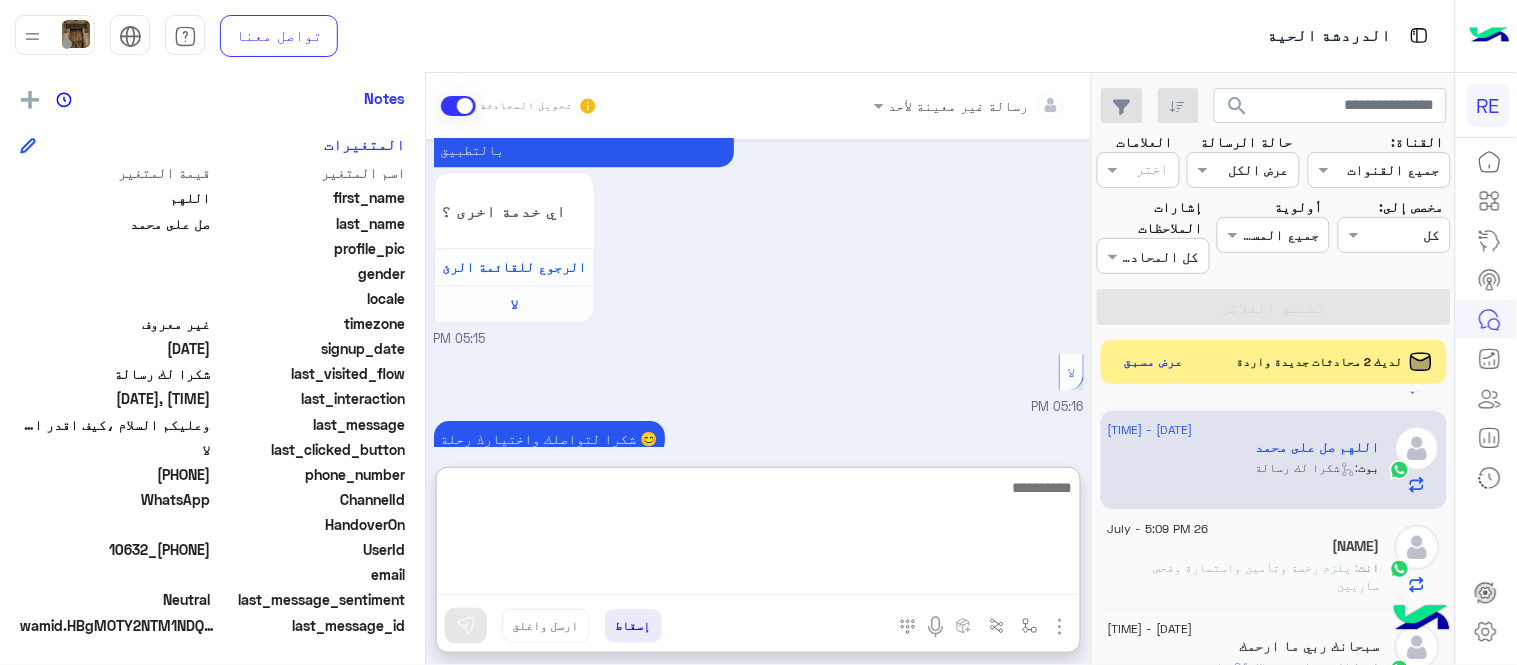 click at bounding box center (758, 535) 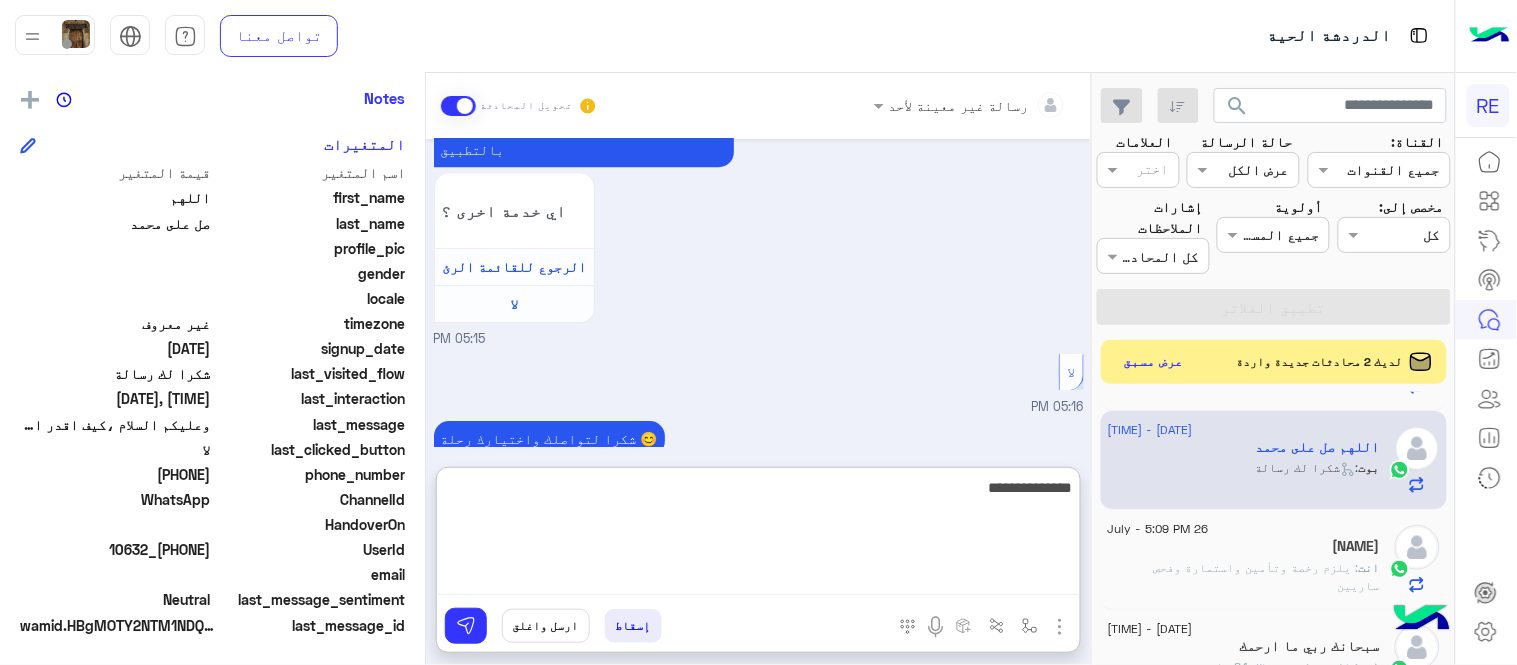 type on "**********" 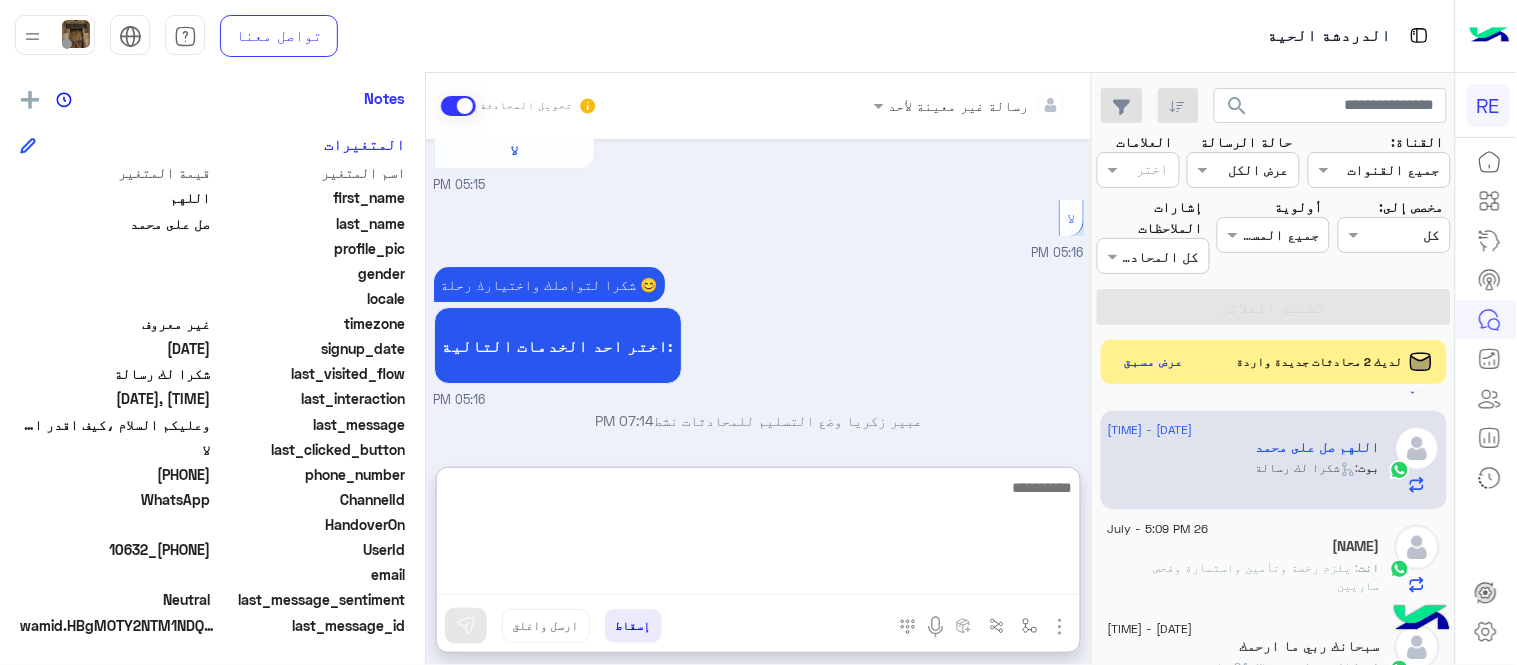 scroll, scrollTop: 1722, scrollLeft: 0, axis: vertical 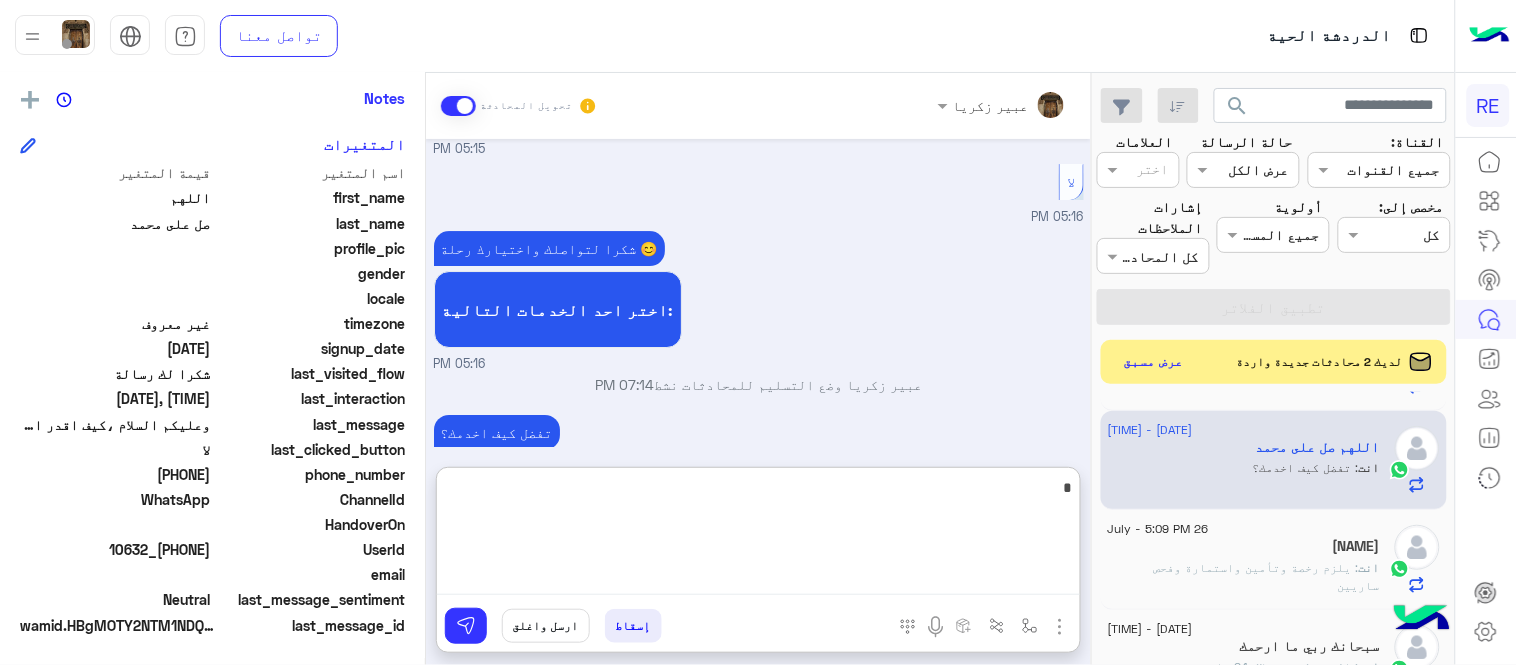 type 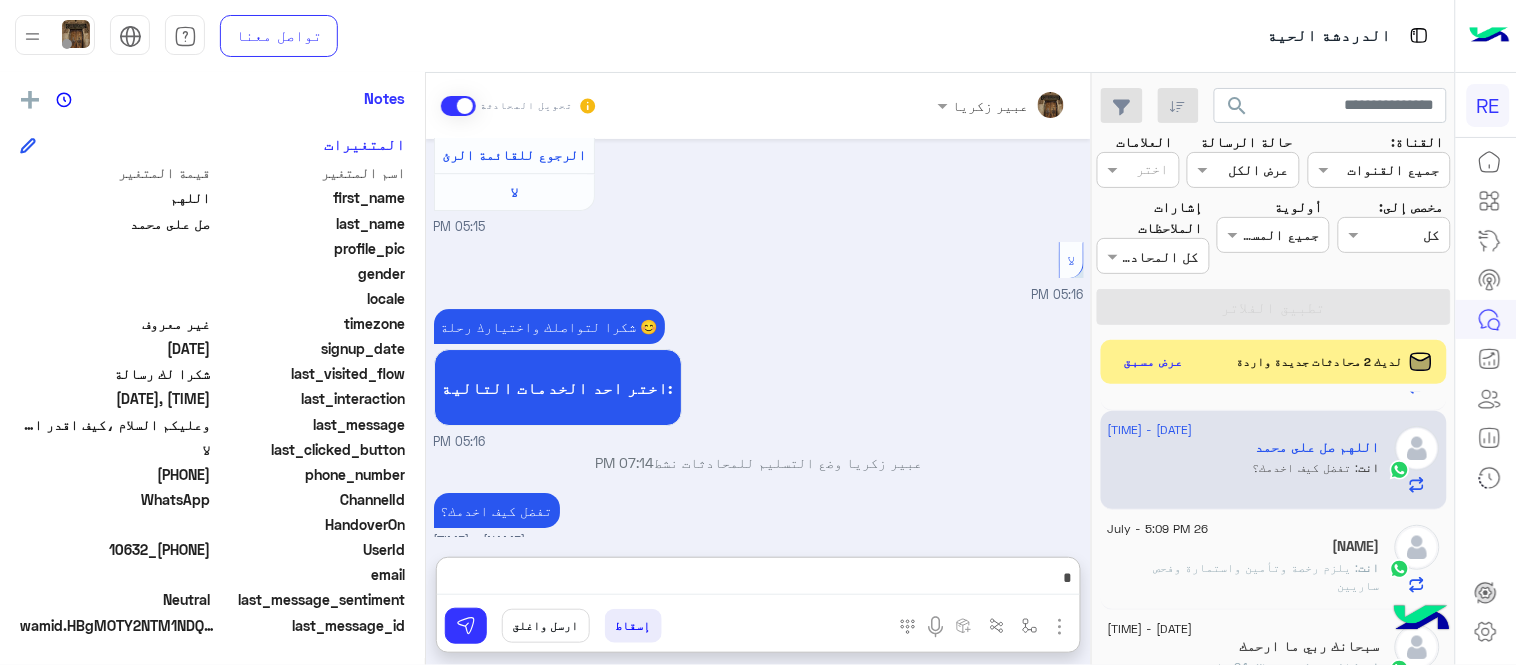click on "[MONTH] [DAY], [YEAR]  السلام عليكم   [TIME]  وعليكم السلام ،كيف اقدر اساعدك
اهلًا بك في تطبيق رحلة 👋
Welcome to Rehla  👋
من فضلك أختر لغة التواصل
Please choose your preferred Language
English   عربي     [TIME]   عربي    [TIME]  هل أنت ؟   كابتن 👨🏻‍✈️   عميل 🧳   رحال (مرشد مرخص) 🏖️     [TIME]   كابتن     [TIME]  اختر احد الخدمات التالية:    [TIME]   سحب الرصيد    [TIME]  عزيزي الكابتن  بخصوص طلبات سحب الرصيد من المحفظة نأمل منك الاطلاع على التعليمات التالية :  - التأكد من صحة رقم الايبان  - ادخال الارقام 22 خانه بدون كتابه الرمز SA - توفر رصيد كافي بالمحفظة - مطابقة الاسم المسجل بالتطبيق مع الايبان اي خدمة اخرى ؟  لا     [TIME]   لا" at bounding box center (758, 338) 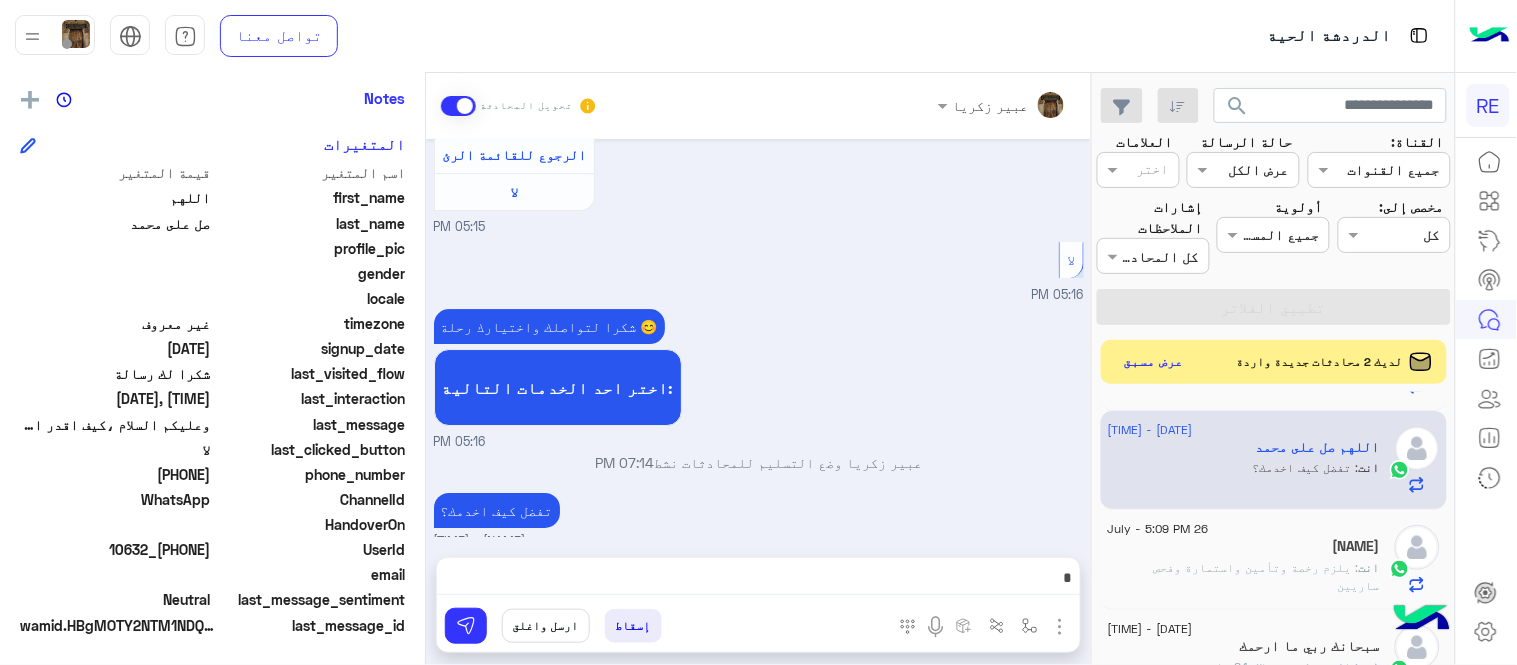 scroll, scrollTop: 1632, scrollLeft: 0, axis: vertical 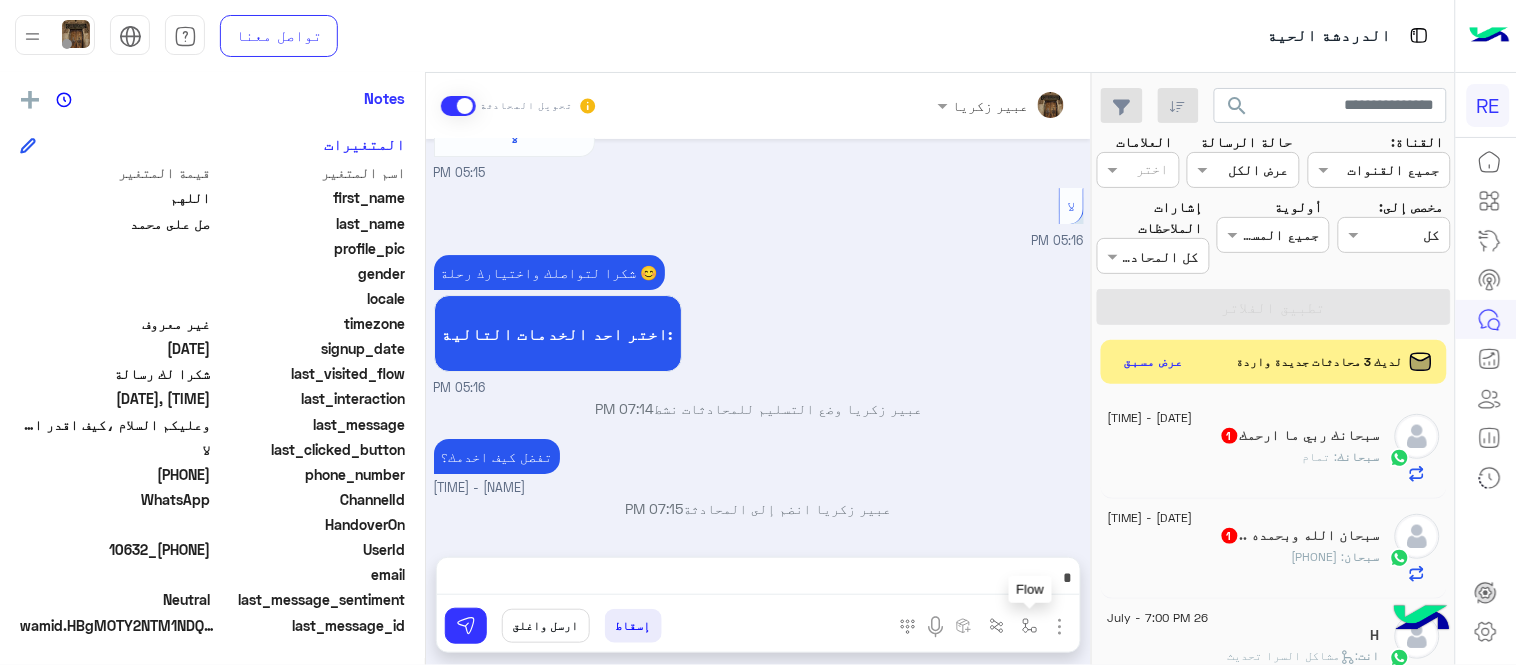 click at bounding box center [1030, 625] 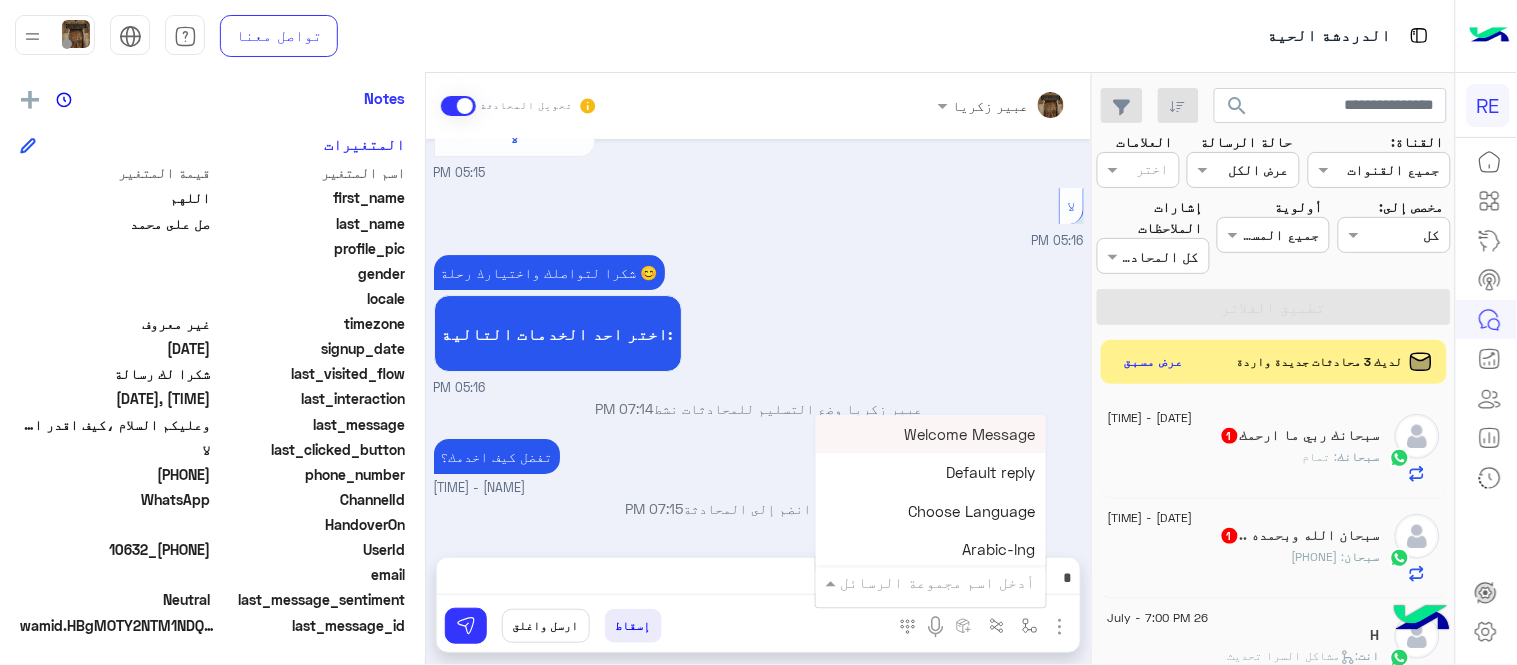click at bounding box center (959, 582) 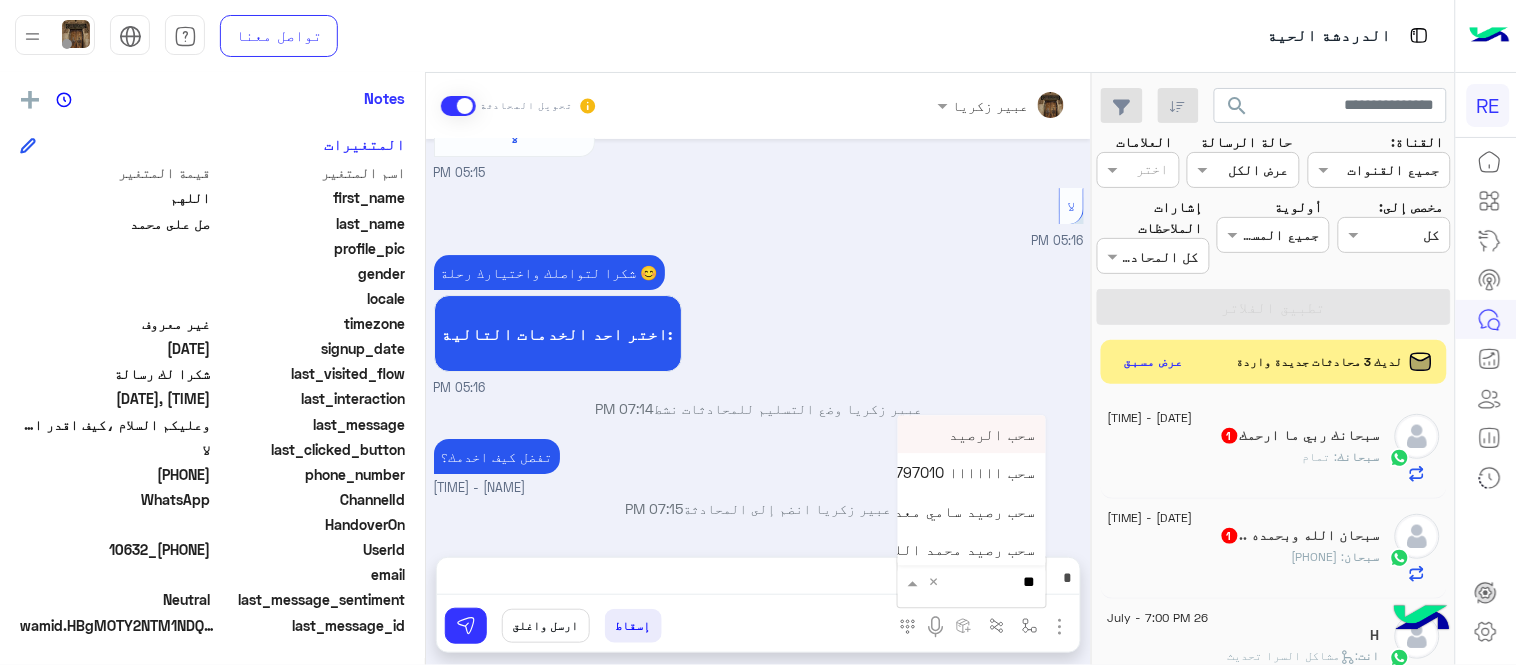 type on "*" 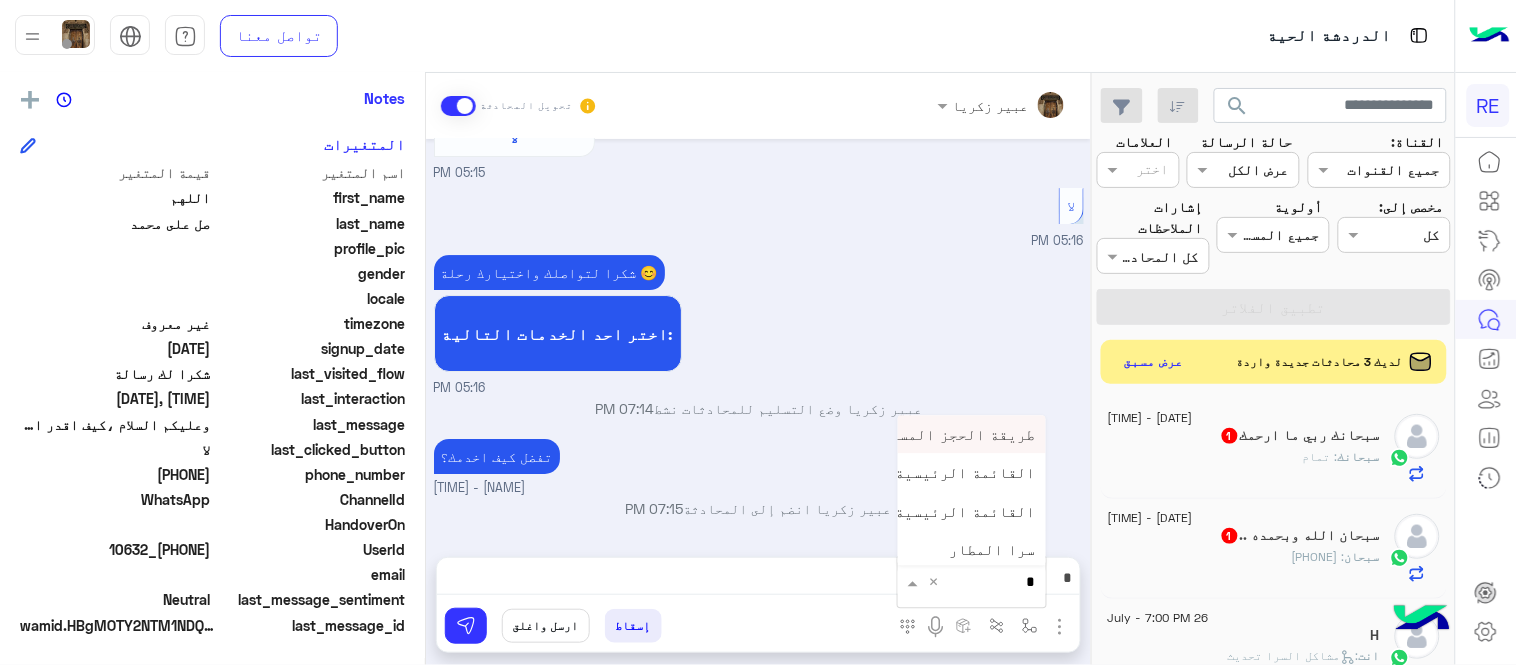 type 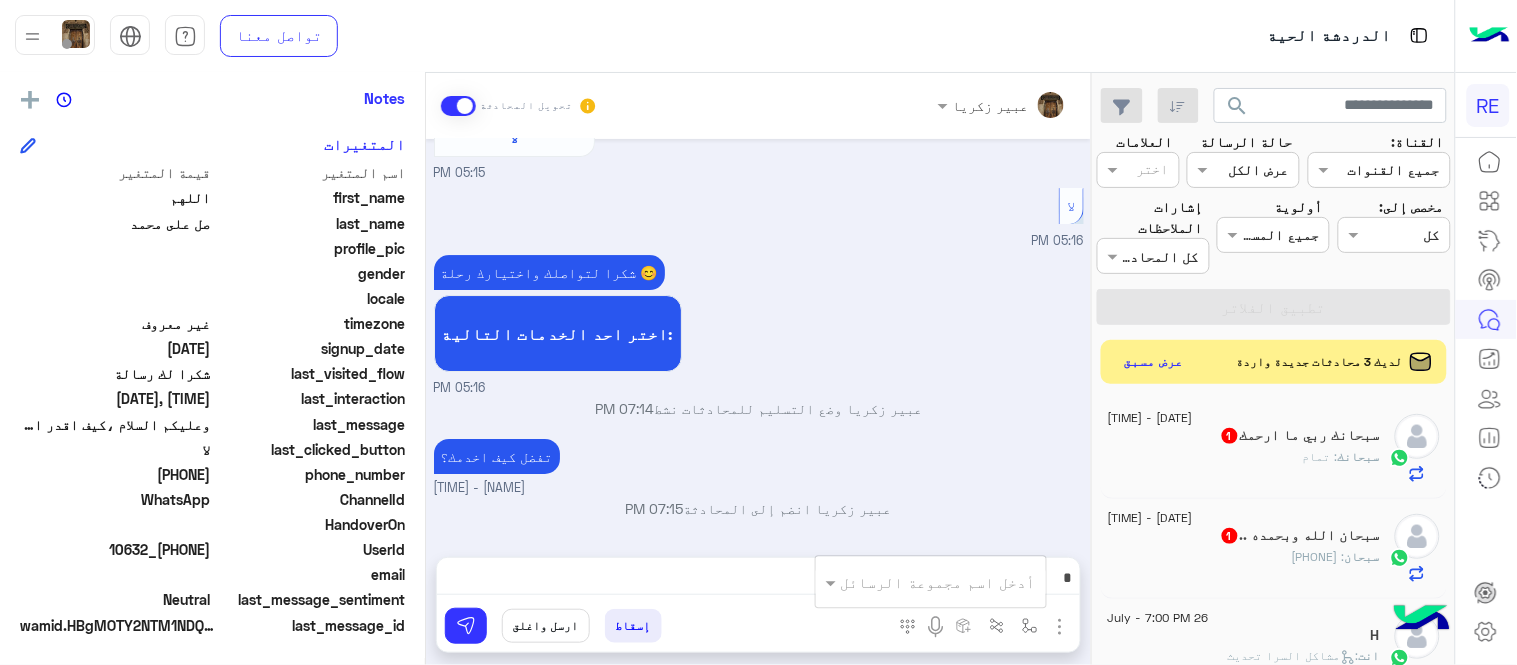 click on "[NAME] انضم إلى المحادثة   [TIME]" at bounding box center [759, 508] 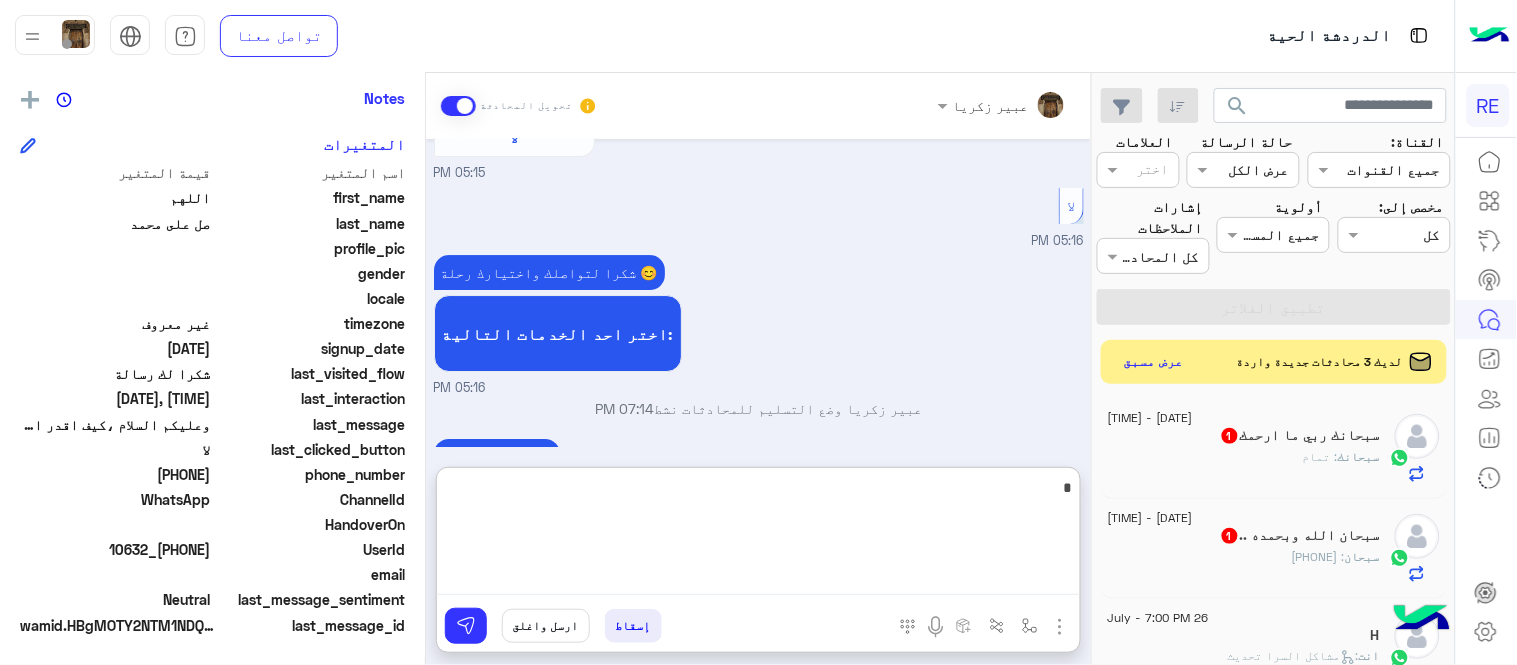scroll, scrollTop: 1722, scrollLeft: 0, axis: vertical 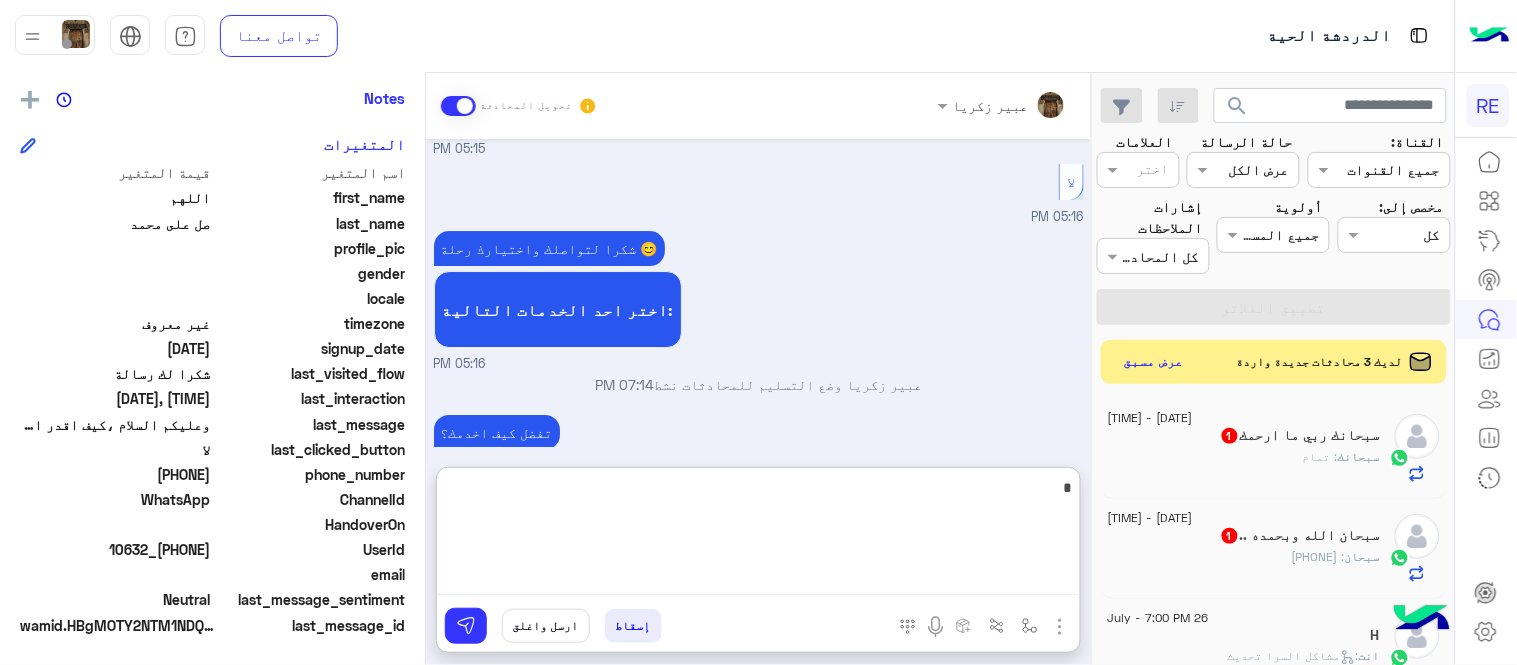 click at bounding box center (758, 535) 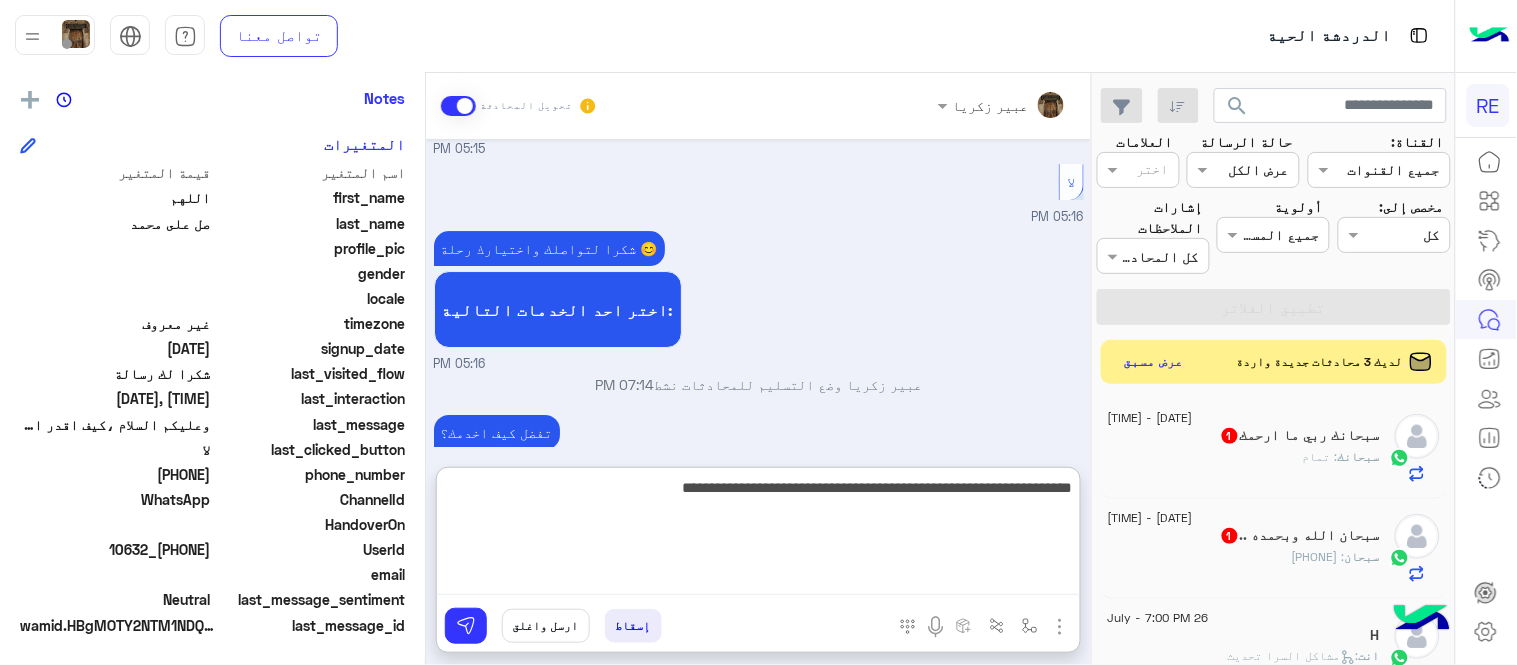type on "**********" 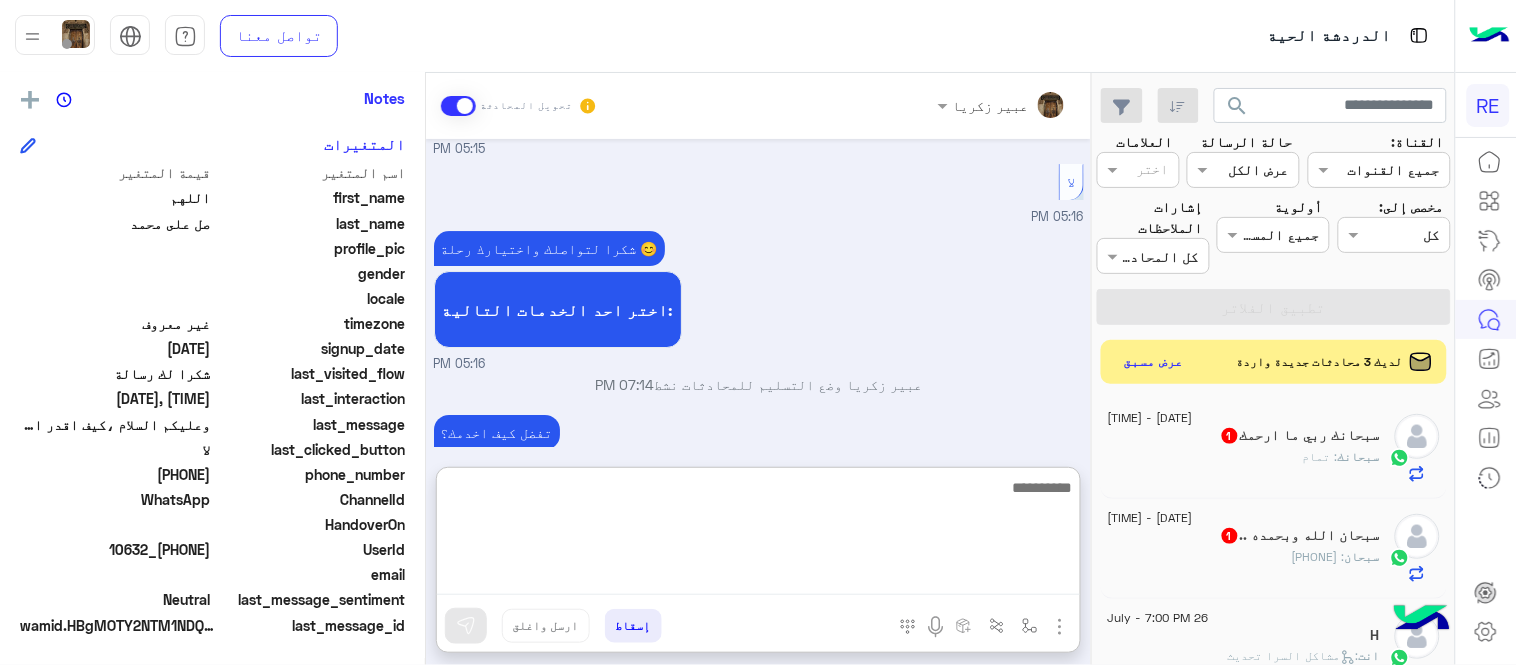 scroll, scrollTop: 1873, scrollLeft: 0, axis: vertical 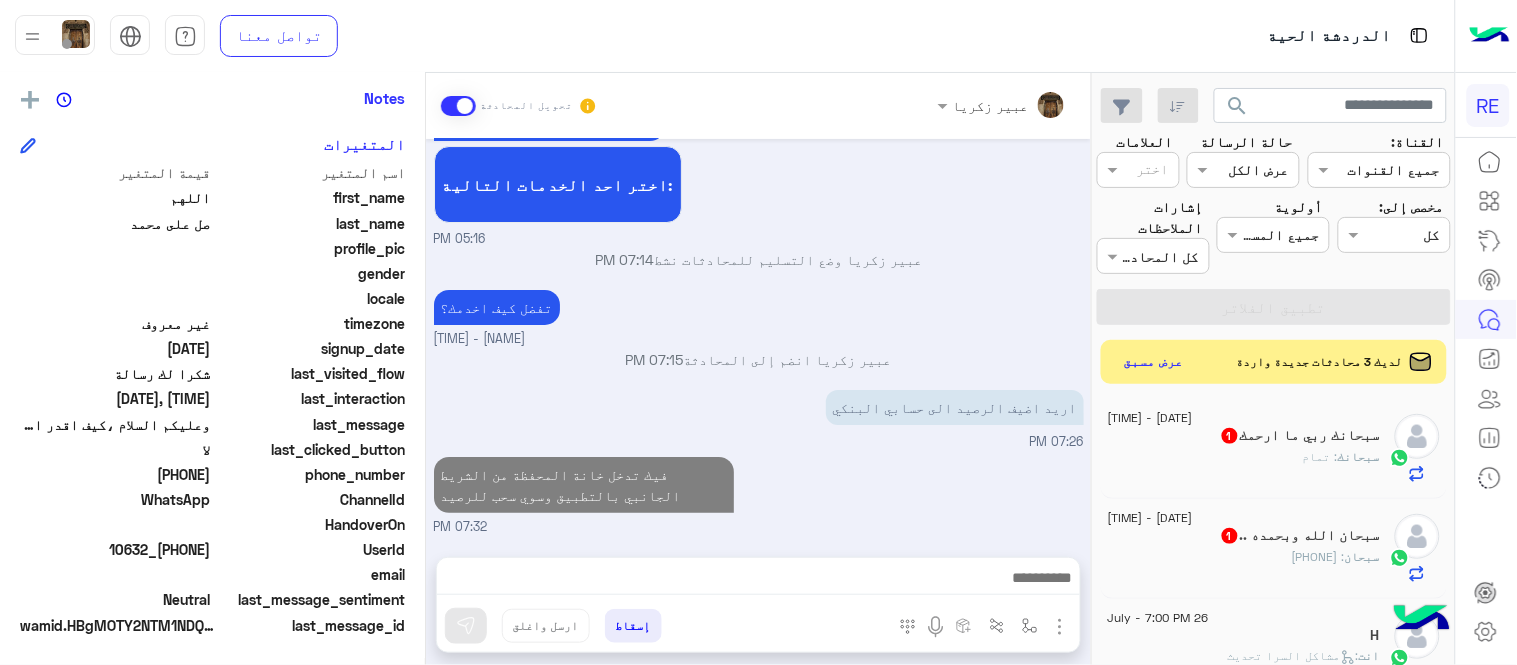 click on "فيك تدخل خانة المحفظة من الشريط الجانبي بالتطبيق وسوي سحب للرصيد   [TIME]" at bounding box center (759, 494) 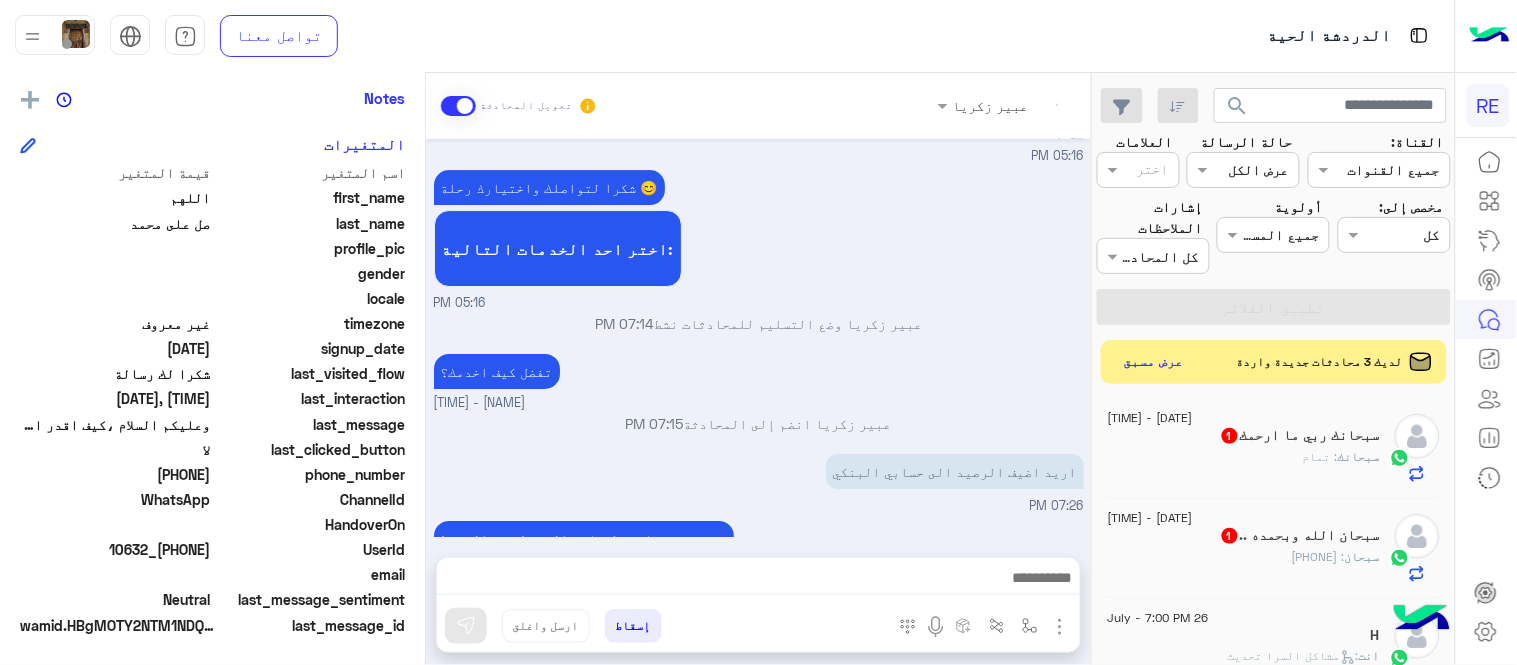 click on "سبحانك : تمام" 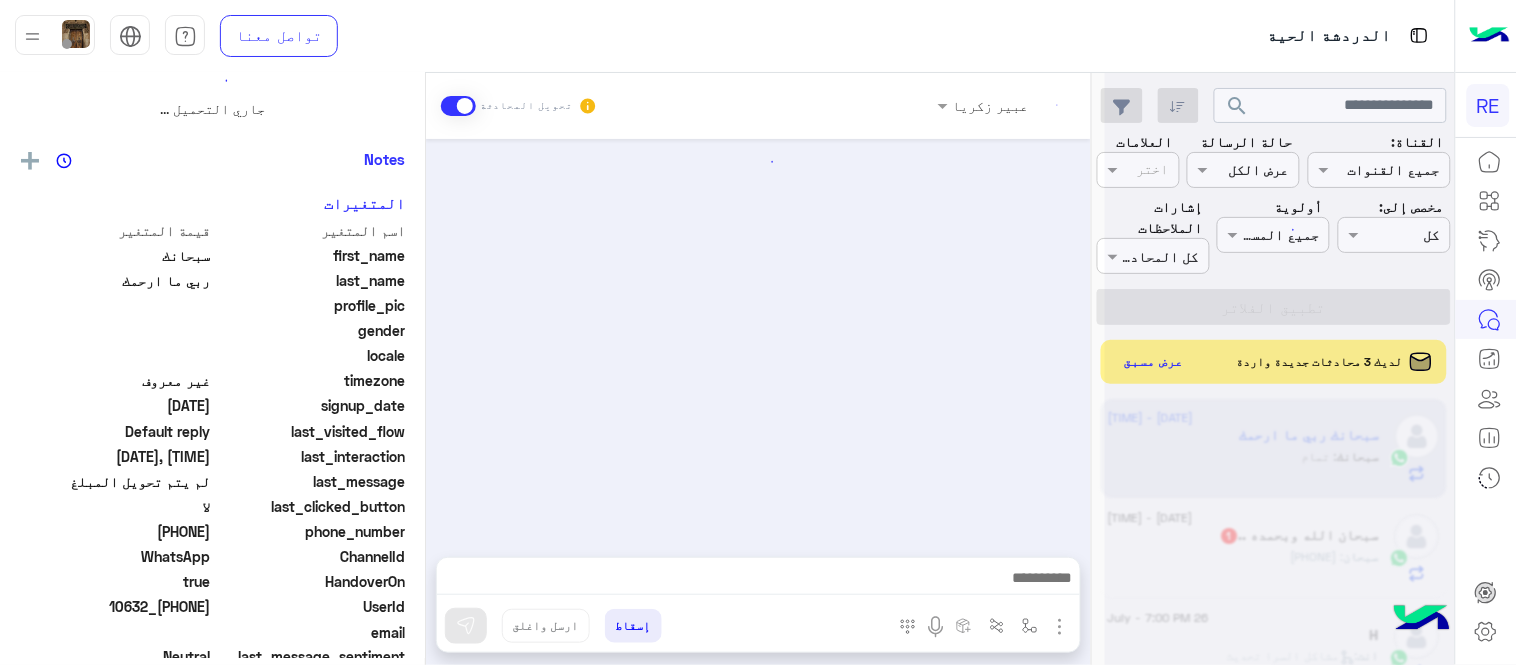scroll, scrollTop: 0, scrollLeft: 0, axis: both 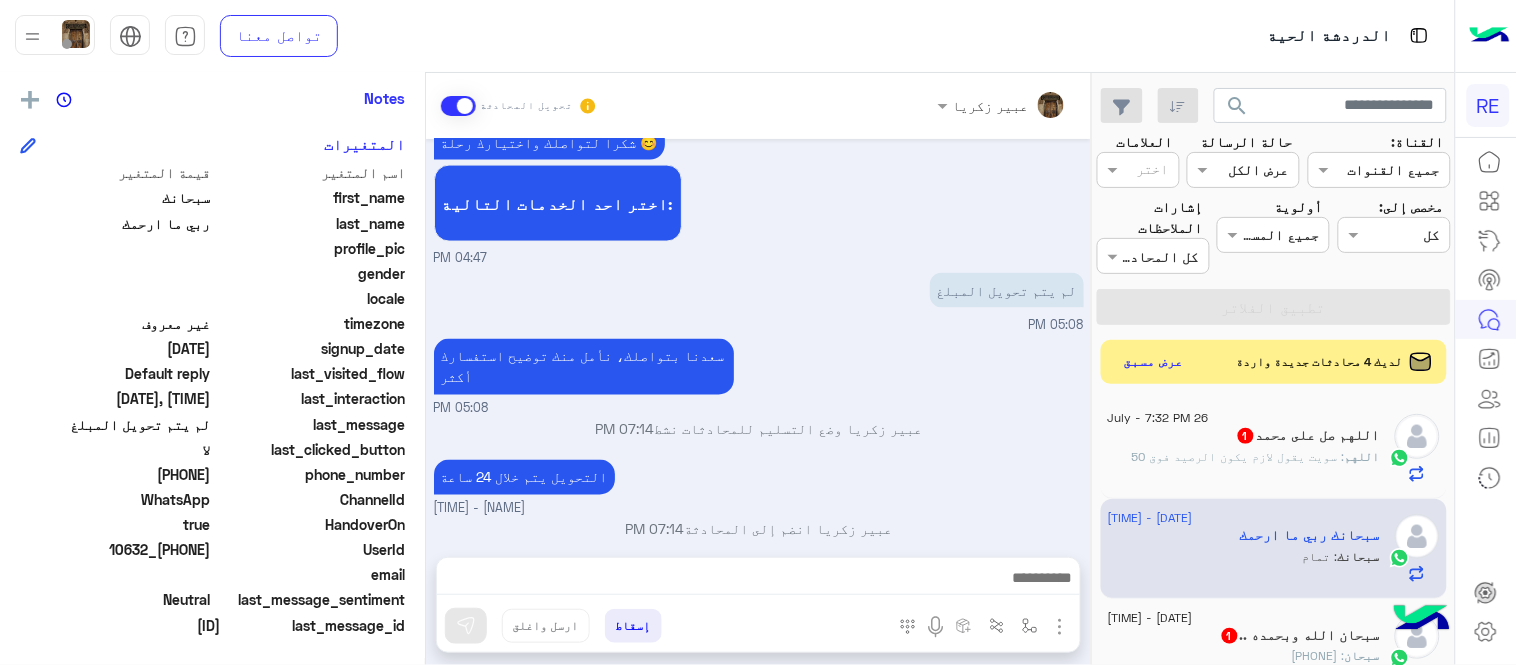 click on "[NAME] انضم إلى المحادثة   [TIME]" at bounding box center [759, 529] 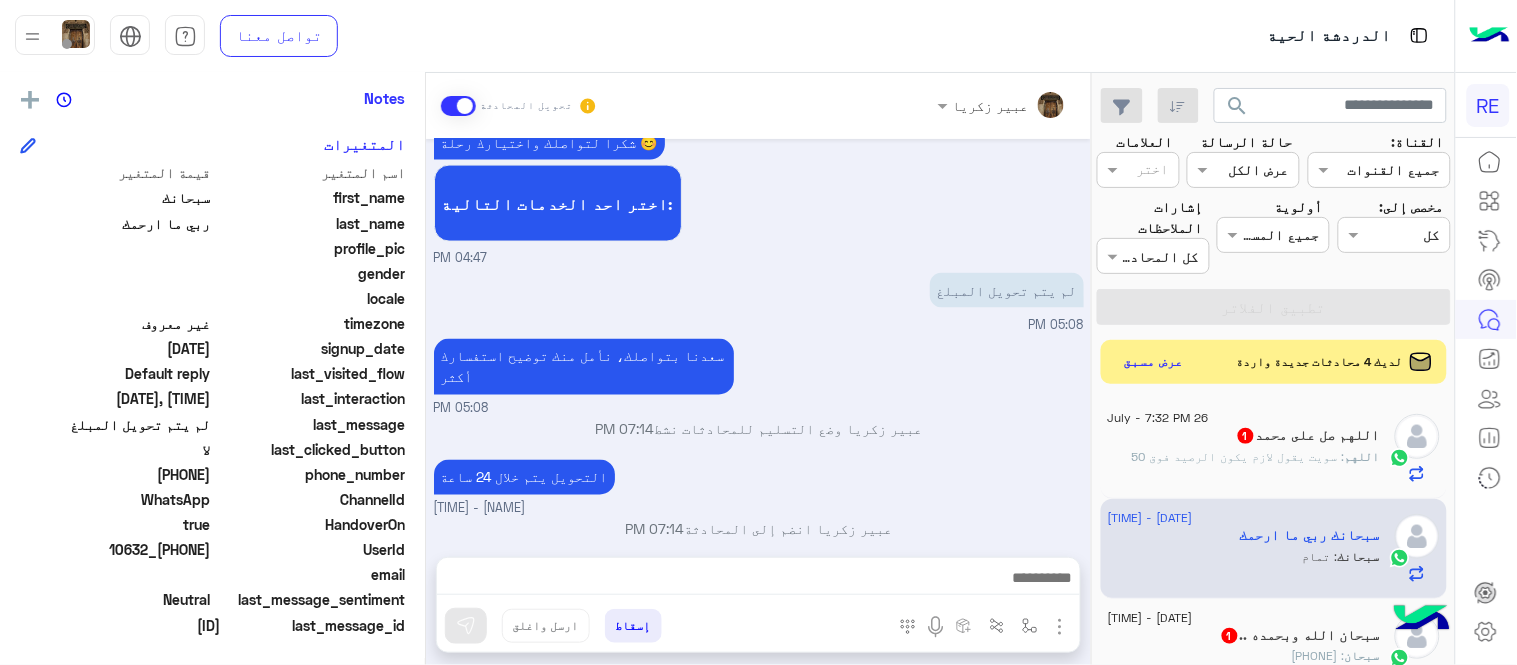 click on "اللهم : سويت يقول لازم يكون الرصيد فوق 50" 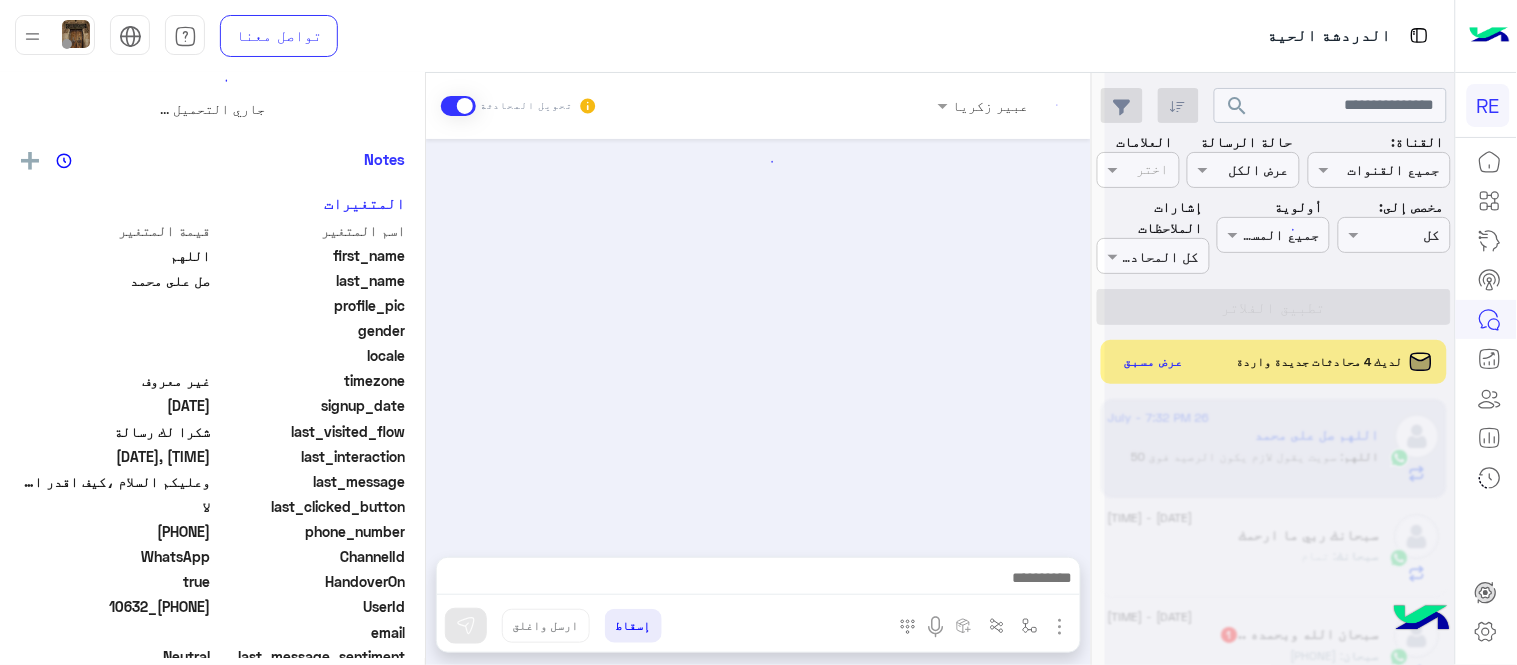 scroll, scrollTop: 0, scrollLeft: 0, axis: both 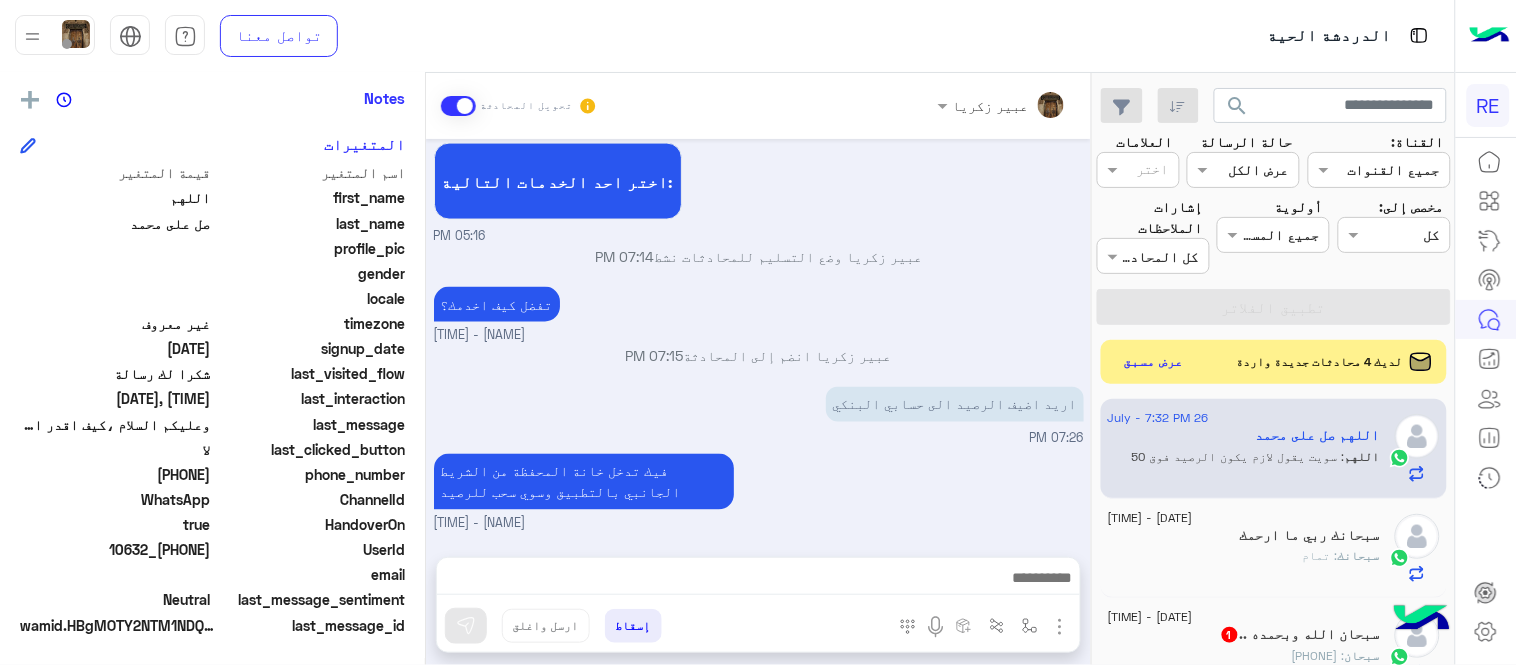 drag, startPoint x: 136, startPoint y: 471, endPoint x: 213, endPoint y: 474, distance: 77.05842 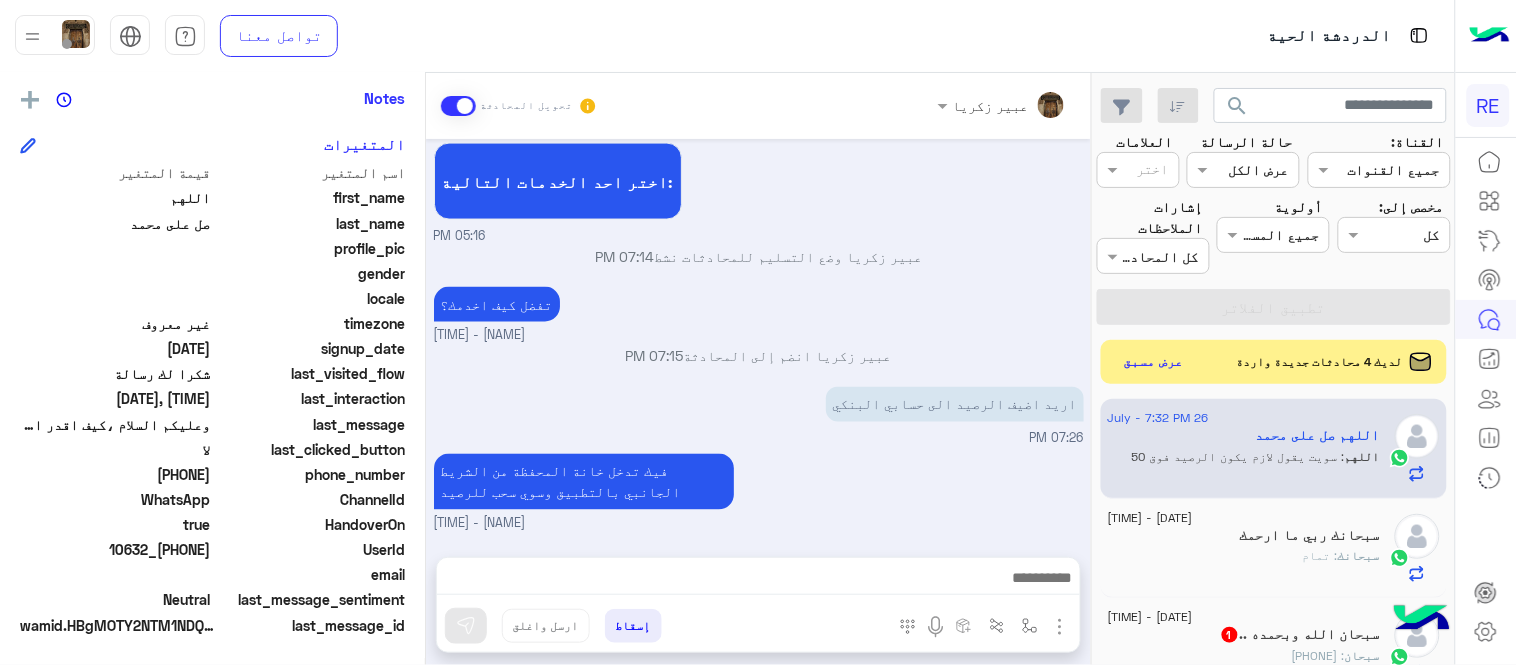 click at bounding box center [758, 583] 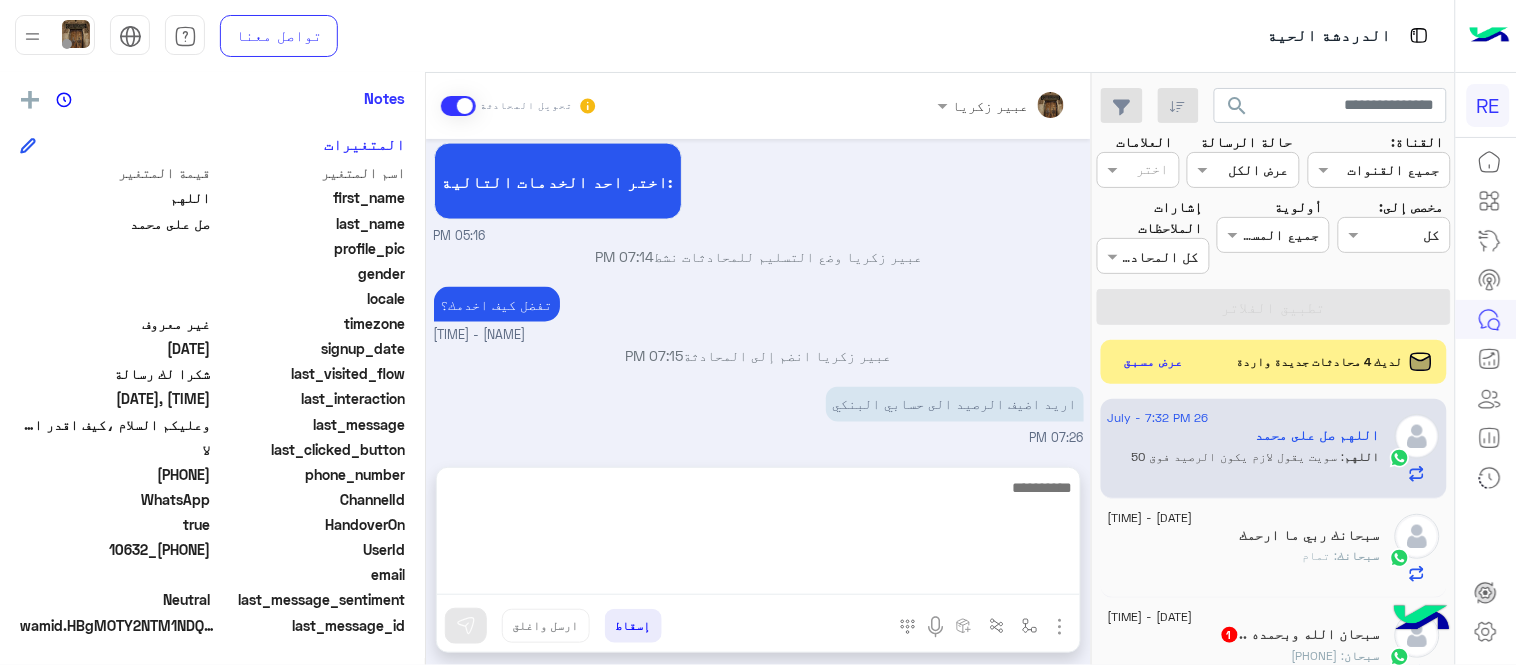 click at bounding box center (758, 535) 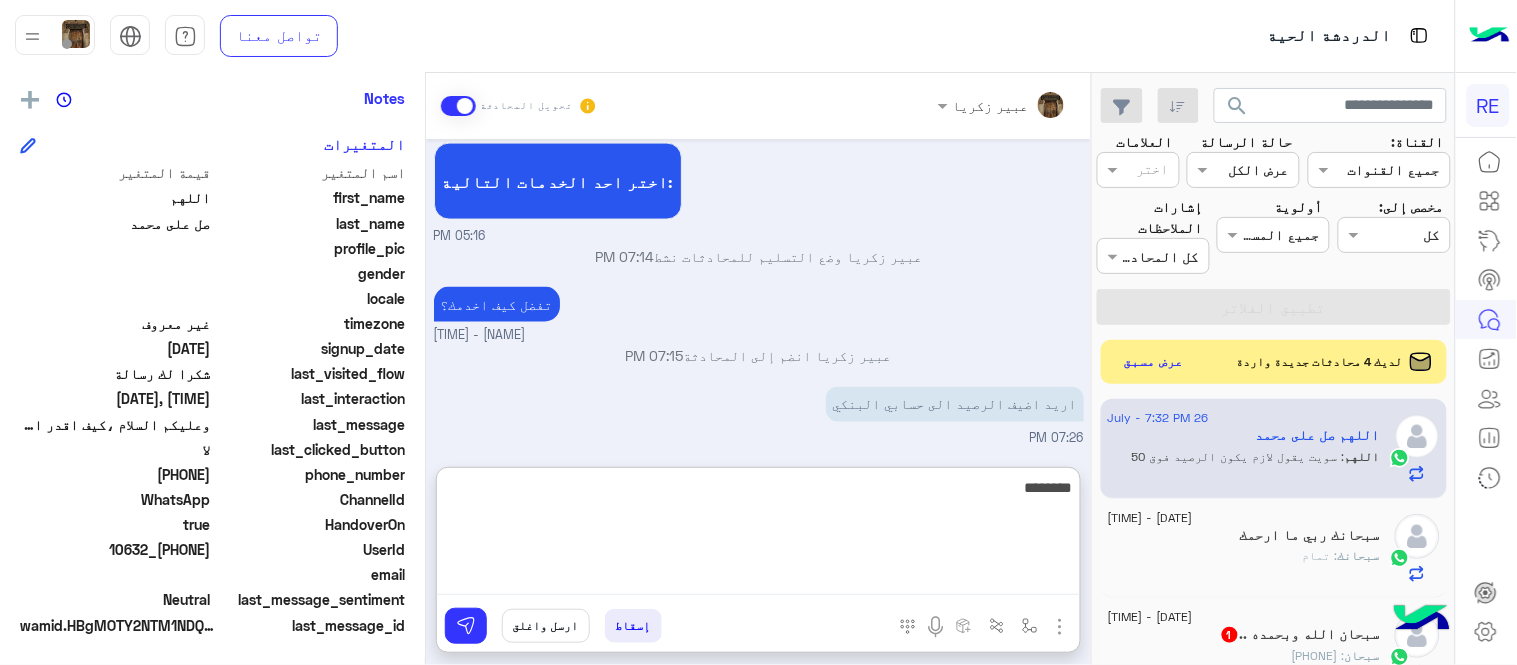 type on "********" 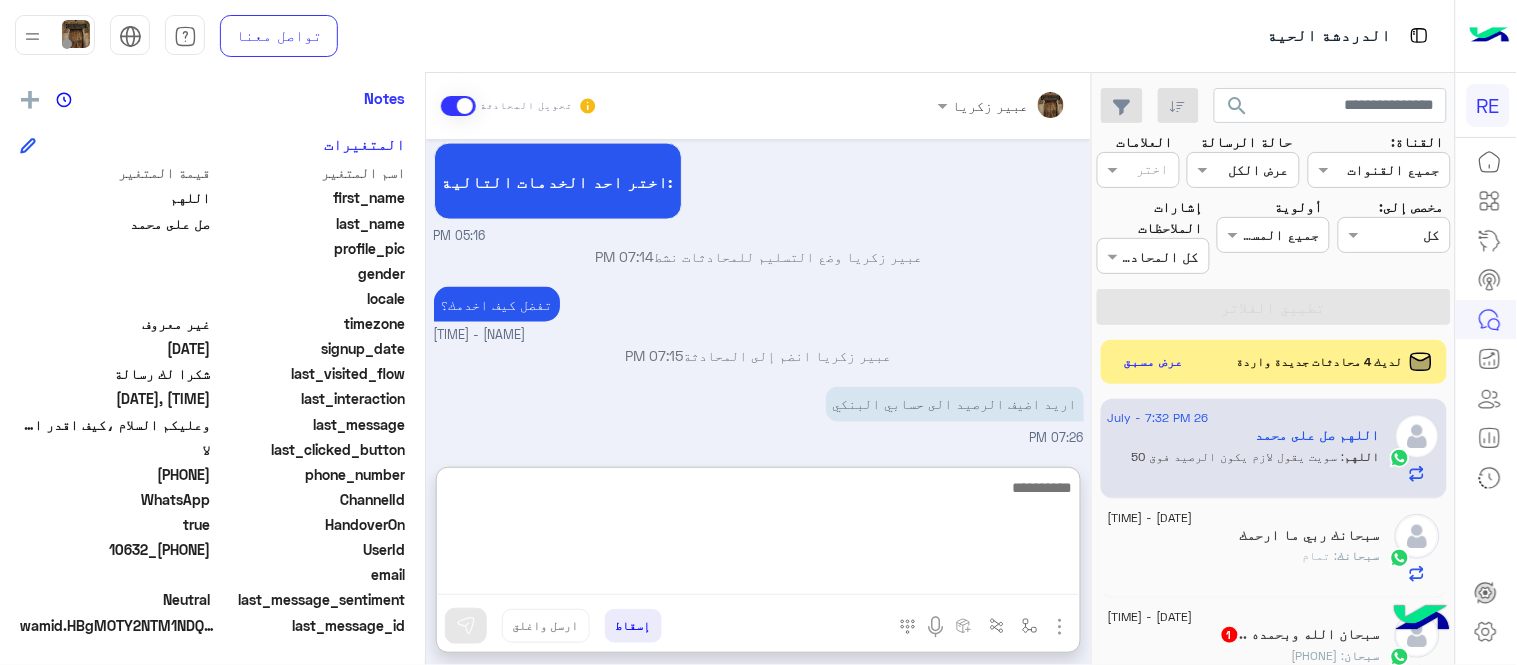 scroll, scrollTop: 943, scrollLeft: 0, axis: vertical 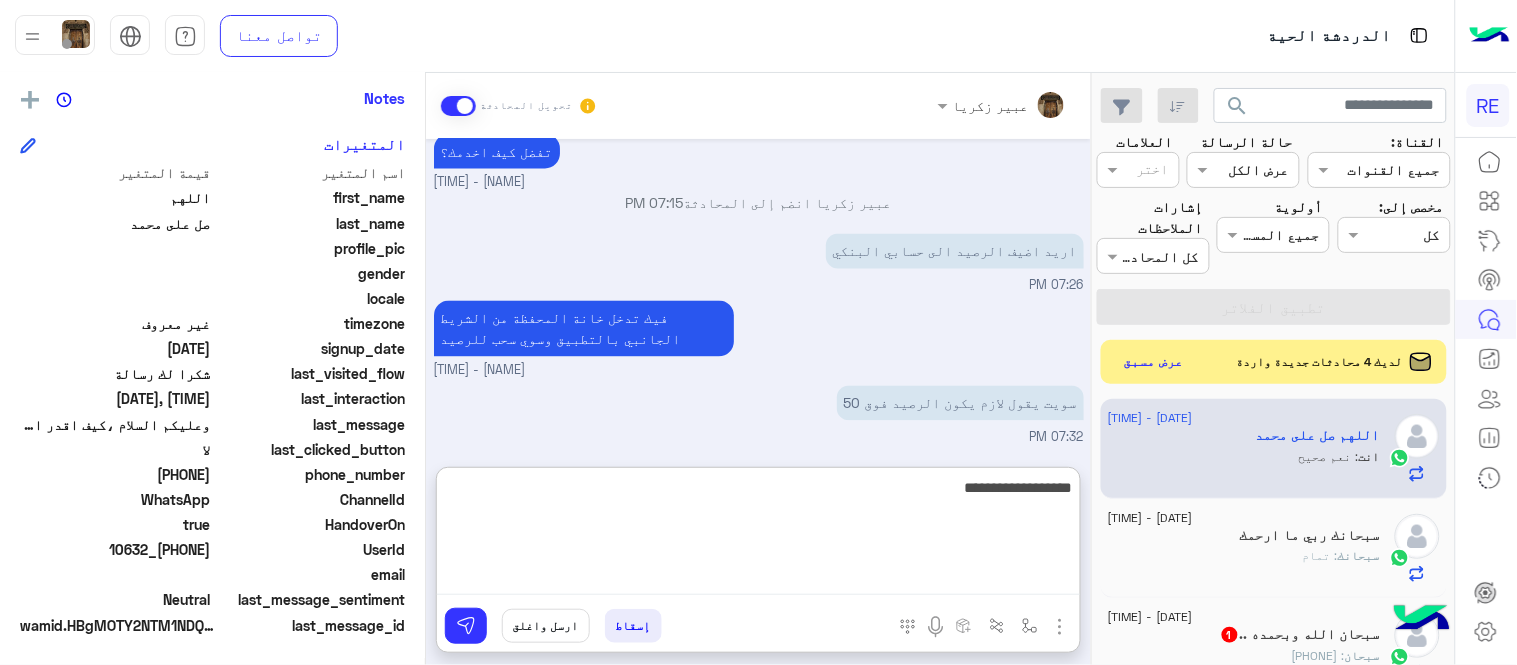 type on "**********" 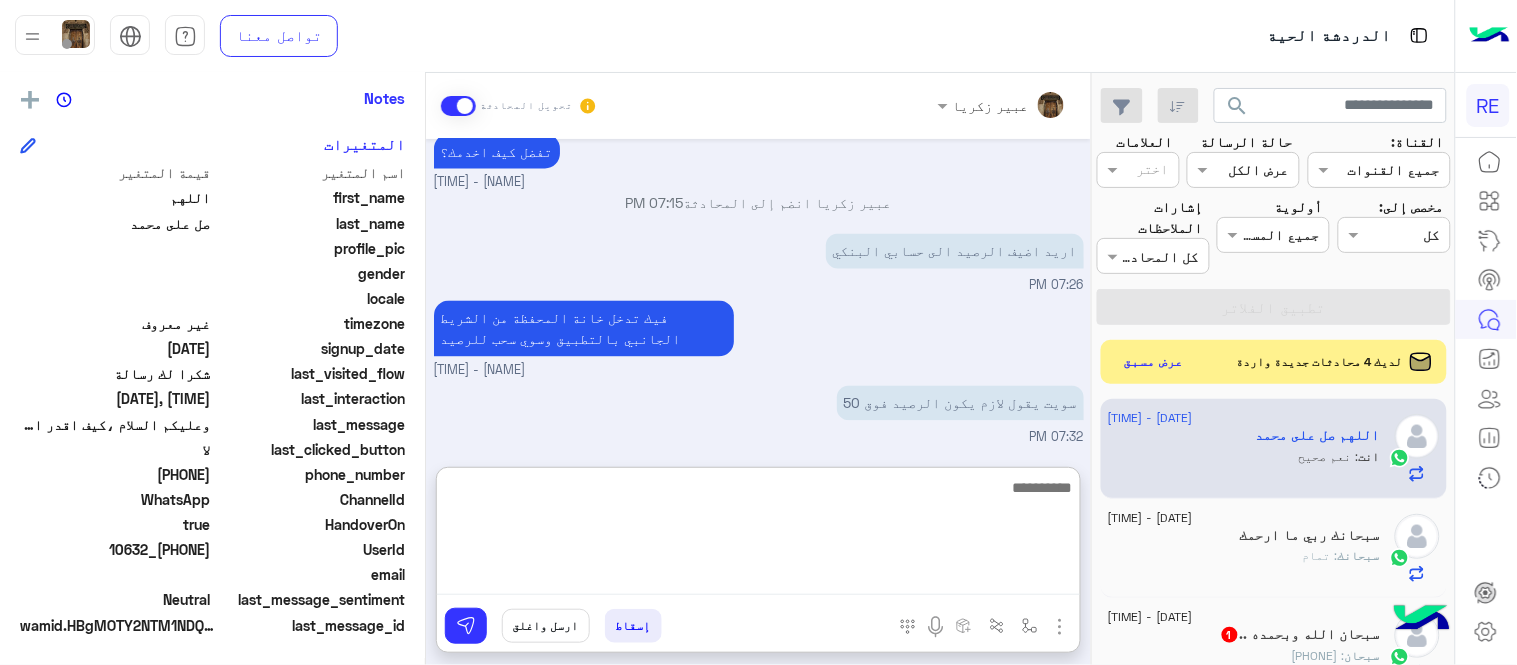 scroll, scrollTop: 1007, scrollLeft: 0, axis: vertical 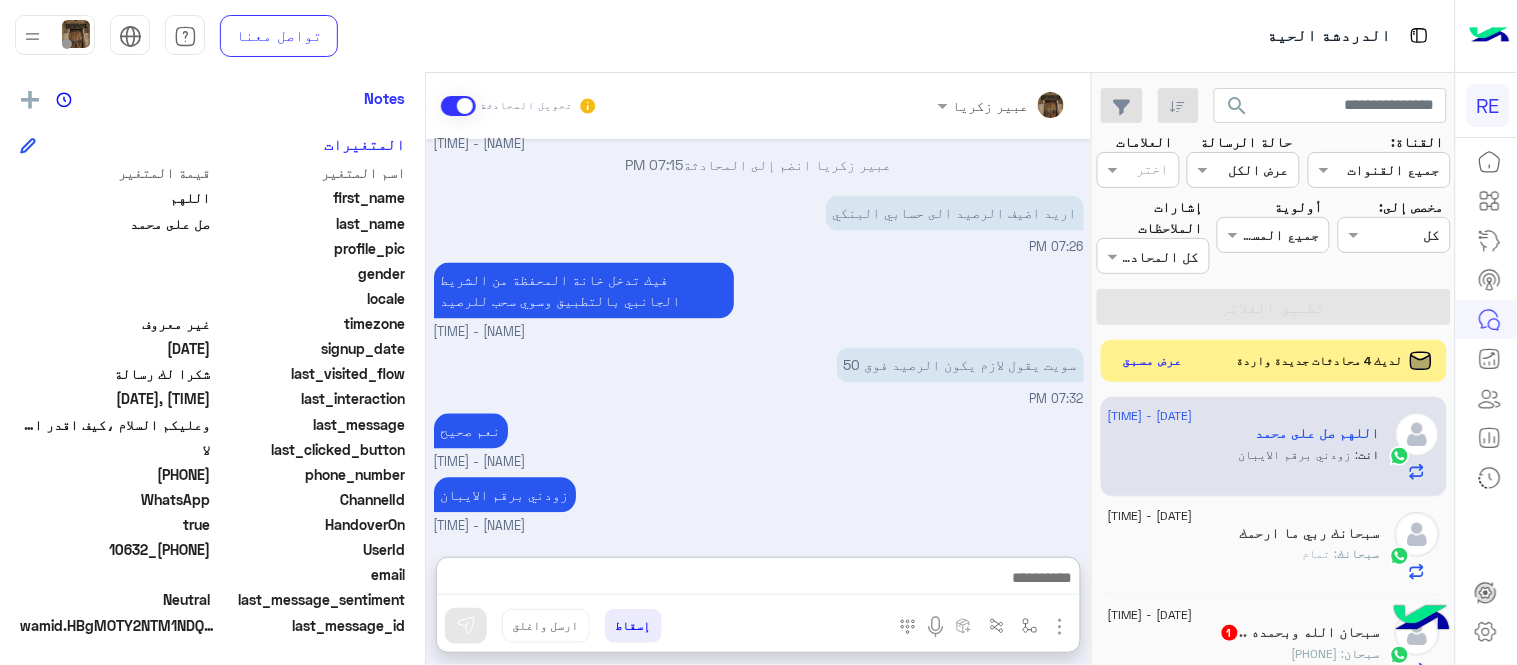click on "عرض مسبق" 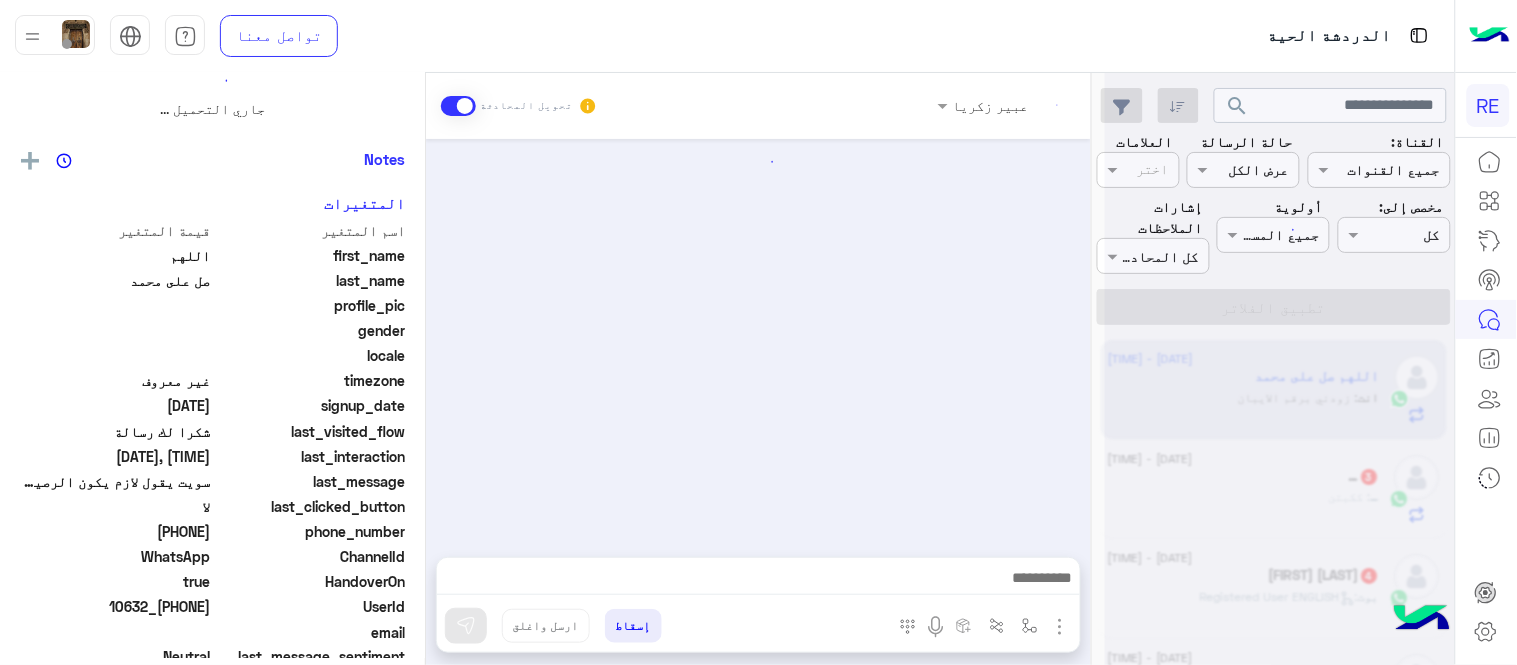 scroll, scrollTop: 0, scrollLeft: 0, axis: both 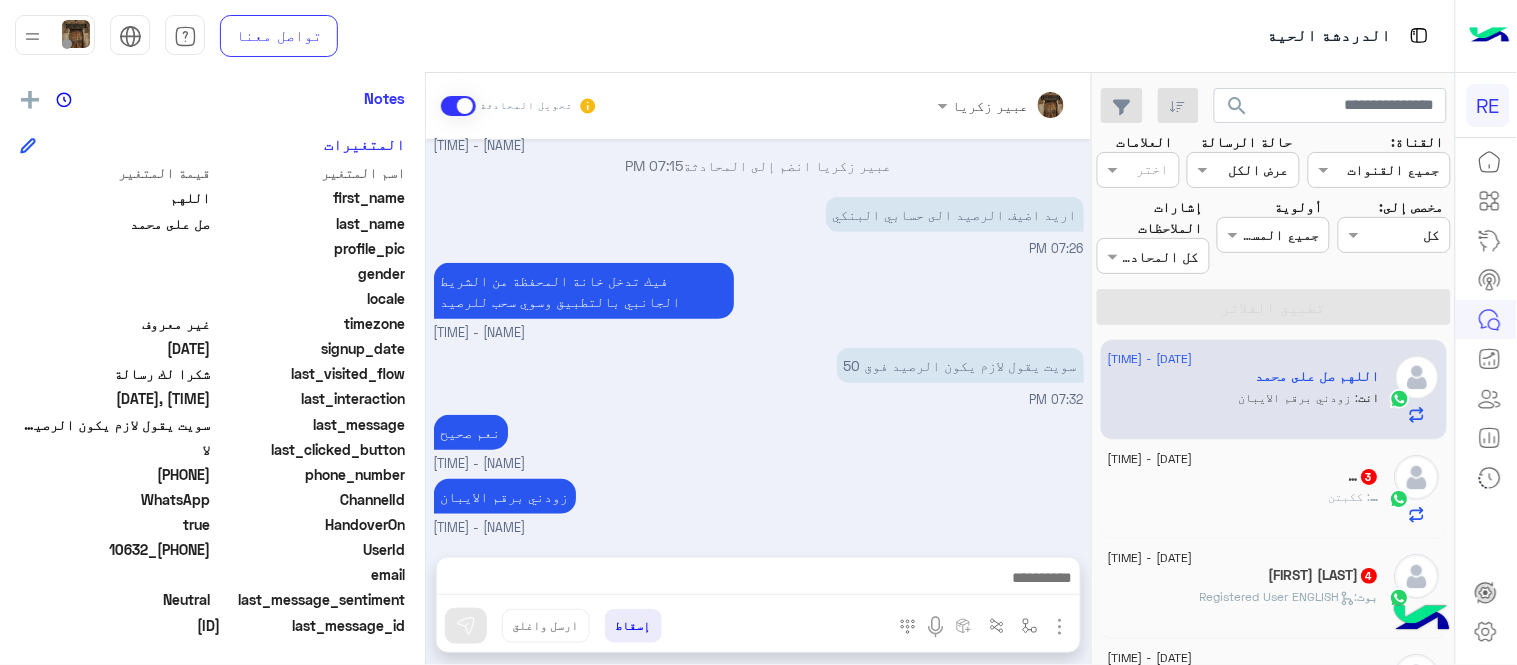 click on "بوت :   Registered User ENGLISH" 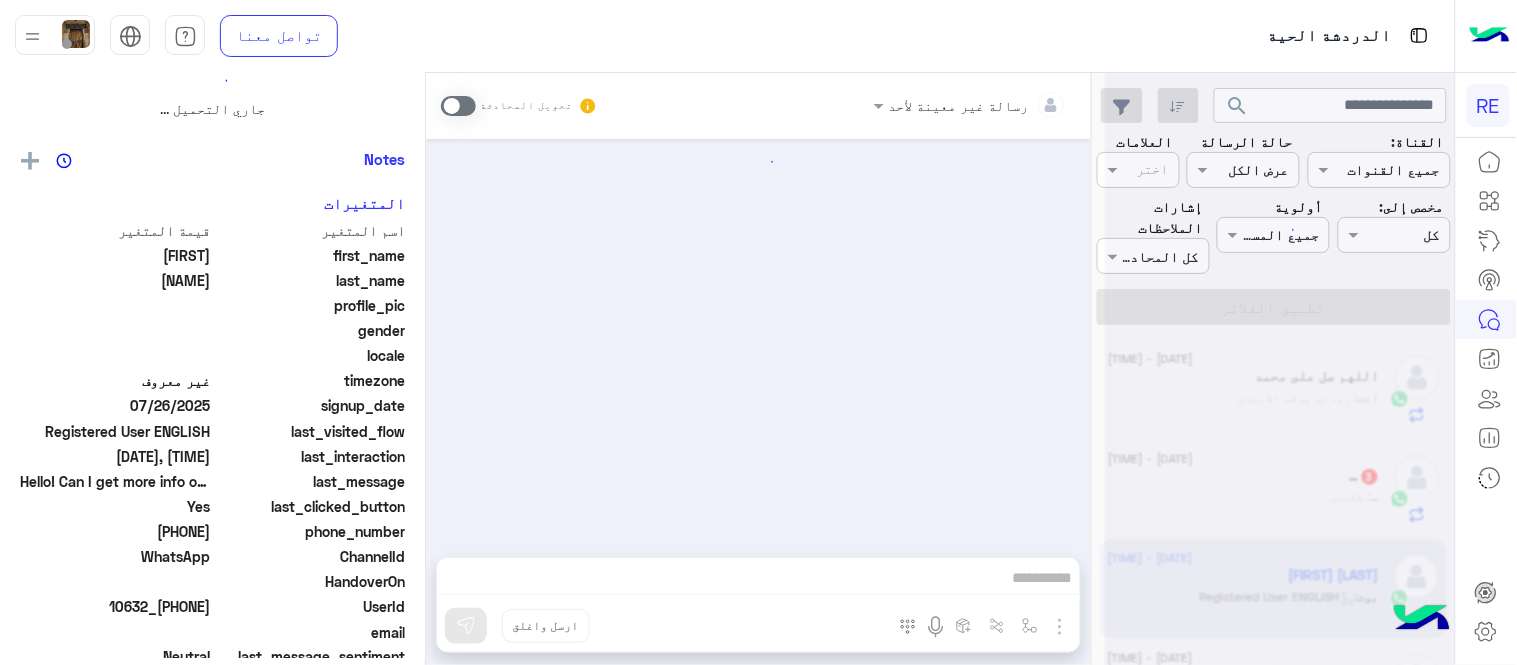 scroll, scrollTop: 0, scrollLeft: 0, axis: both 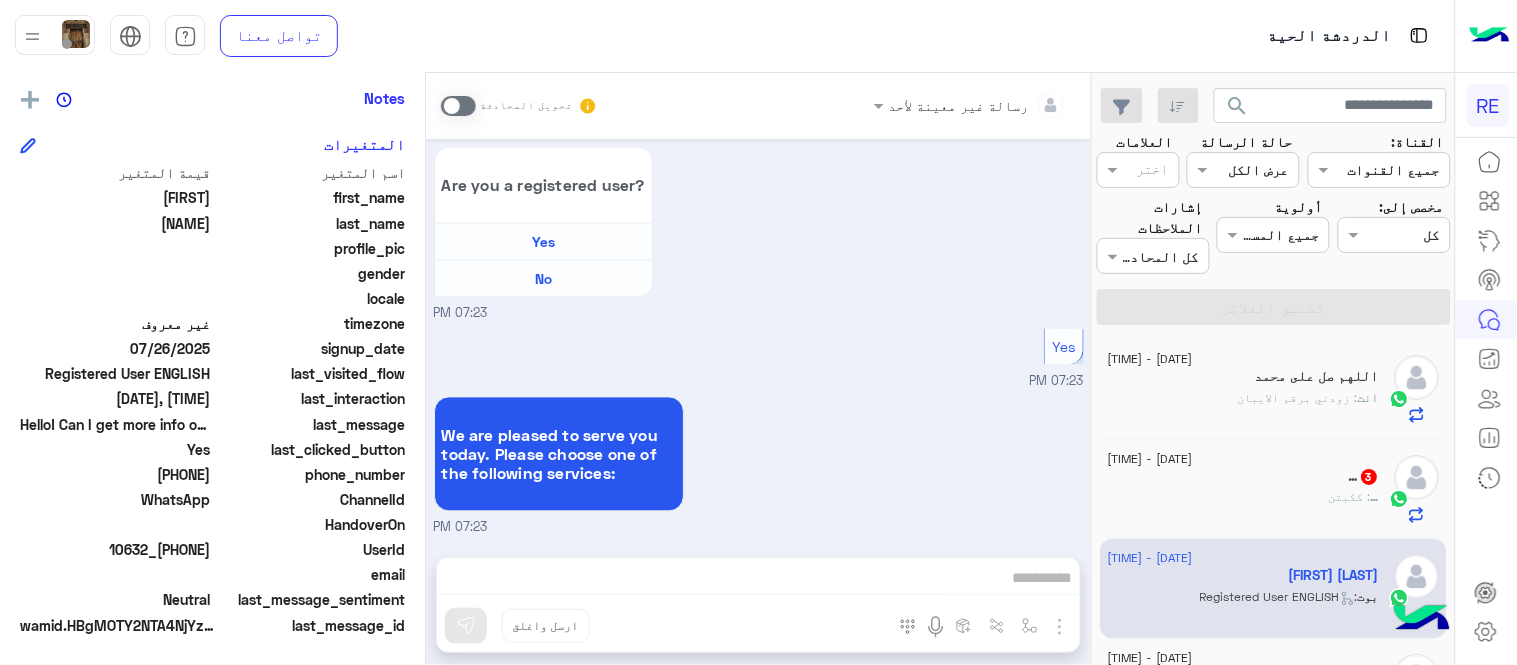 click at bounding box center (458, 106) 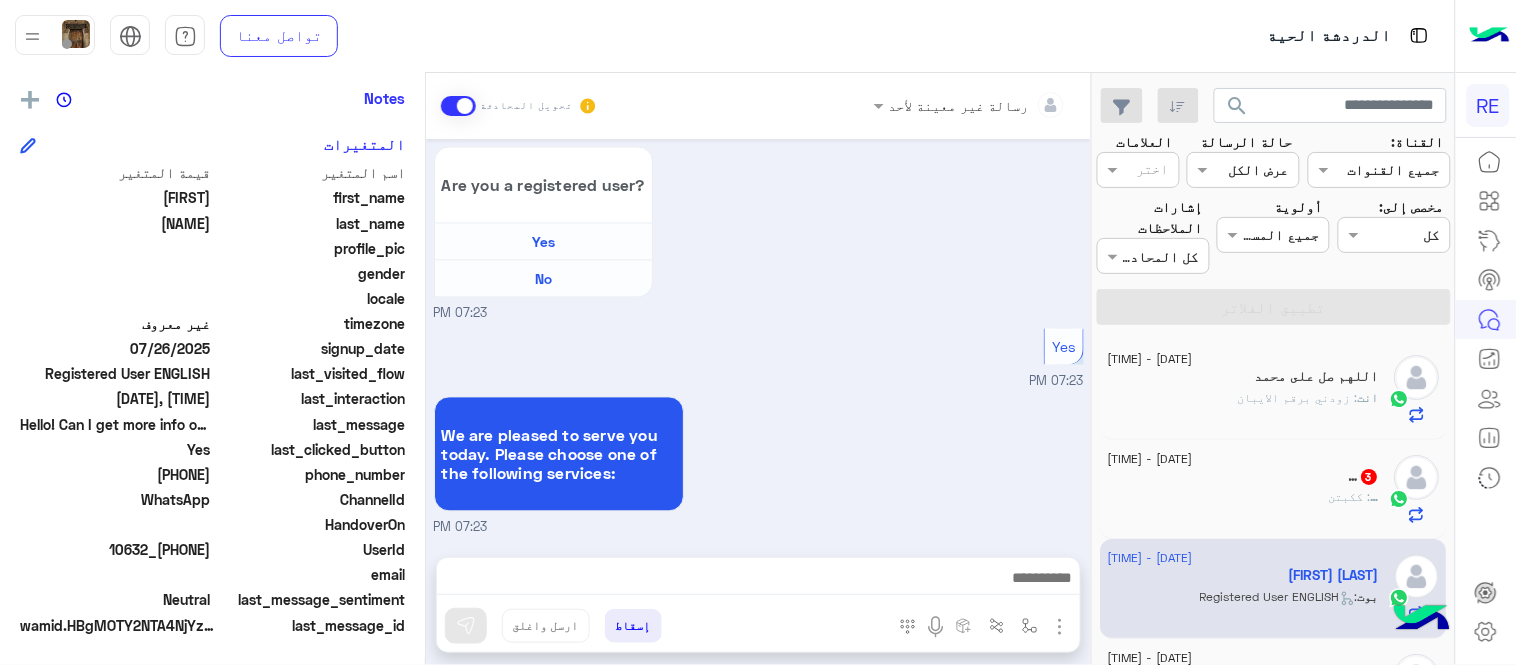 scroll, scrollTop: 963, scrollLeft: 0, axis: vertical 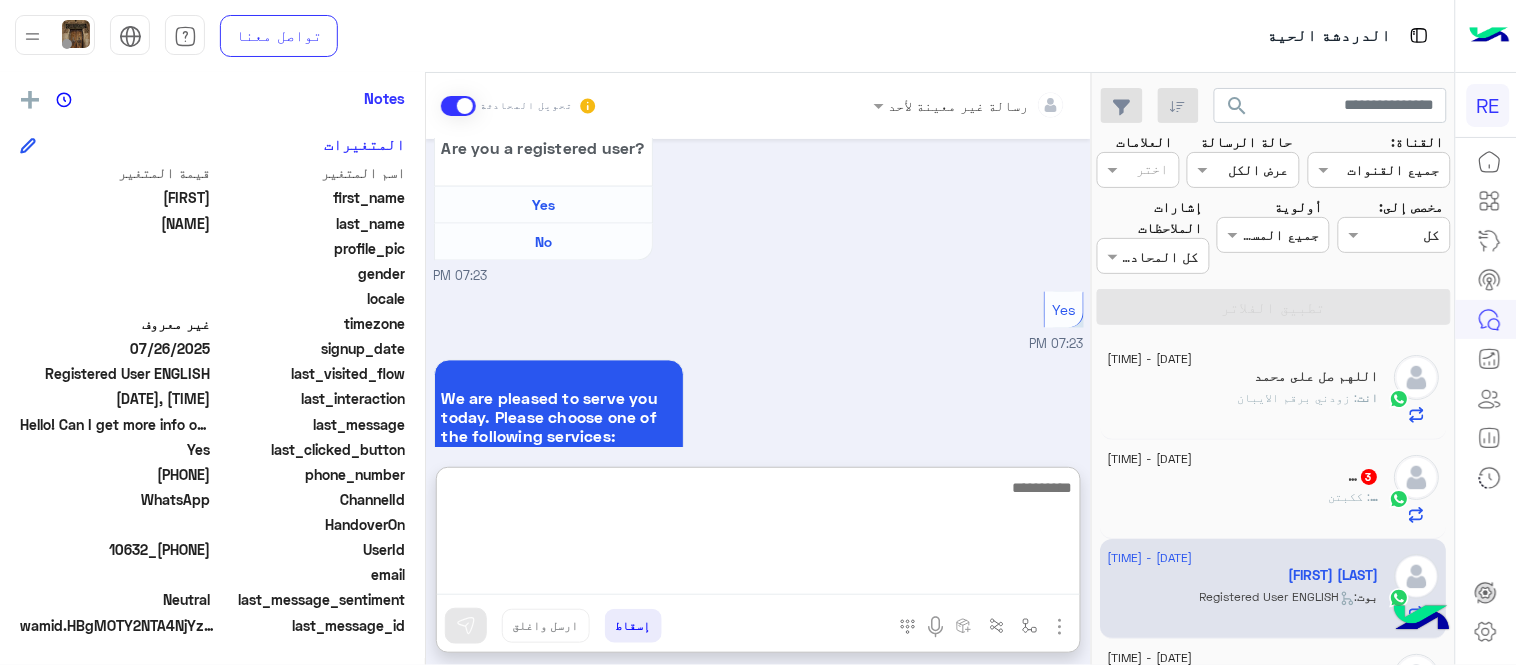 click at bounding box center [758, 535] 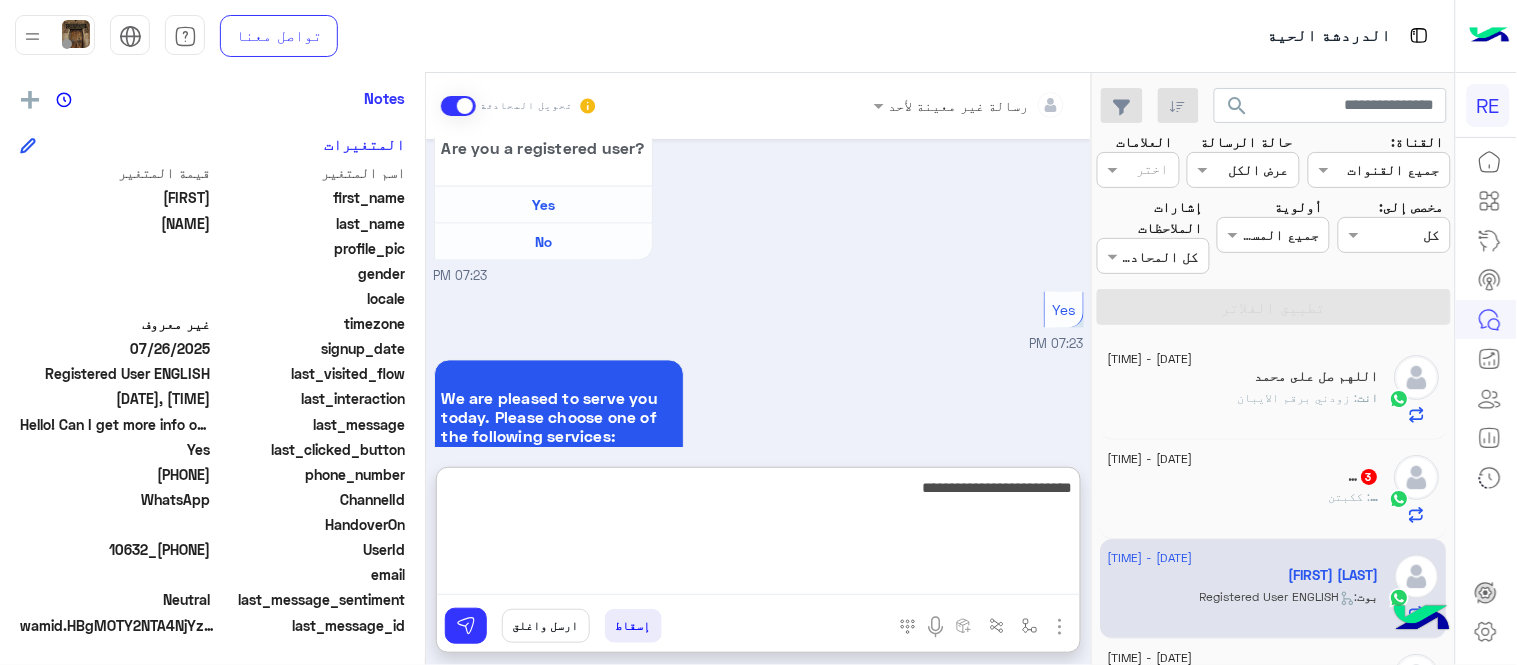 type on "**********" 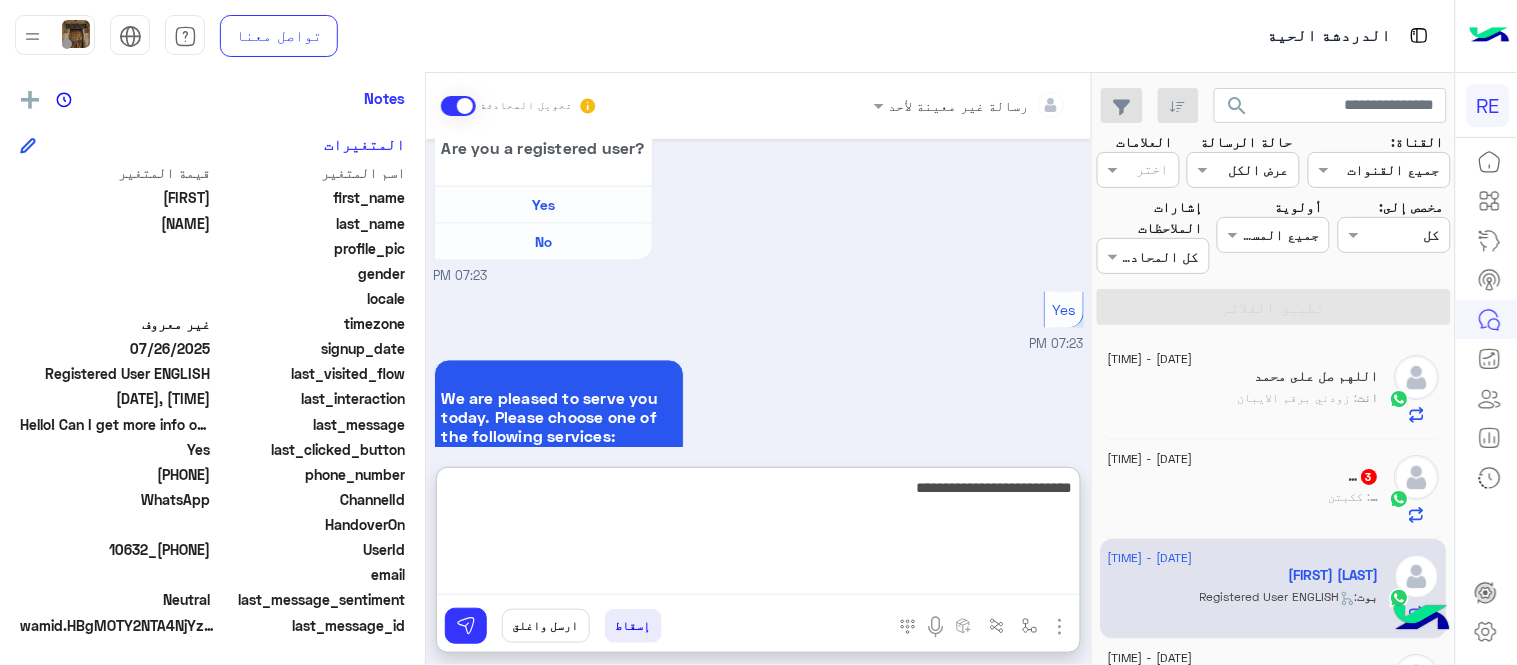 type 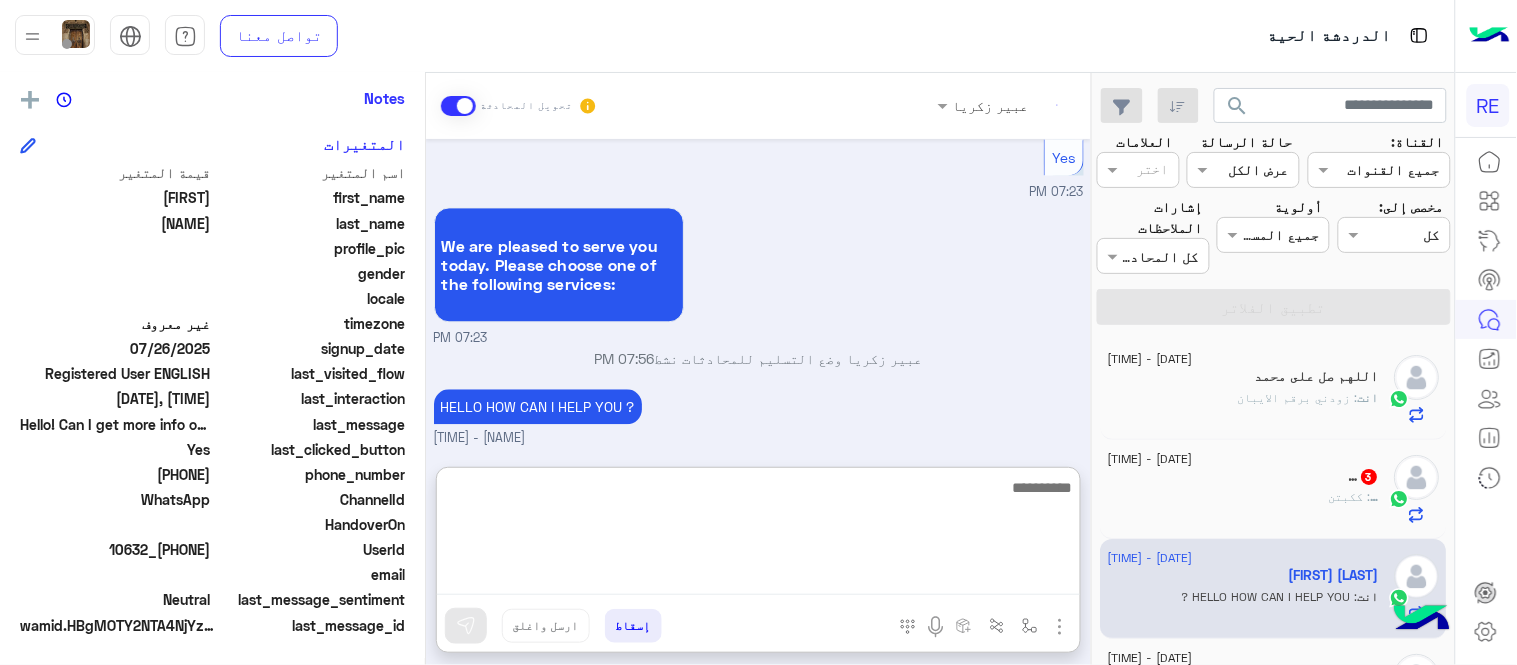 scroll, scrollTop: 1153, scrollLeft: 0, axis: vertical 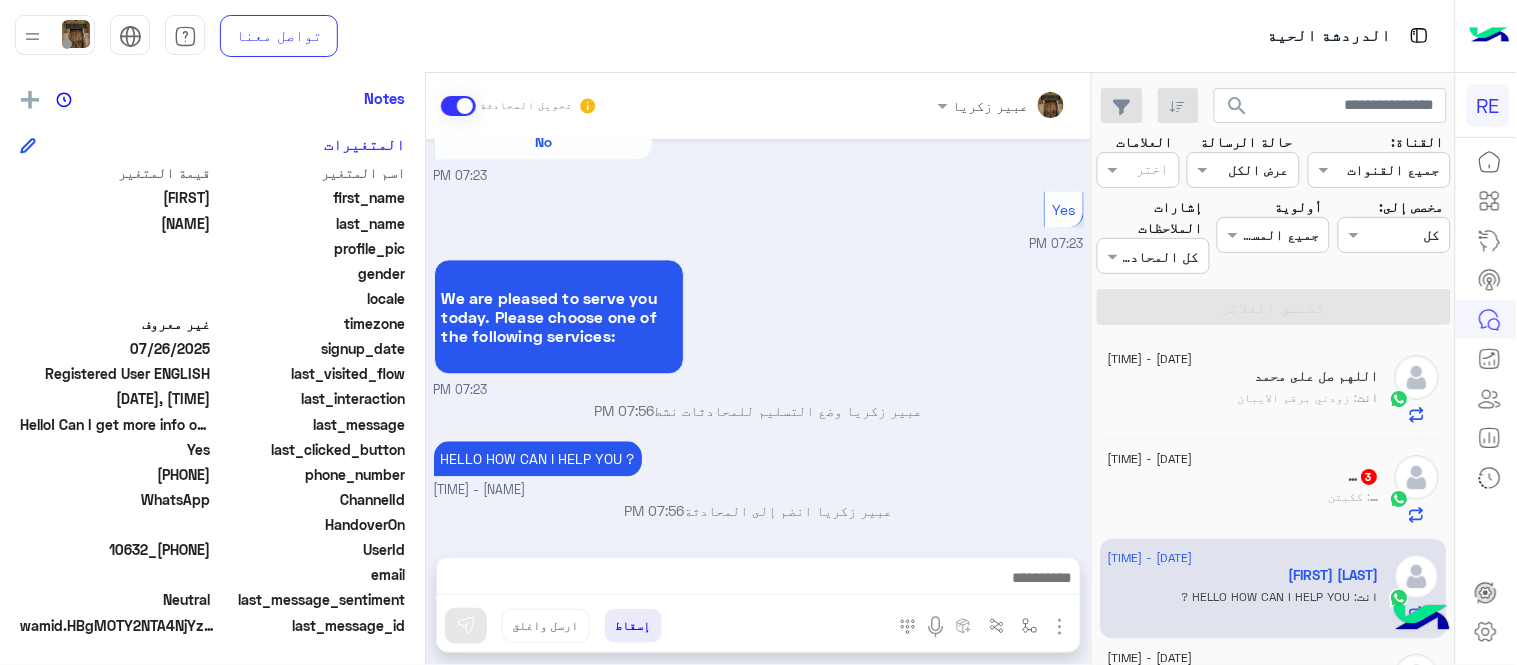 click on "[DATE]  Hello! Can I get more info on this?   [TIME]
اهلًا بك في تطبيق رحلة 👋
Welcome to Rehla  👋
من فضلك أختر لغة التواصل
Please choose your preferred Language
English   عربي     [TIME]   English    [TIME]  Are you a Passenger or a Tour guide?  Passenger 🧳   Tour Guide 🏖️     [TIME]   Passenger     [TIME]  Are you a registered user?  Yes   No     [TIME]   Yes    [TIME]  We are pleased to serve you today.
Please choose one of the following services:    [TIME]   [NAME] وضع التسليم للمحادثات نشط   [TIME]      HELLO HOW CAN I HELP YOU ?  [NAME] - [TIME]   [NAME] انضم إلى المحادثة   [TIME]" at bounding box center (758, 338) 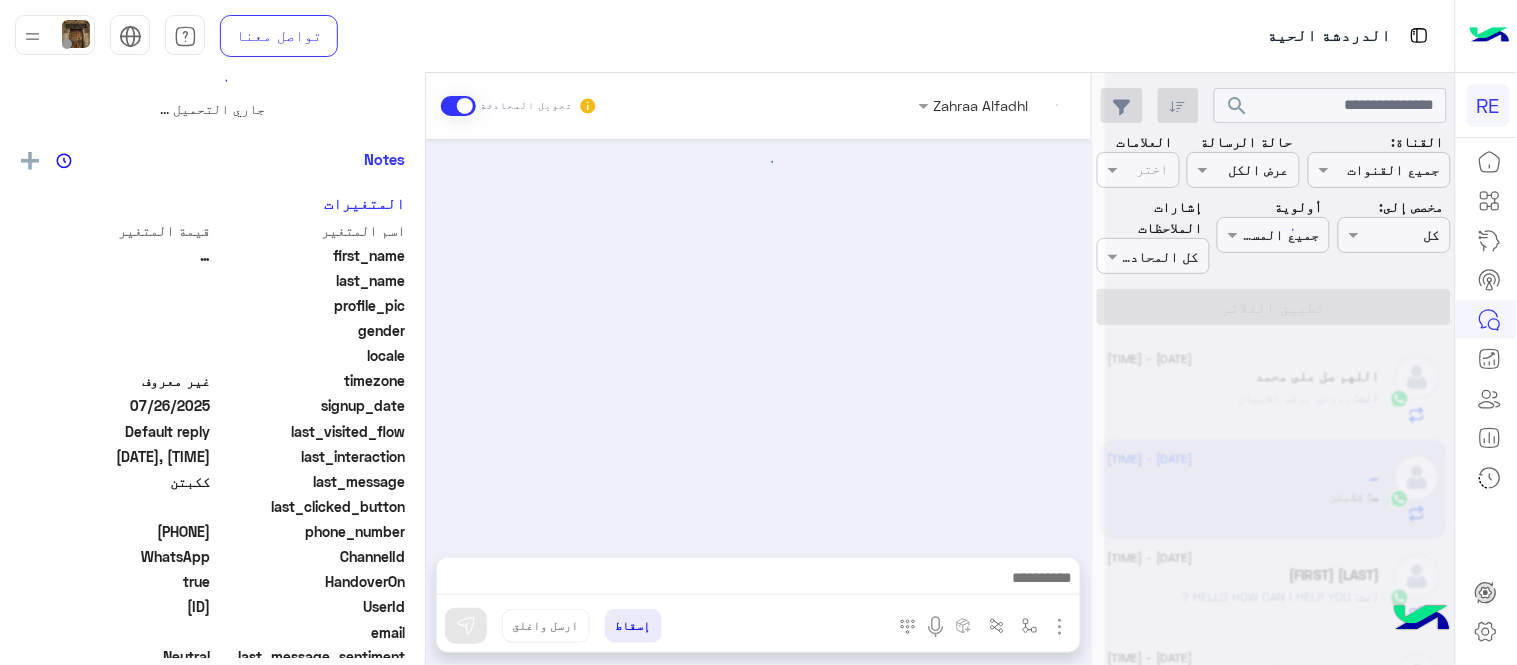 scroll, scrollTop: 0, scrollLeft: 0, axis: both 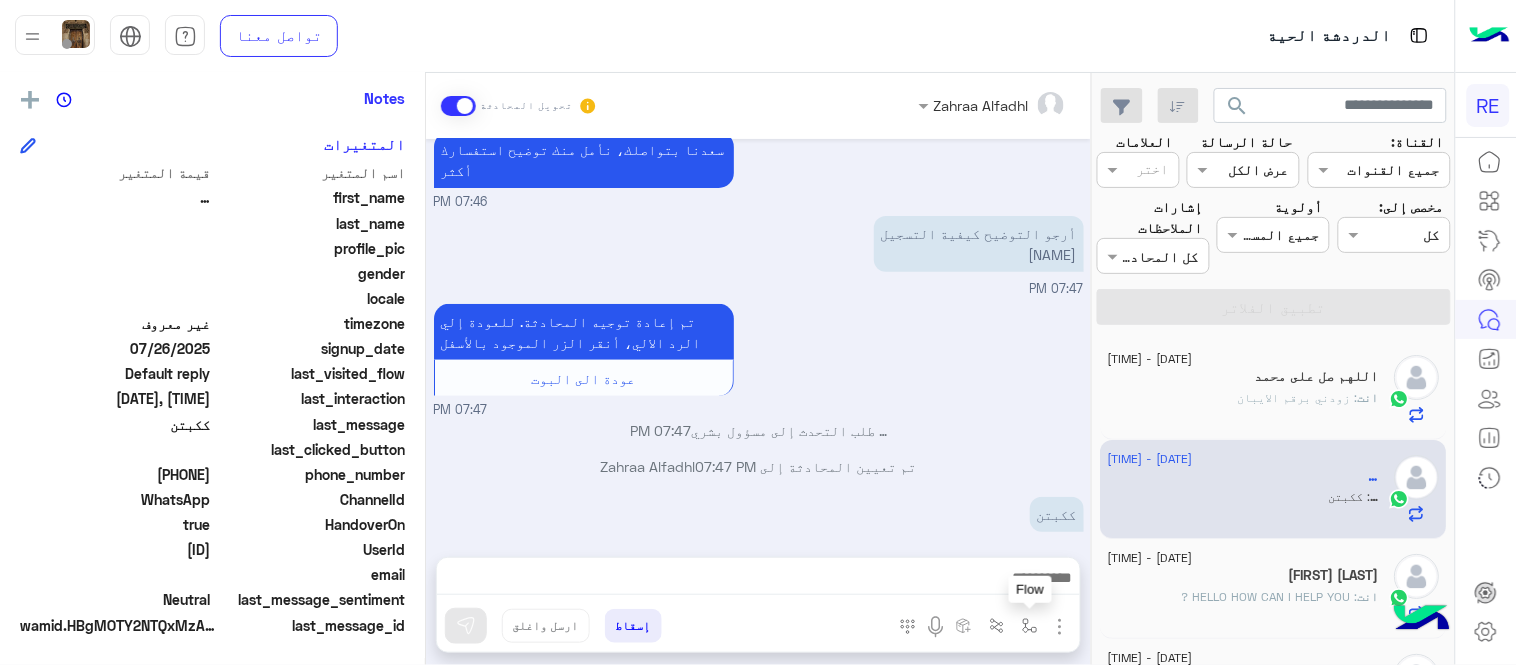 click at bounding box center (1030, 625) 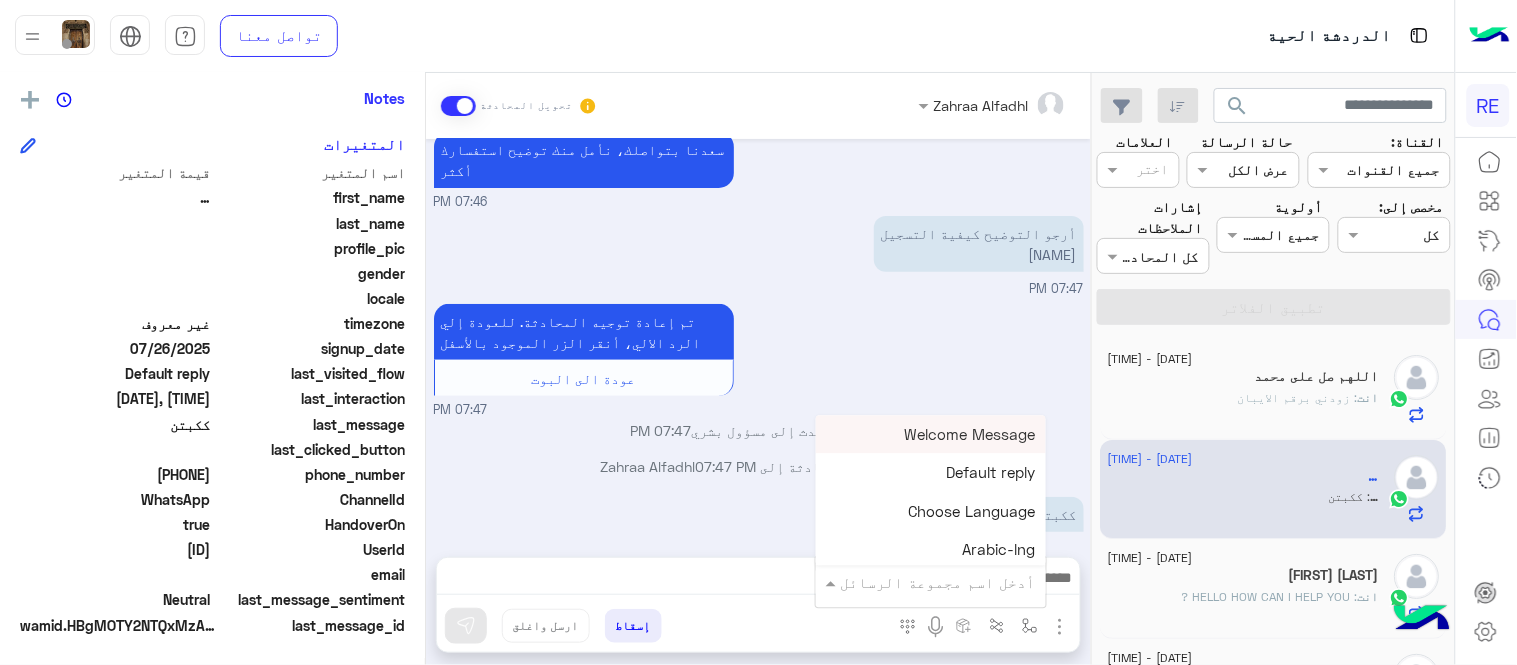 click at bounding box center [959, 582] 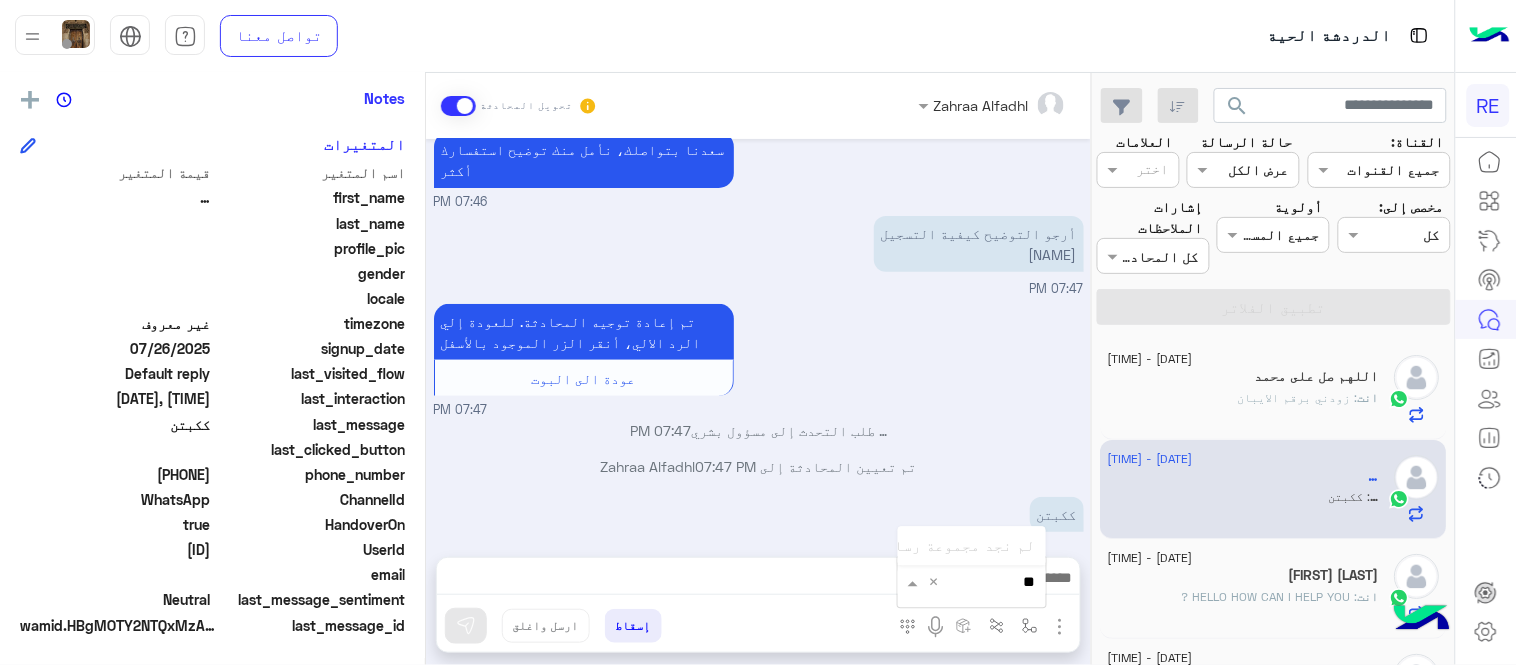 type on "*" 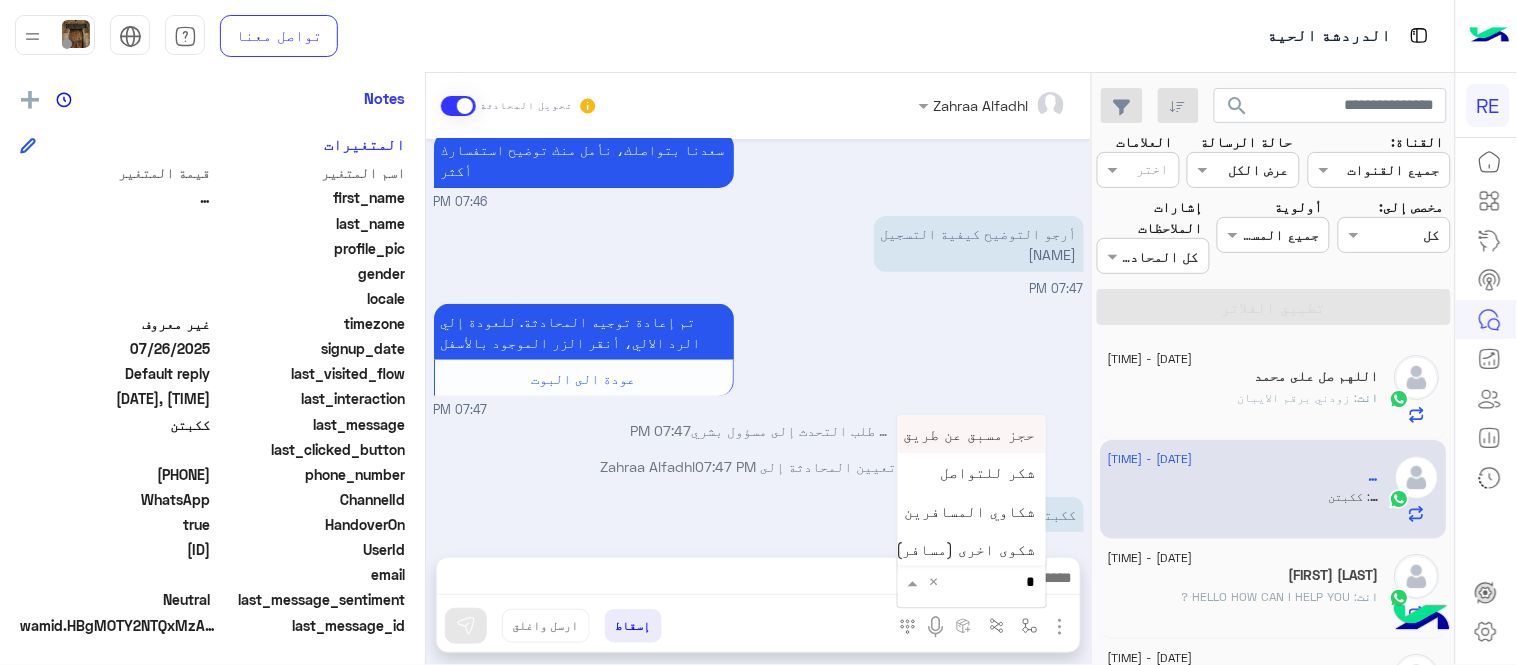type on "**" 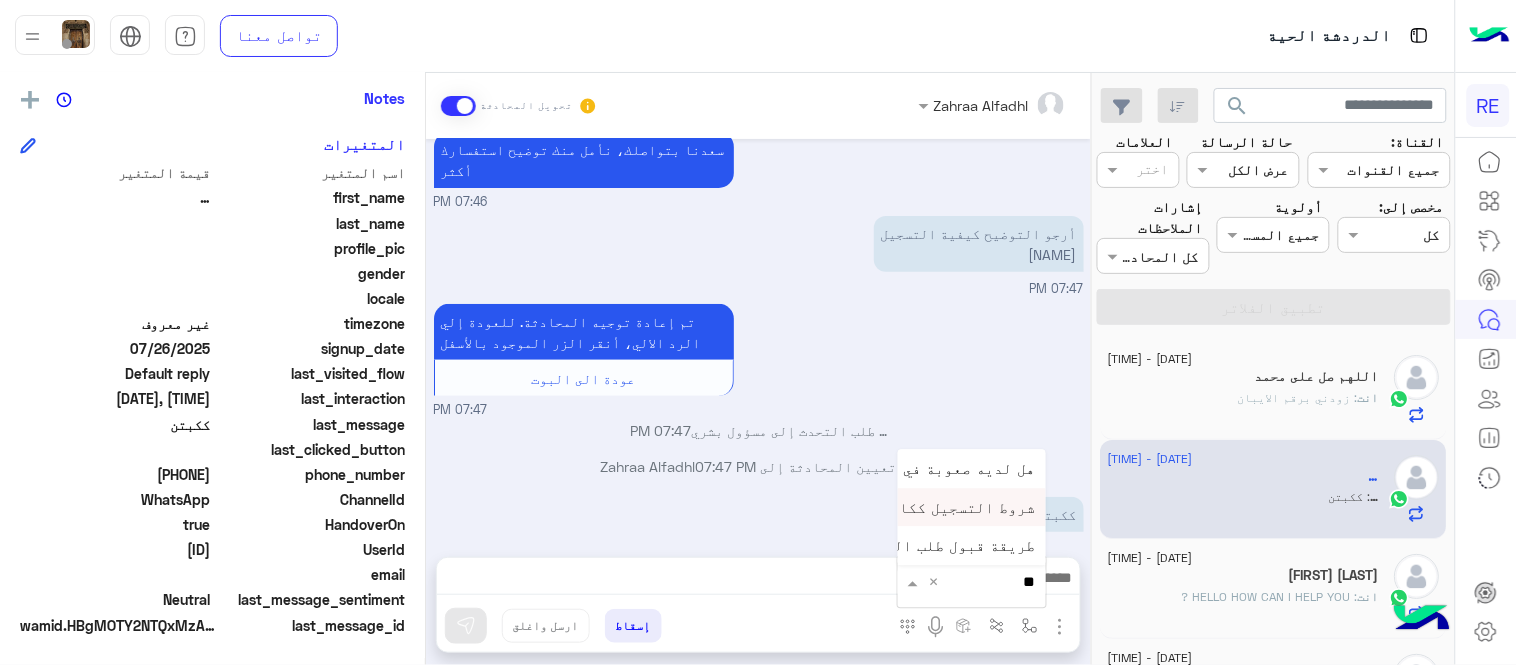 click on "شروط التسجيل ككابتن" at bounding box center [954, 507] 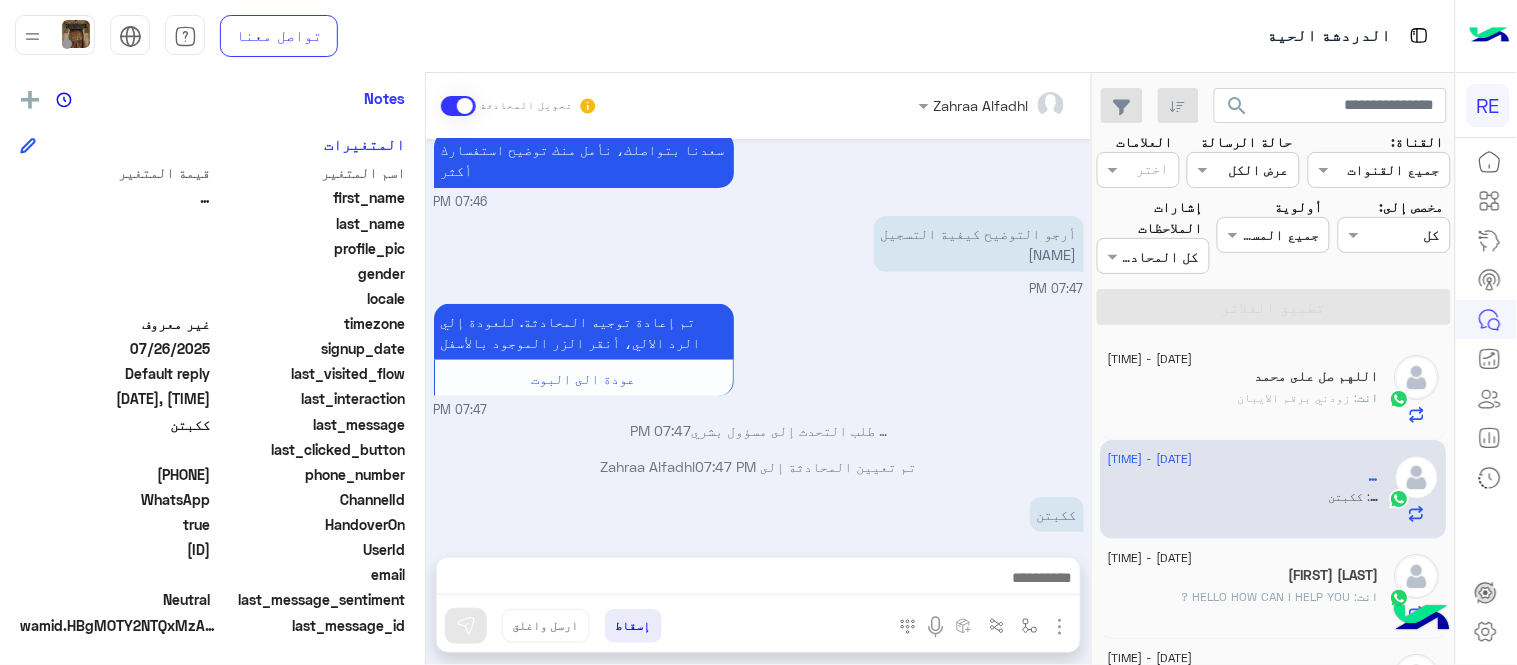 type on "**********" 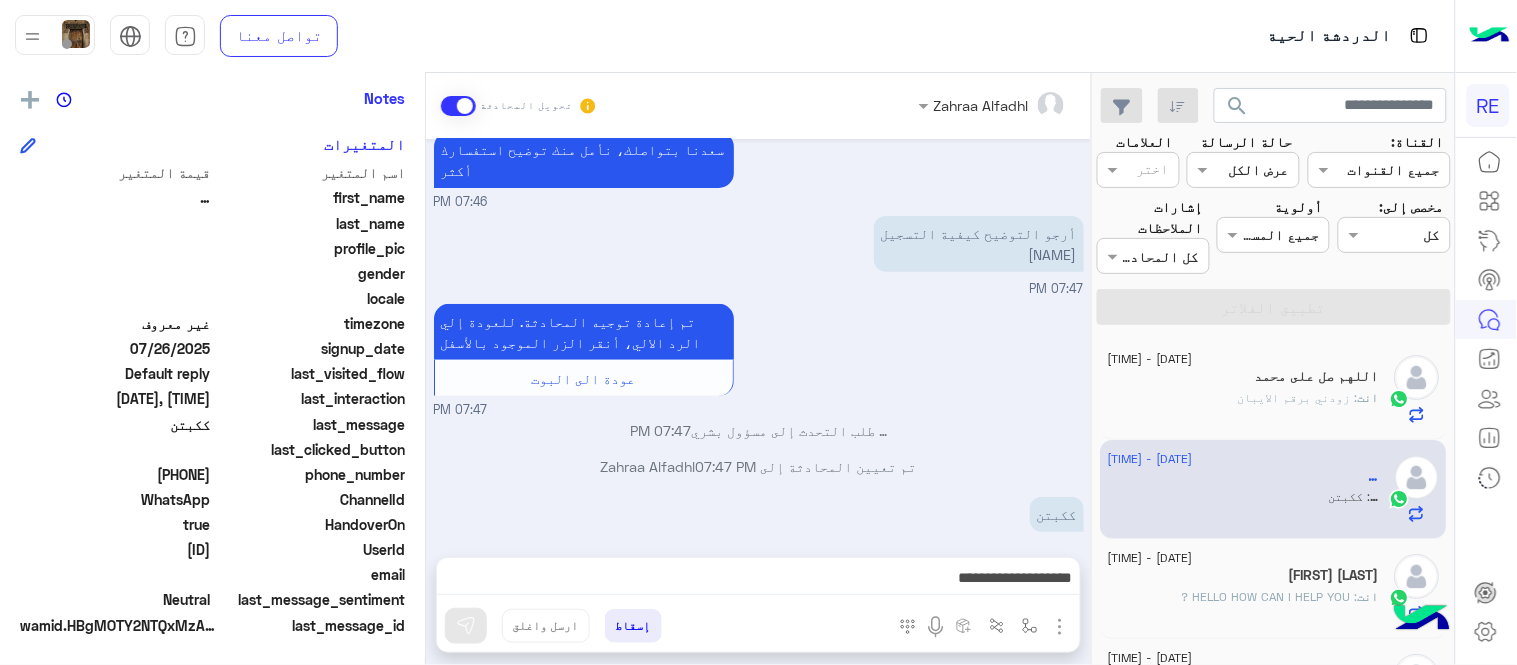 click at bounding box center (466, 626) 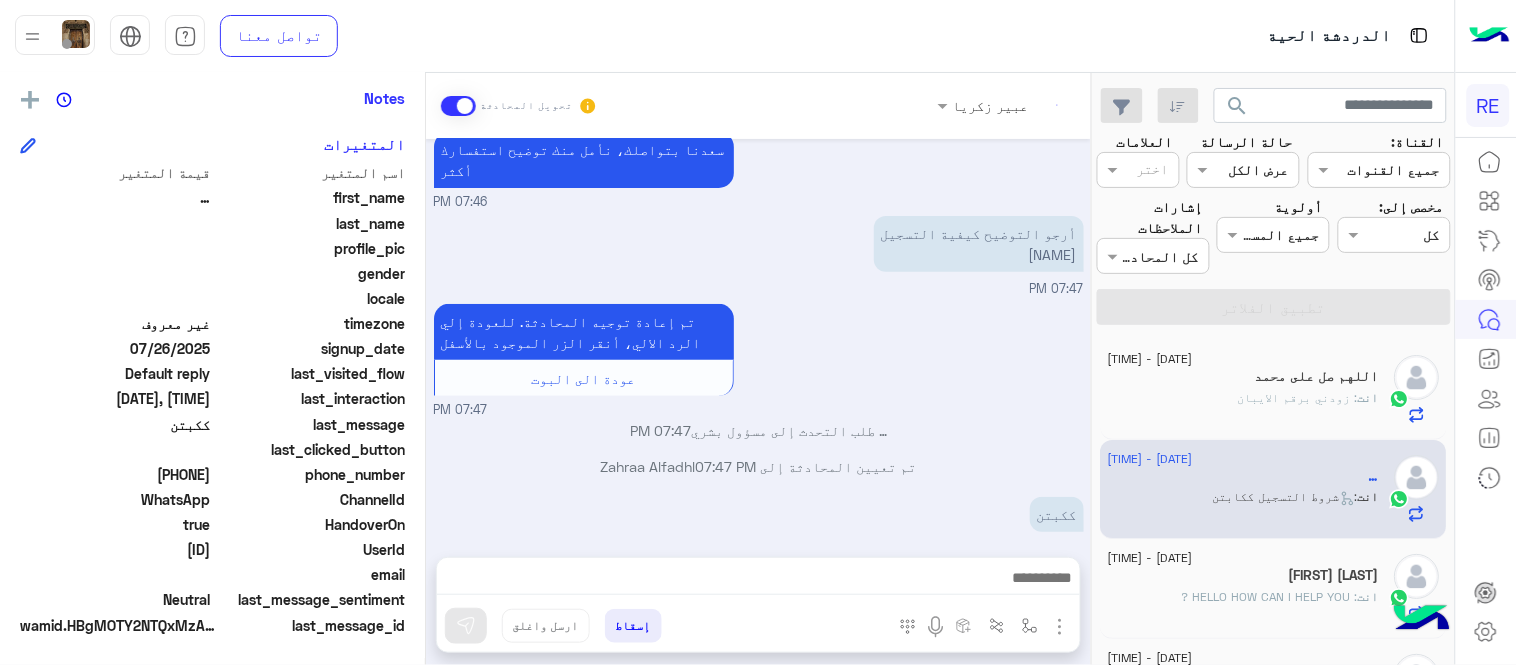 scroll, scrollTop: 444, scrollLeft: 0, axis: vertical 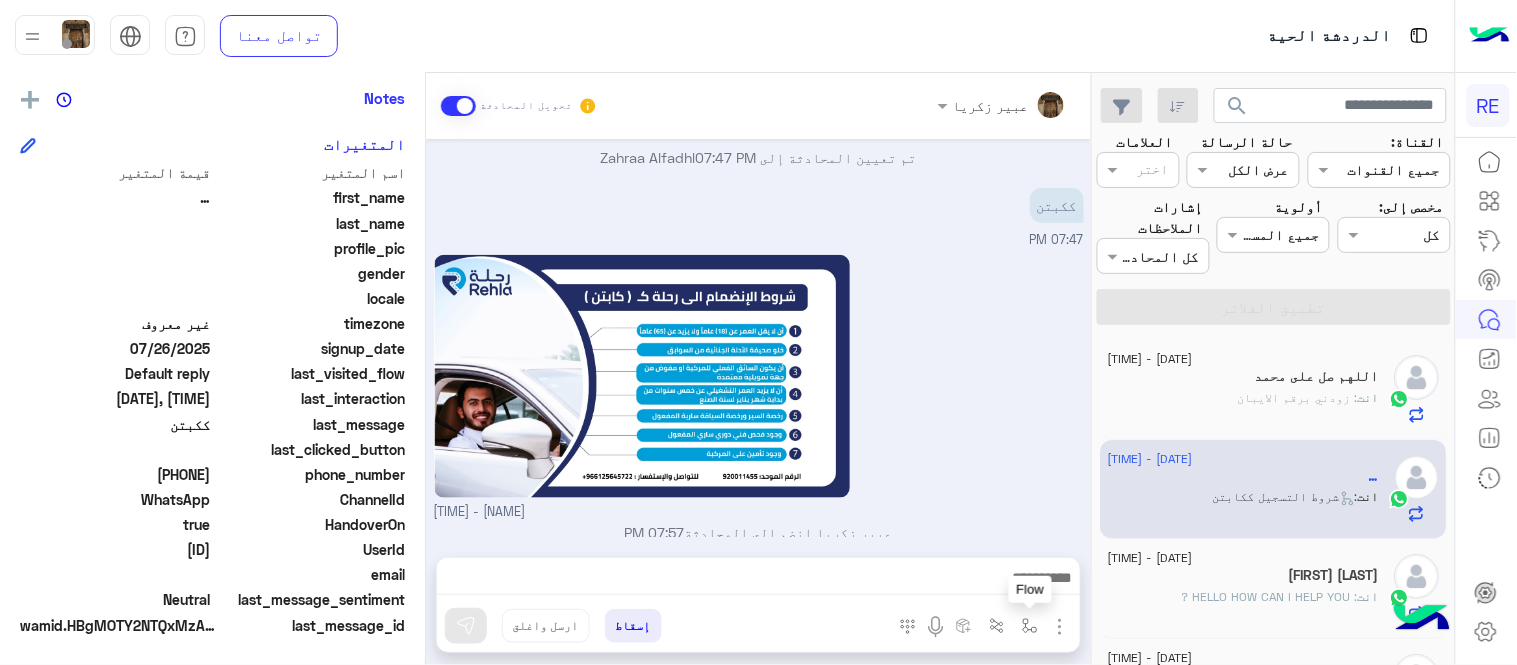 click at bounding box center [1030, 626] 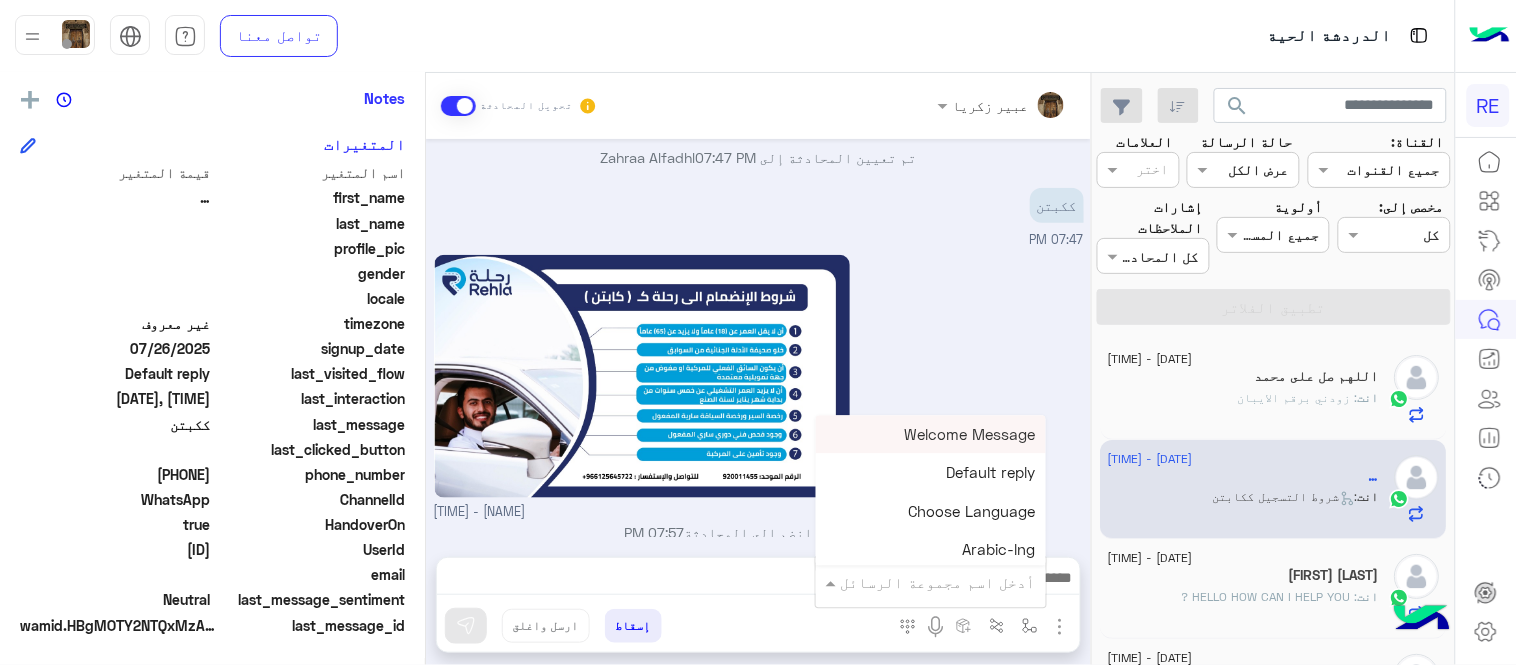 click at bounding box center [959, 582] 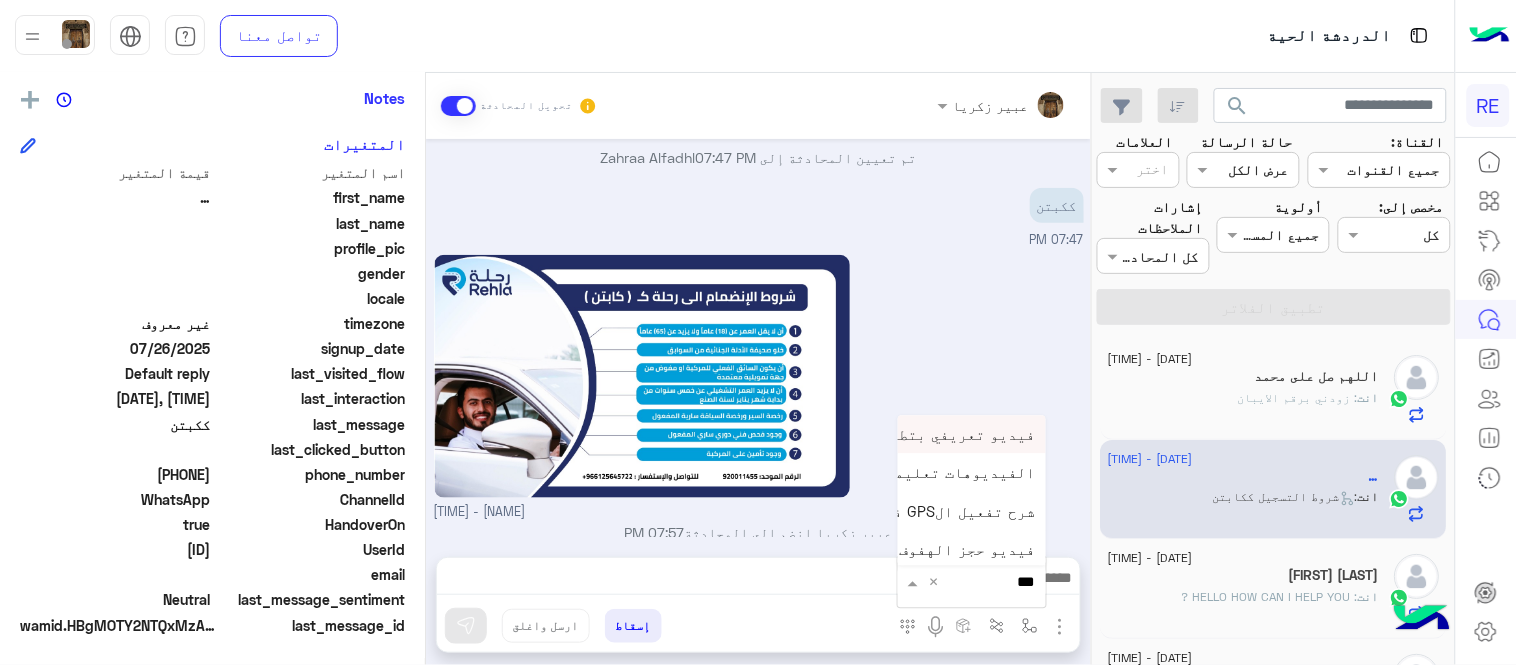 type on "****" 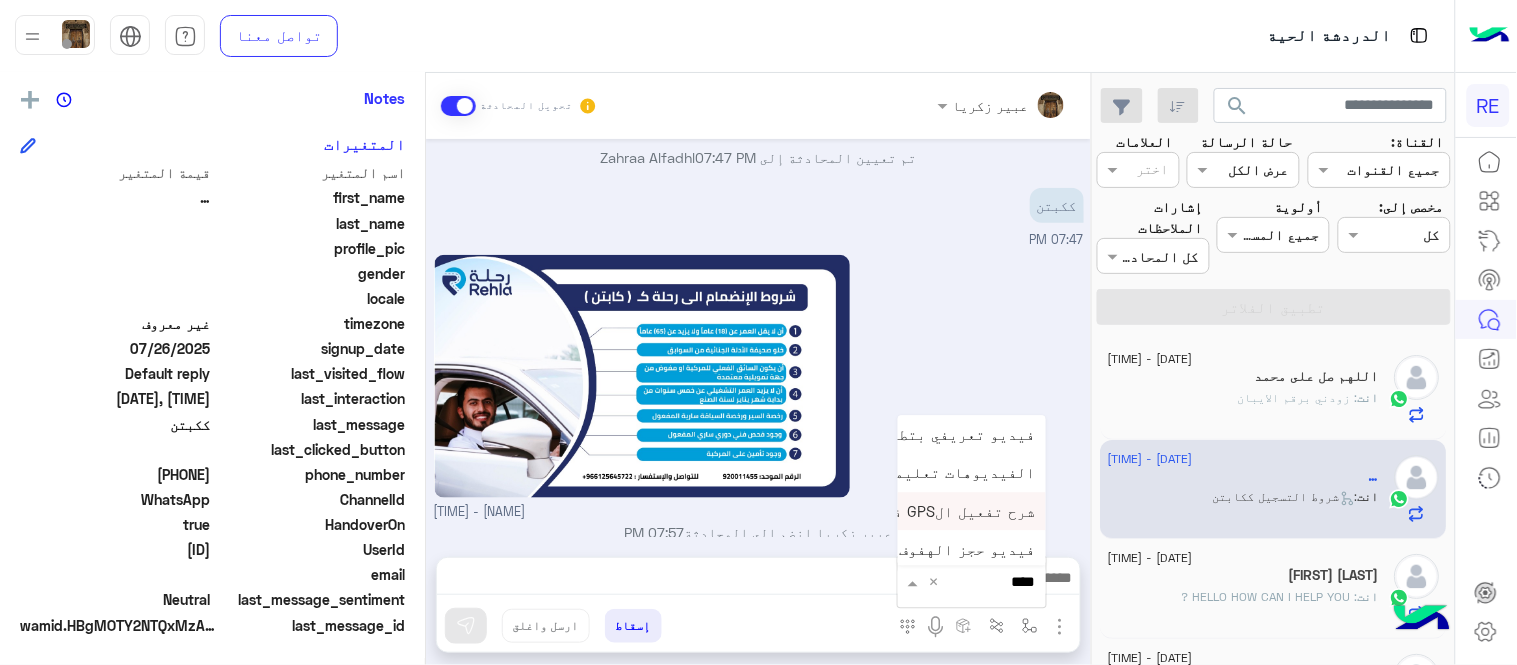 scroll, scrollTop: 81, scrollLeft: 0, axis: vertical 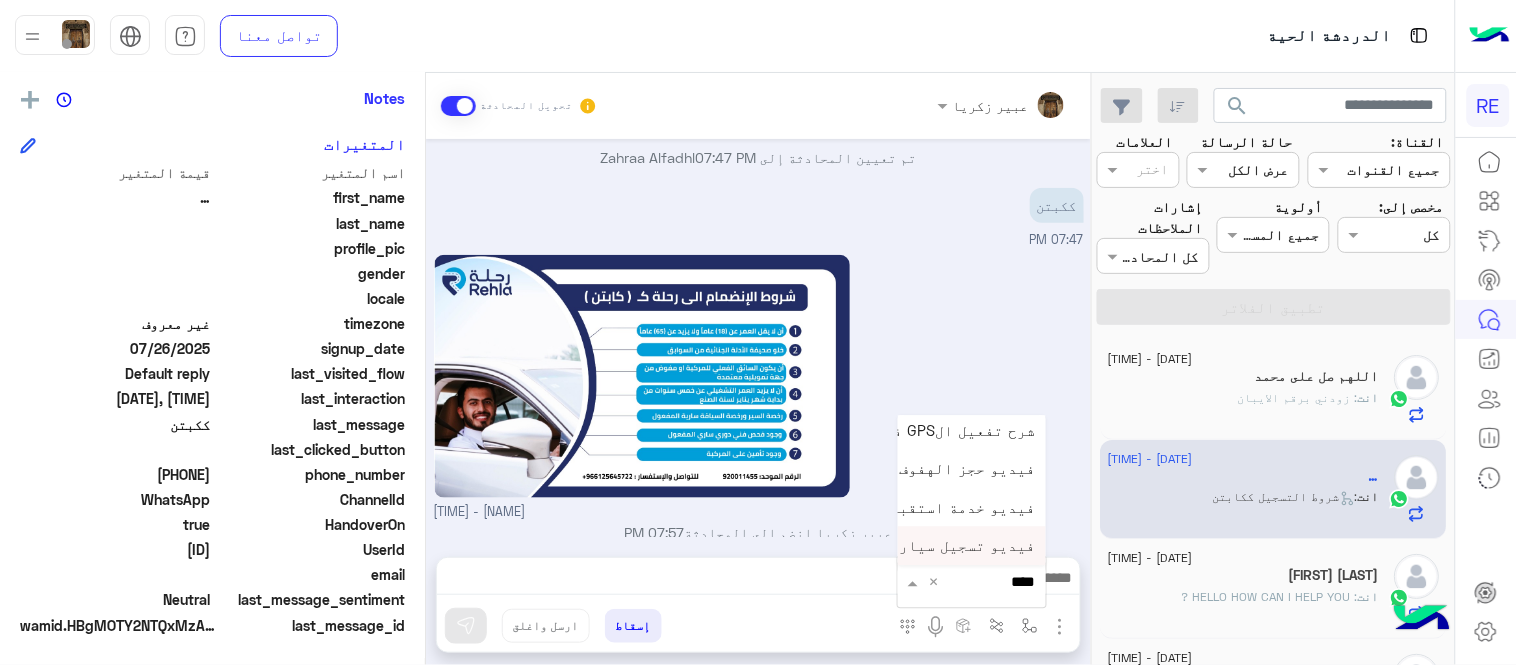 click on "فيديو تسجيل سيارة" at bounding box center [963, 546] 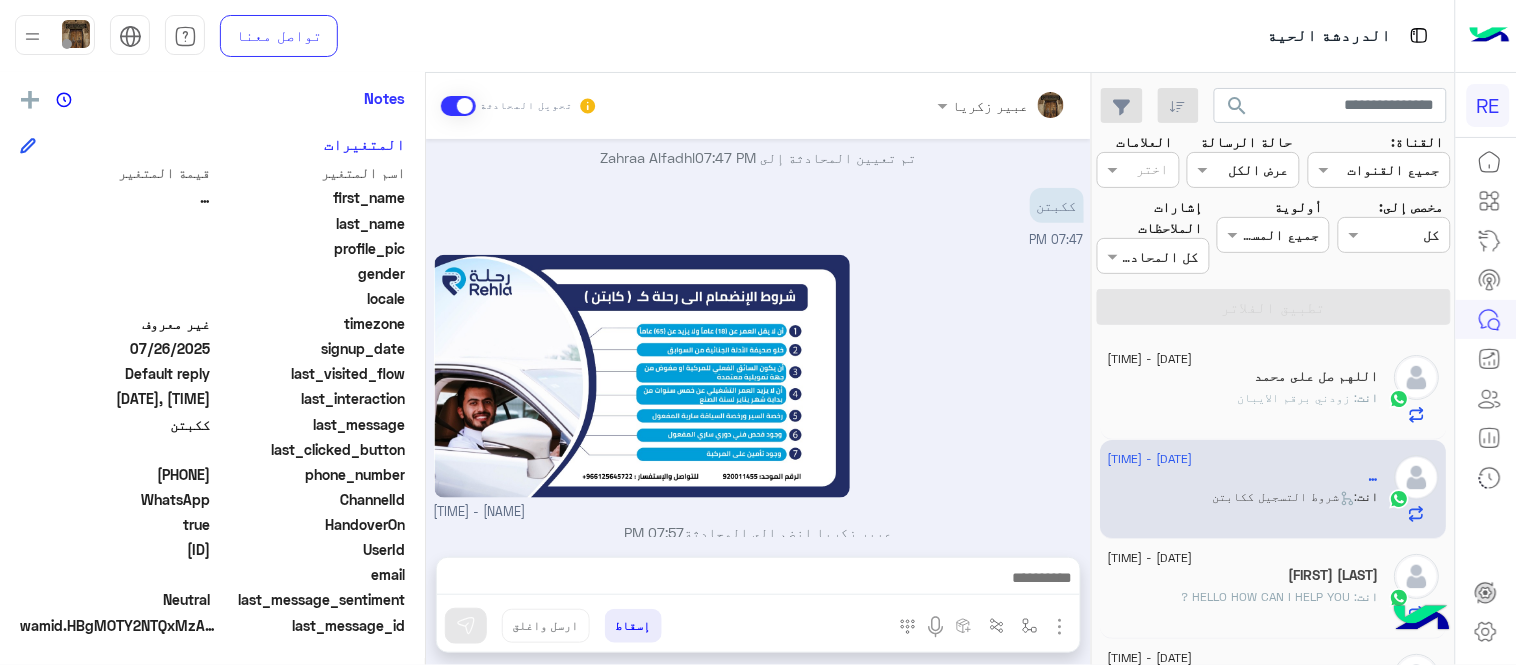 type on "**********" 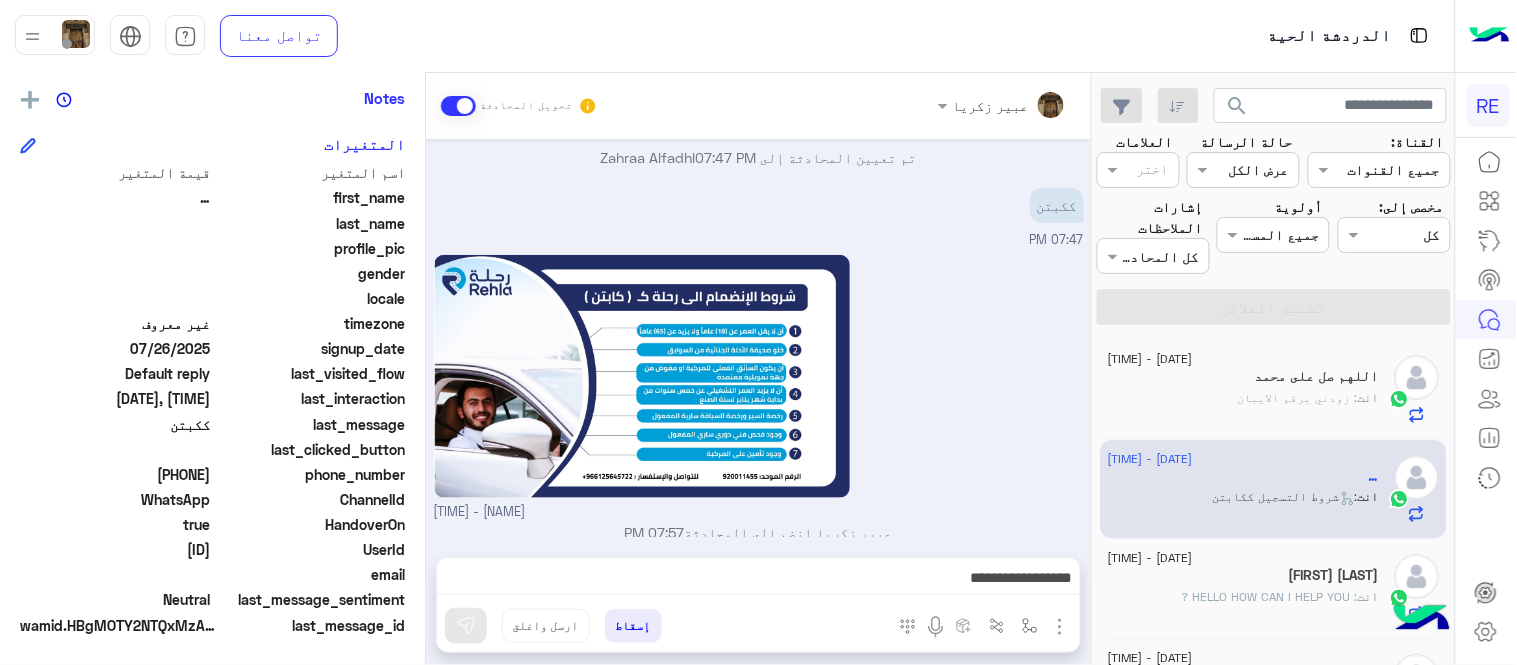 scroll, scrollTop: 446, scrollLeft: 0, axis: vertical 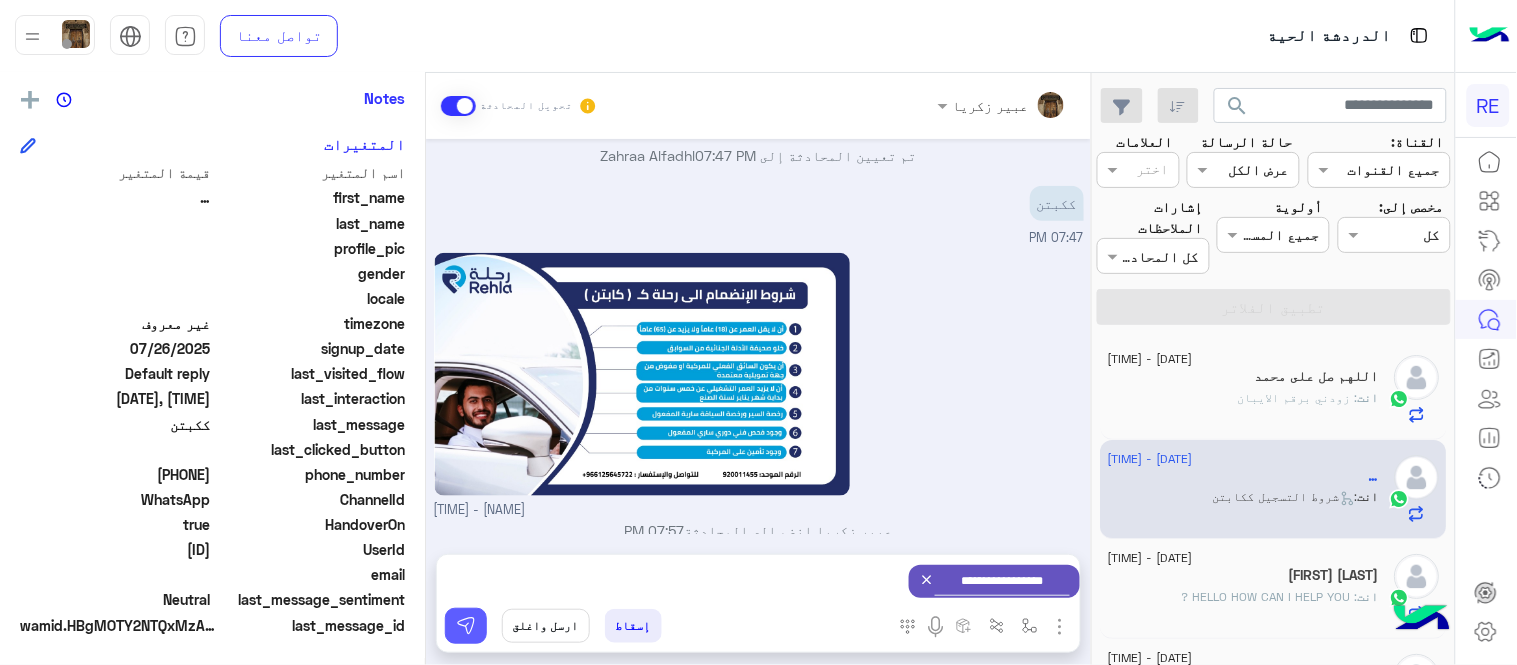 click at bounding box center (466, 626) 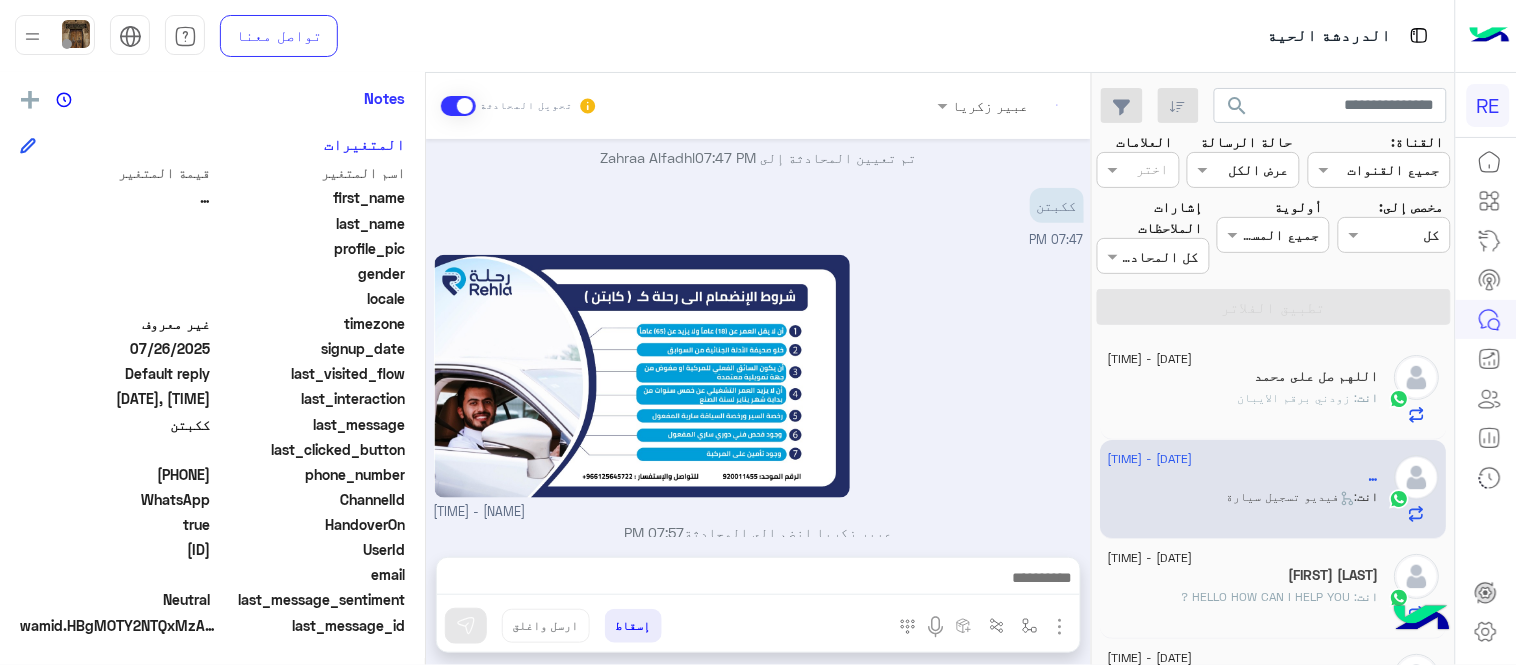 scroll, scrollTop: 622, scrollLeft: 0, axis: vertical 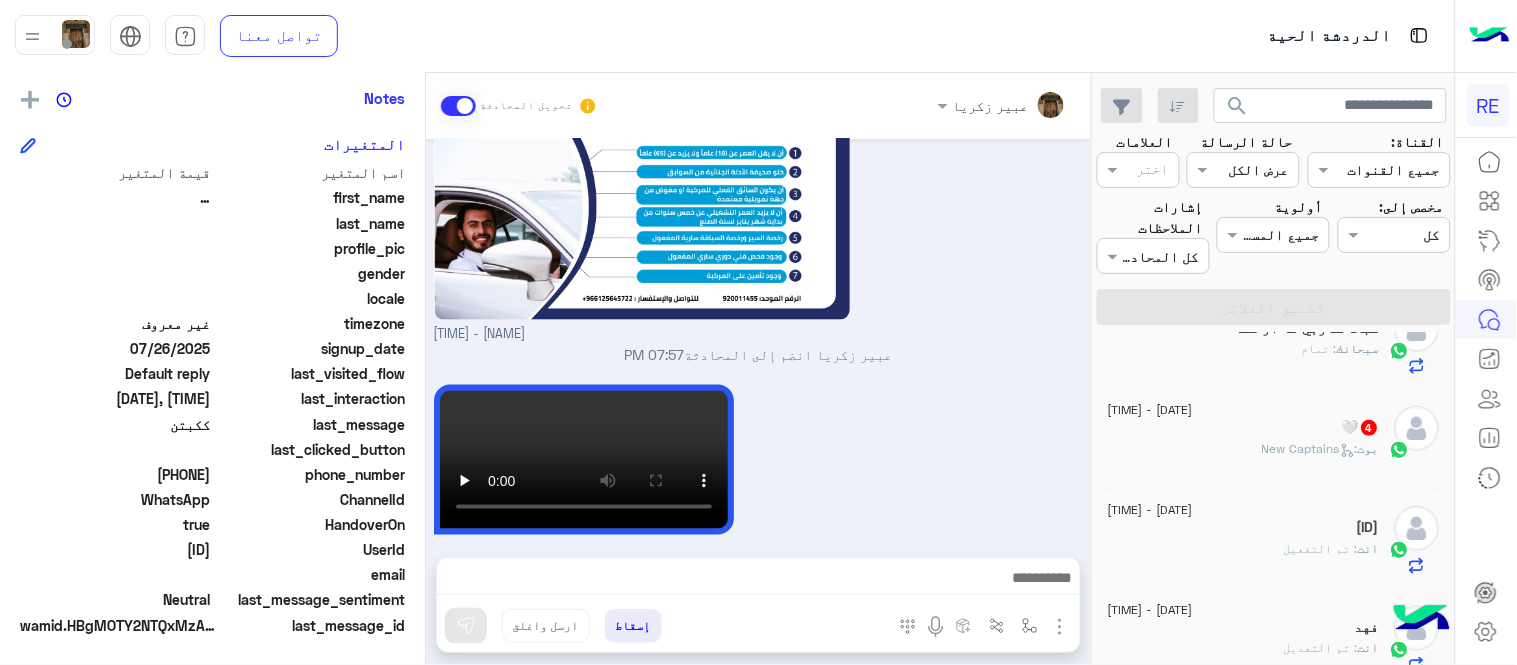 click on "🤍   4" 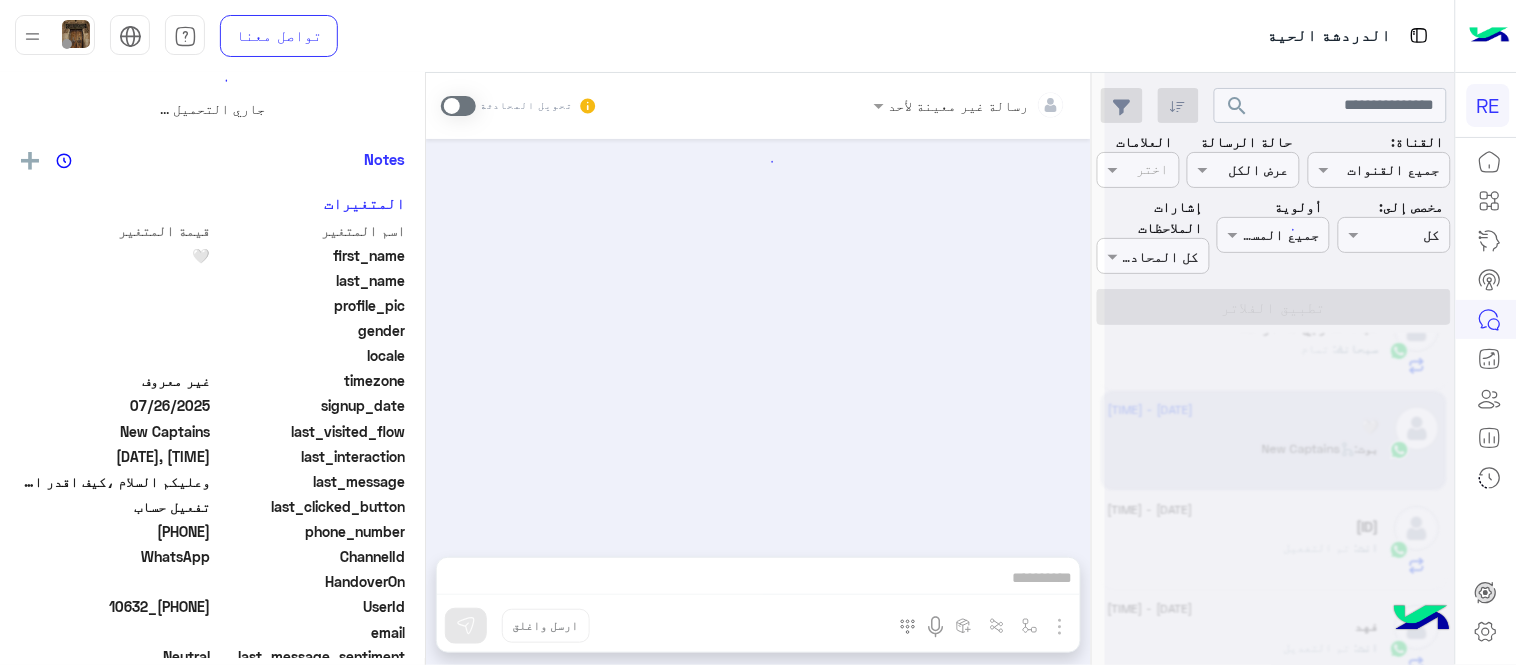 scroll, scrollTop: 0, scrollLeft: 0, axis: both 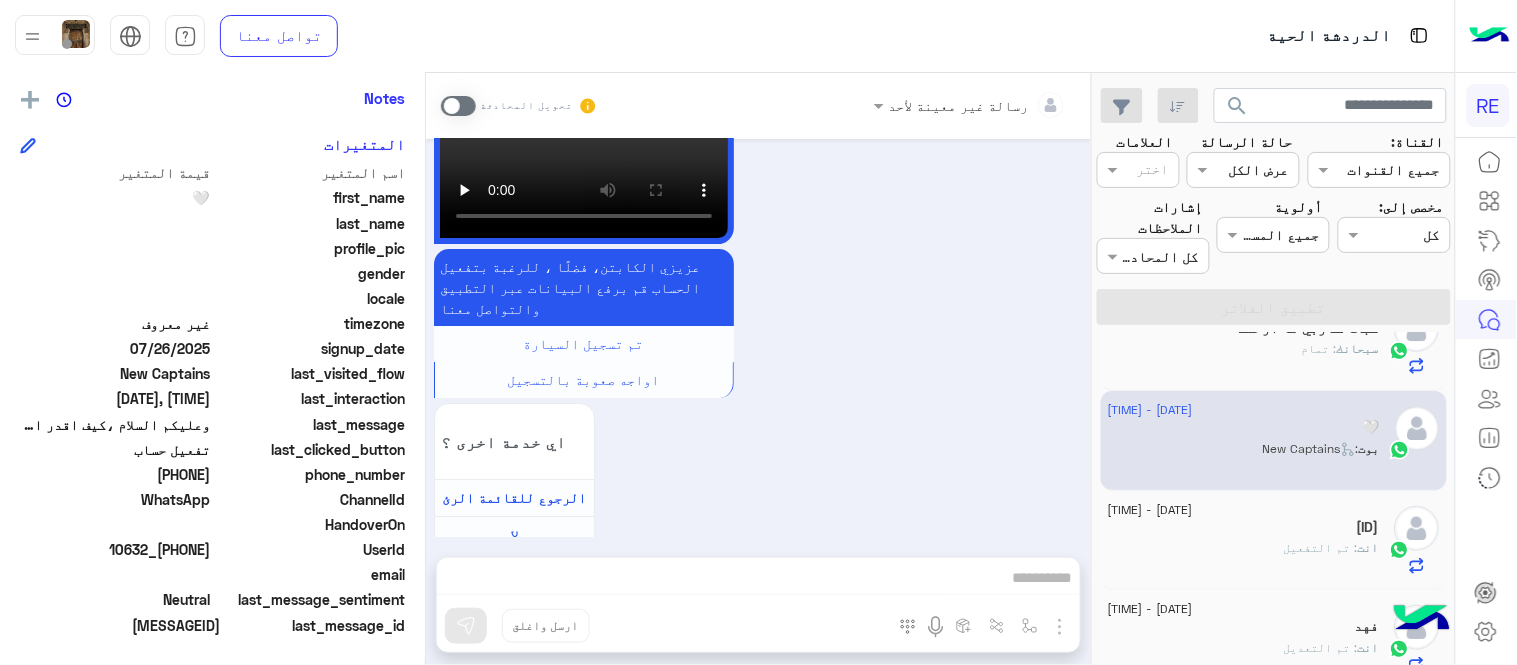 drag, startPoint x: 144, startPoint y: 468, endPoint x: 212, endPoint y: 473, distance: 68.18358 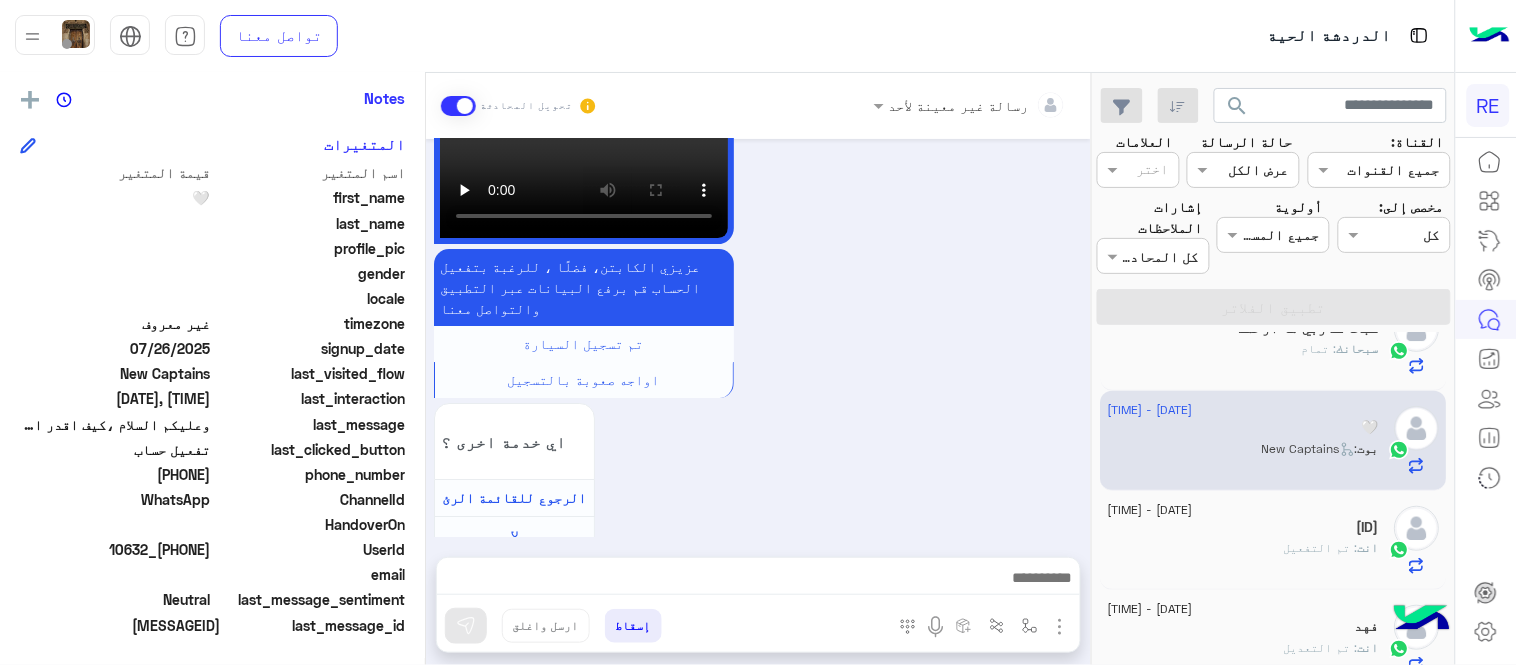 scroll, scrollTop: 1683, scrollLeft: 0, axis: vertical 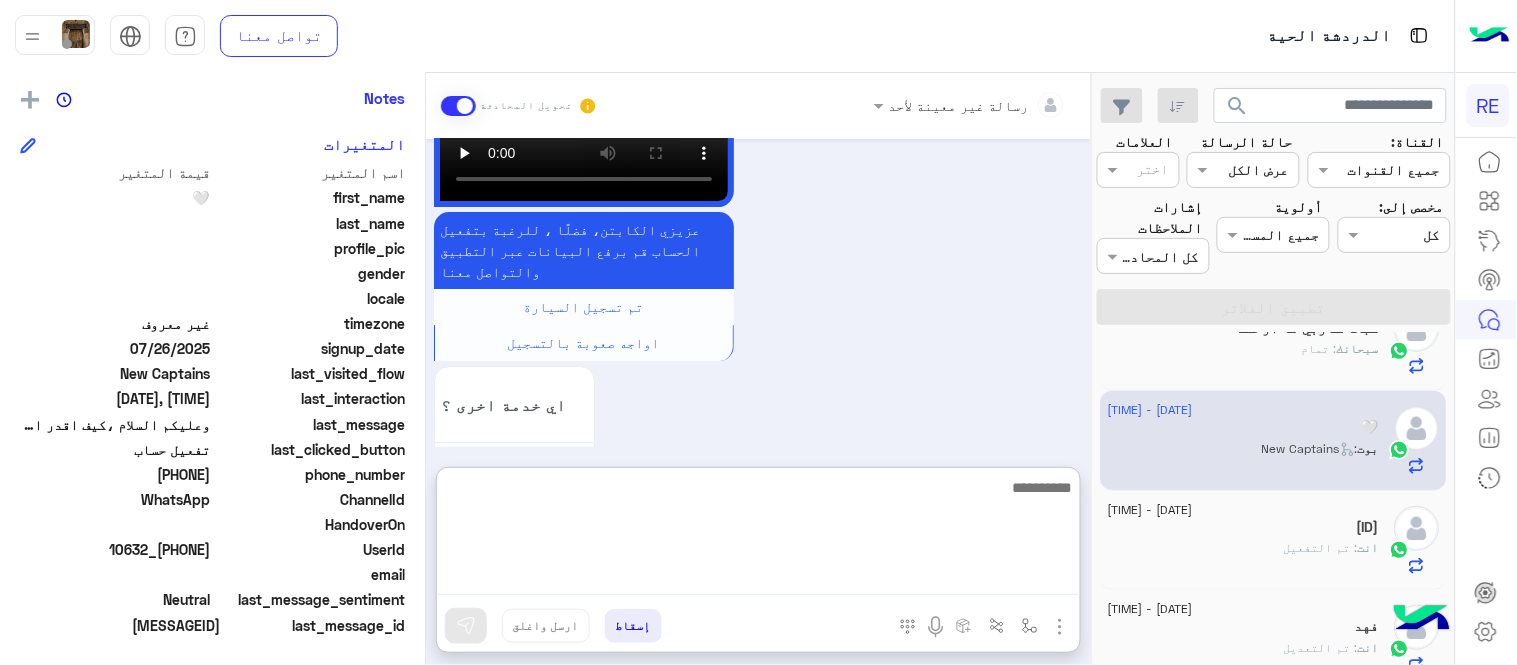 click at bounding box center (758, 535) 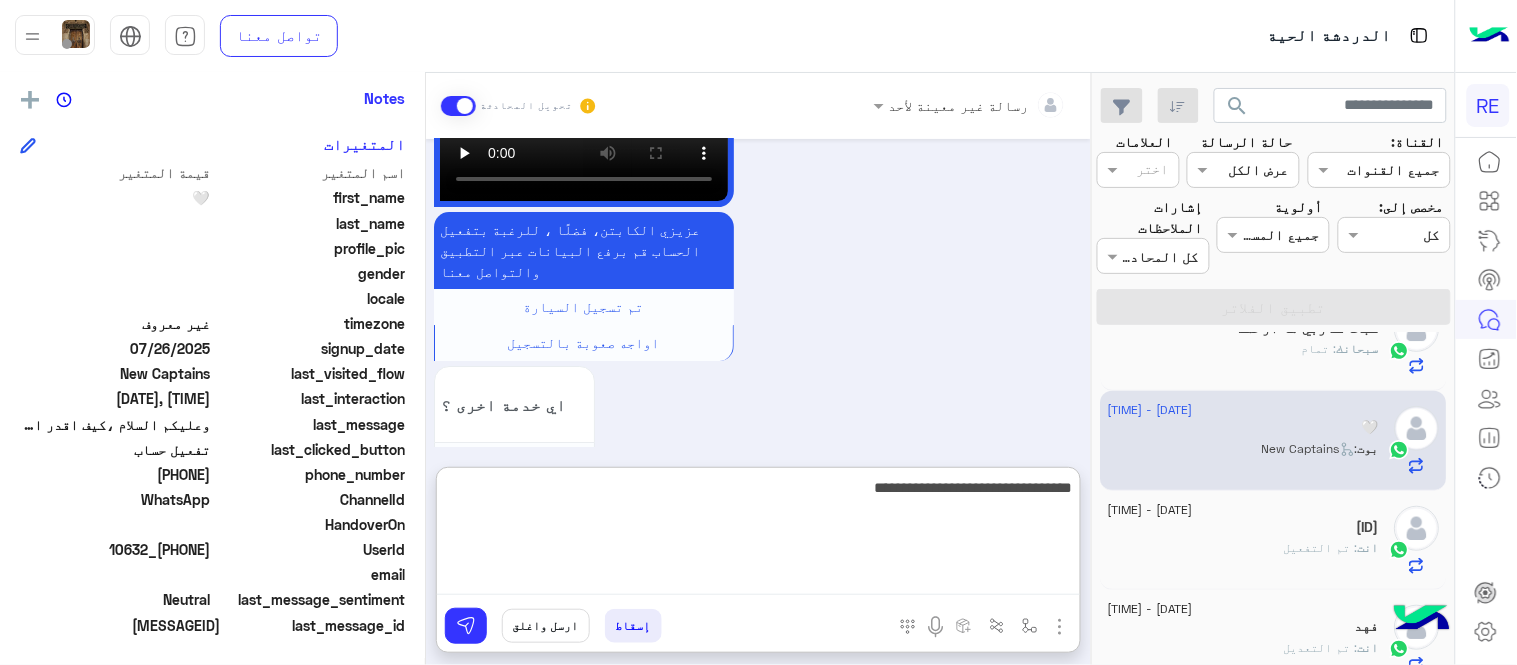 type on "**********" 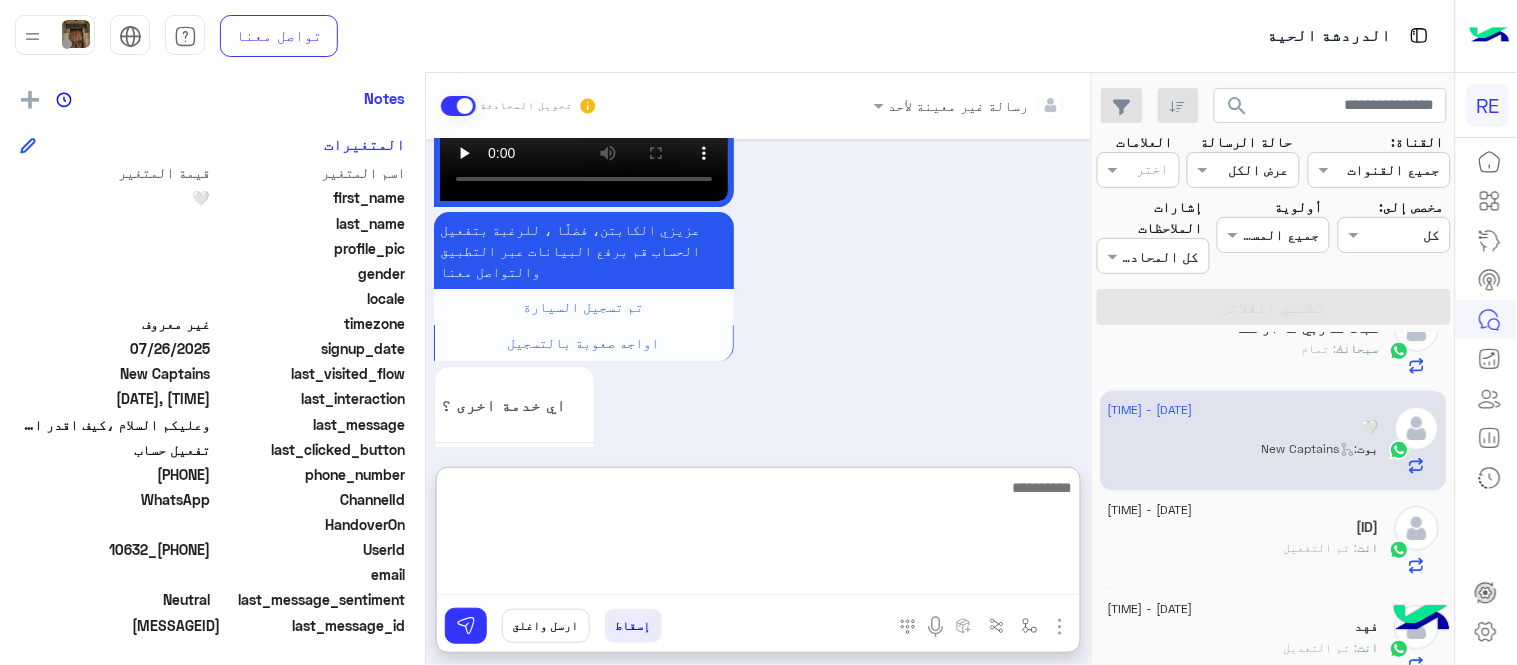 scroll, scrollTop: 1836, scrollLeft: 0, axis: vertical 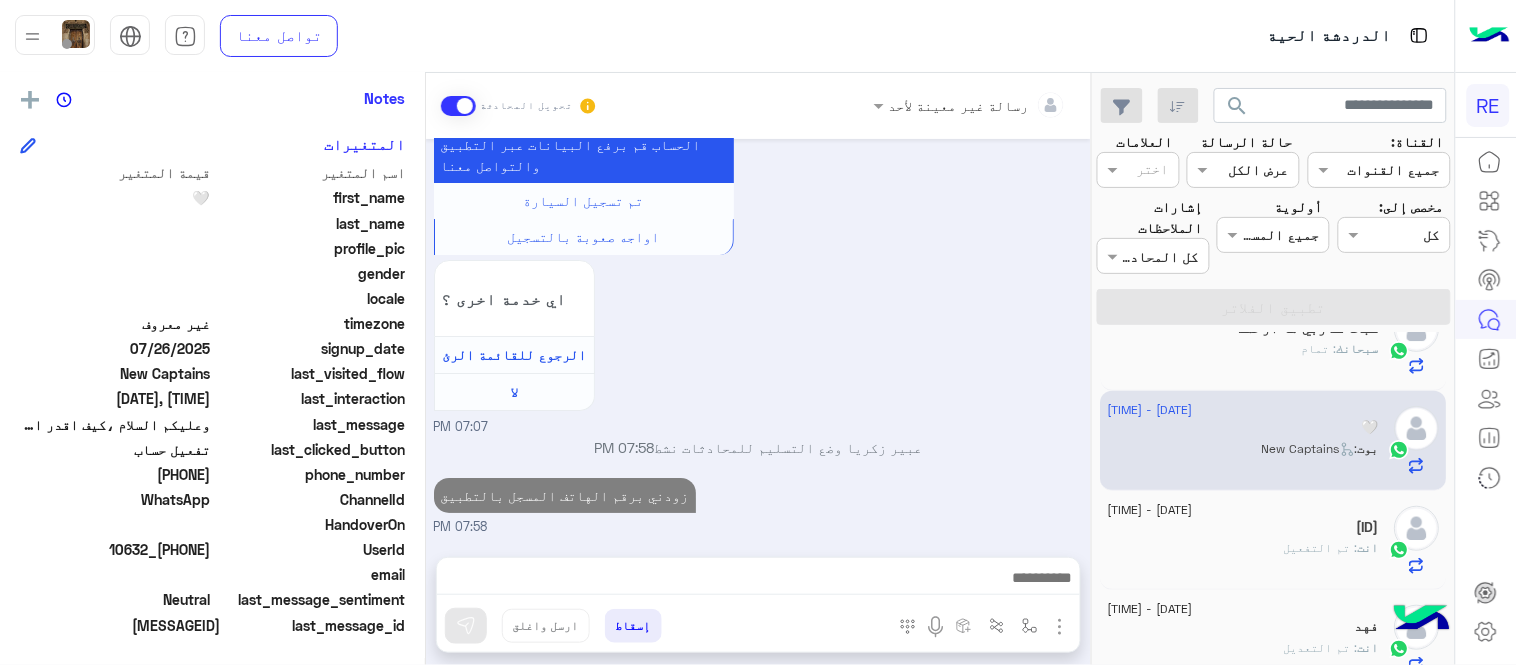 click on "[DATE]  السلام عليكم   [TIME]  وعليكم السلام ،كيف اقدر اساعدك
اهلًا بك في تطبيق رحلة 👋
Welcome to Rehla  👋
من فضلك أختر لغة التواصل
Please choose your preferred Language
English   عربي     [TIME]   عربي    [TIME]  هل أنت ؟   كابتن 👨🏻‍✈️   عميل 🧳   رحال (مرشد مرخص) 🏖️     [TIME]   كابتن     [TIME]  اختر احد الخدمات التالية:    [TIME]   تفعيل حساب    [TIME]  يمكنك الاطلاع على شروط الانضمام لرحلة ك (كابتن ) الموجودة بالصورة أعلاه،
لتحميل التطبيق عبر الرابط التالي : 📲
http://onelink.to/Rehla    يسعدنا انضمامك لتطبيق رحلة يمكنك اتباع الخطوات الموضحة لتسجيل بيانات سيارتك بالفيديو التالي  :  تم تسجيل السيارة  اي خدمة اخرى ؟" at bounding box center [758, 338] 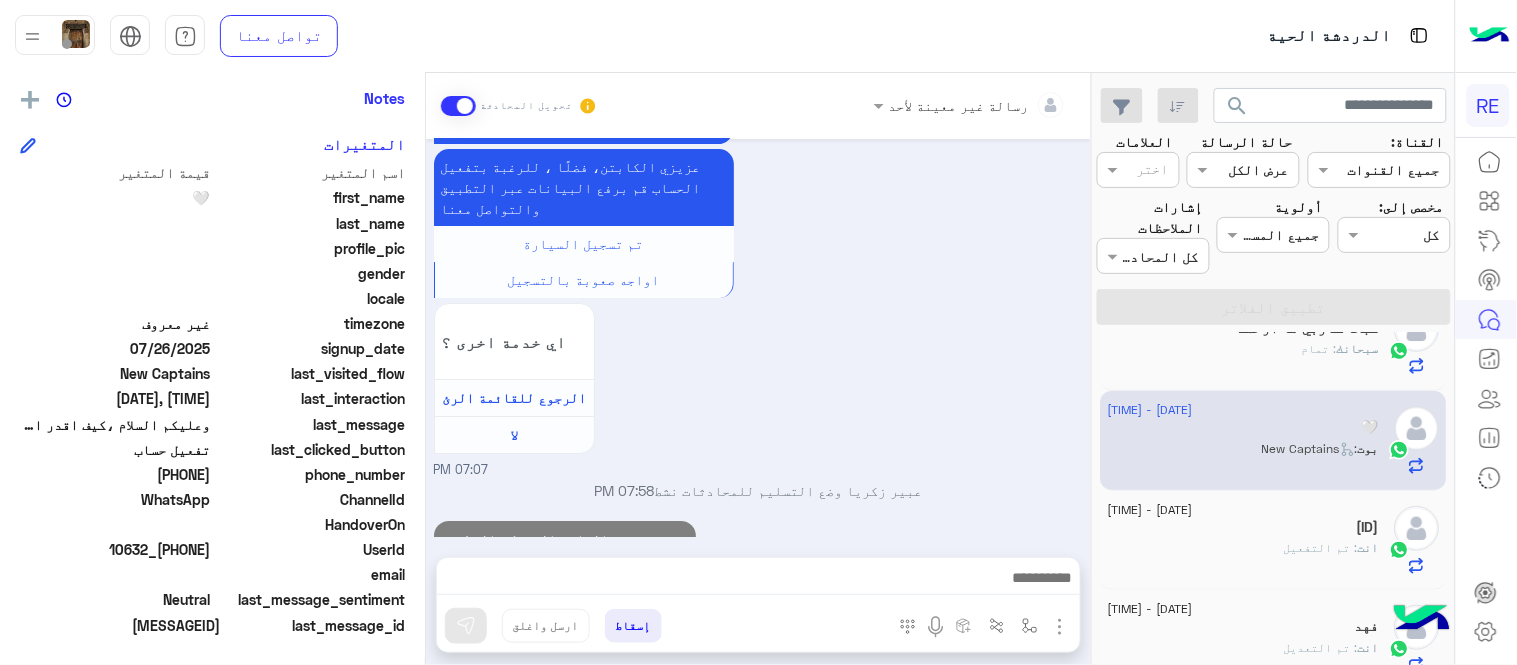 scroll, scrollTop: 1783, scrollLeft: 0, axis: vertical 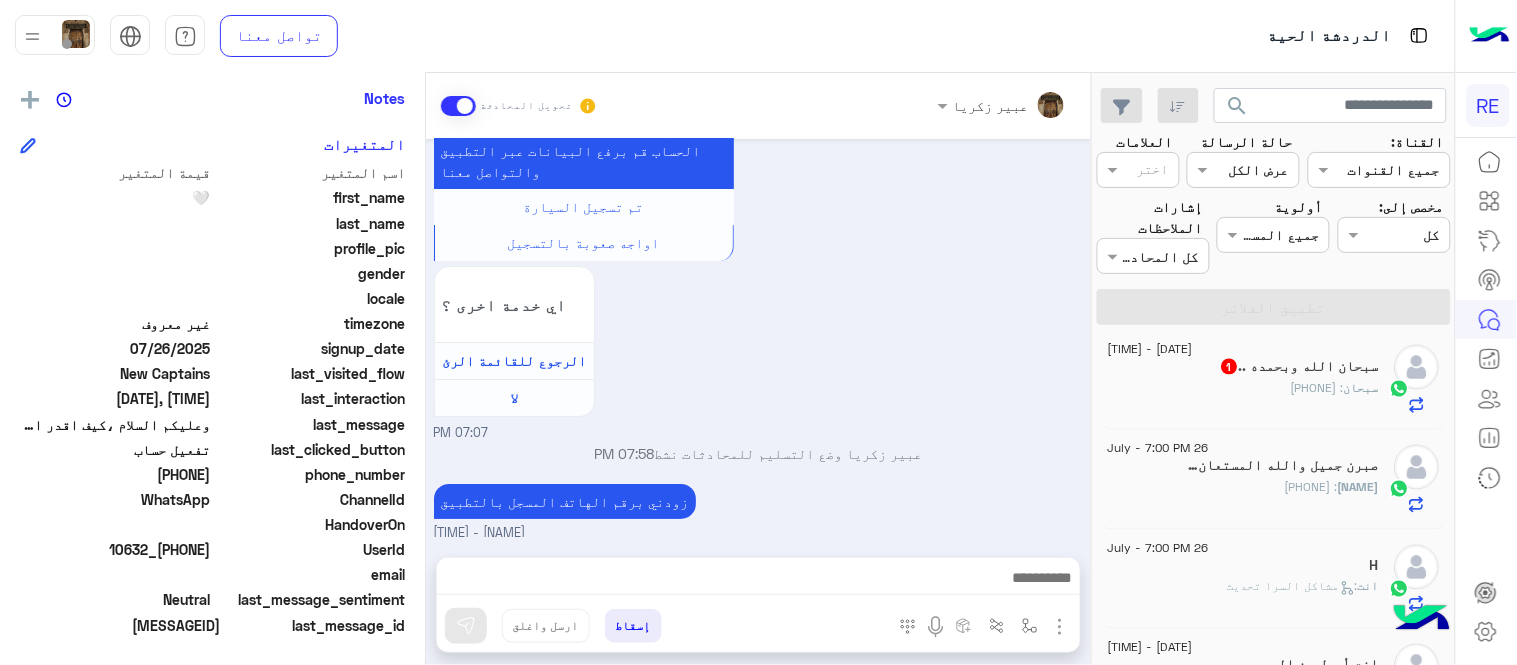 click on "سبحانك : [PHONE]" 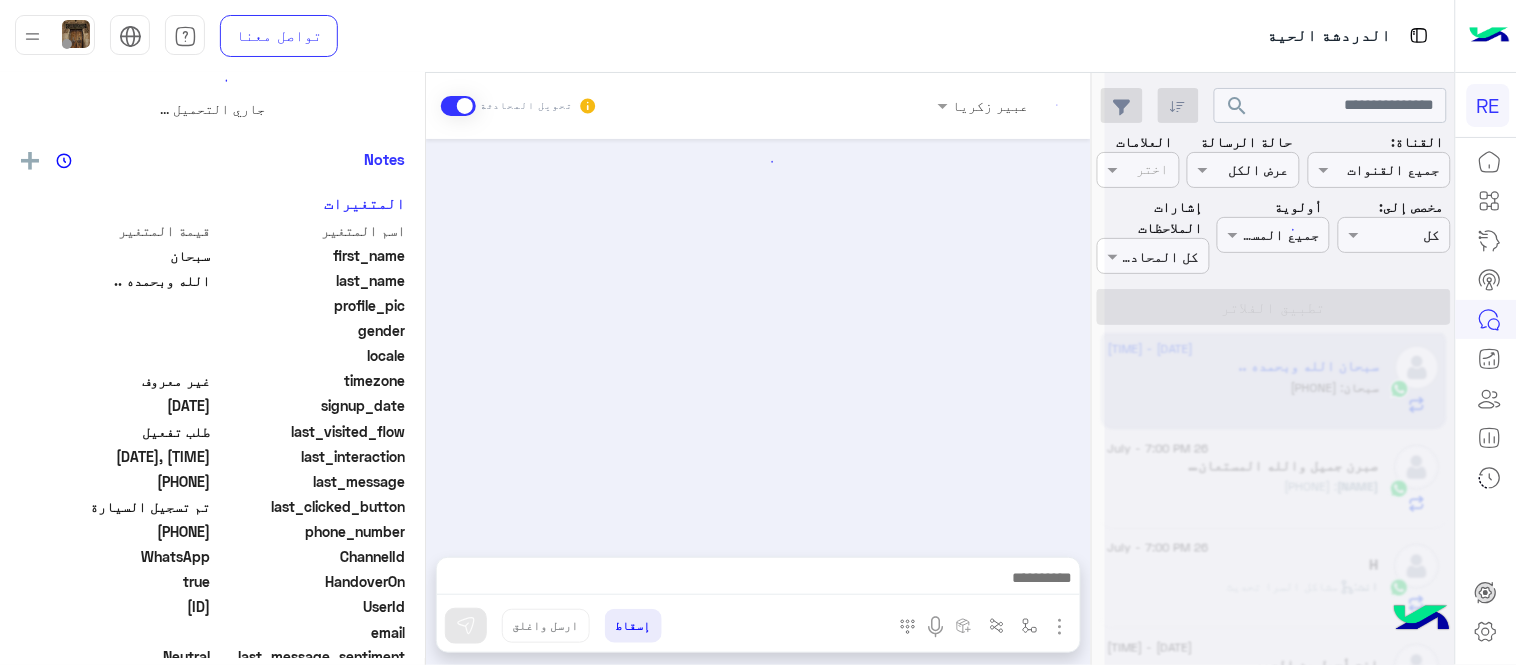 scroll, scrollTop: 0, scrollLeft: 0, axis: both 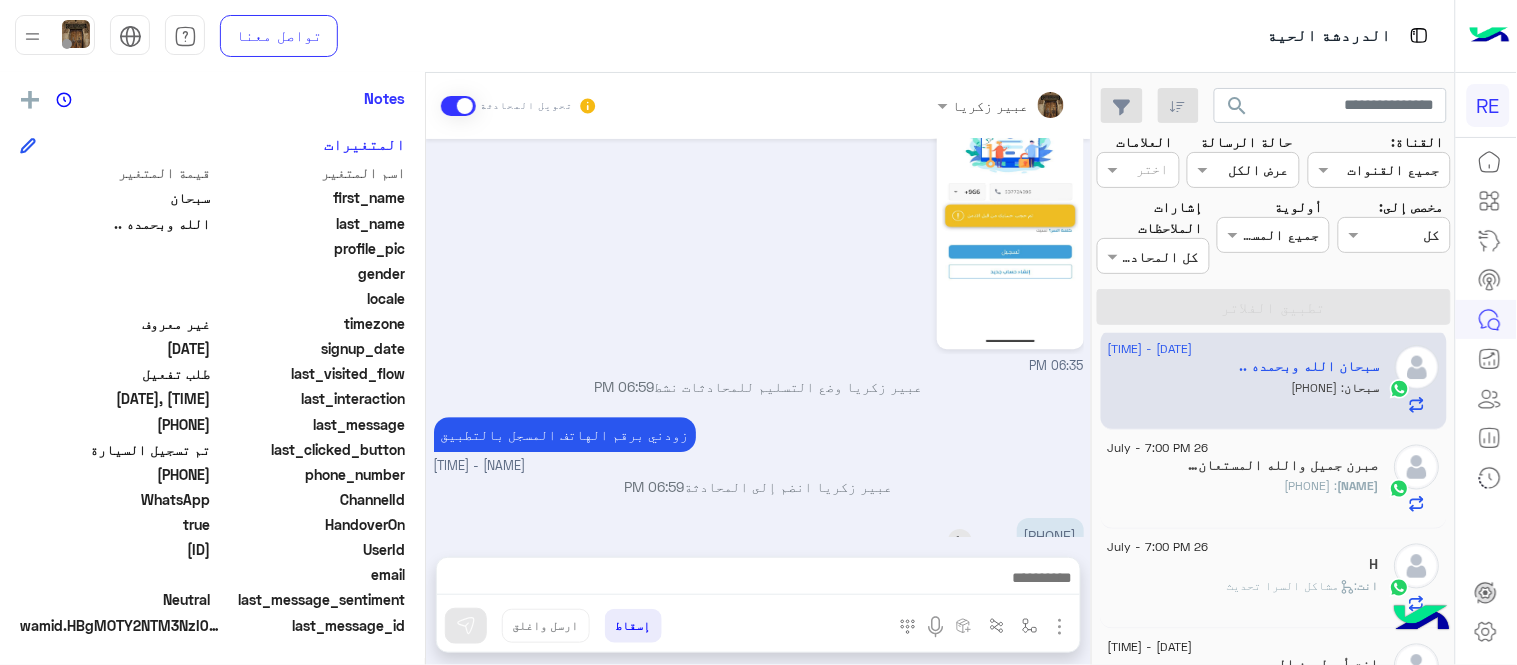 click on "[PHONE]" at bounding box center [1050, 535] 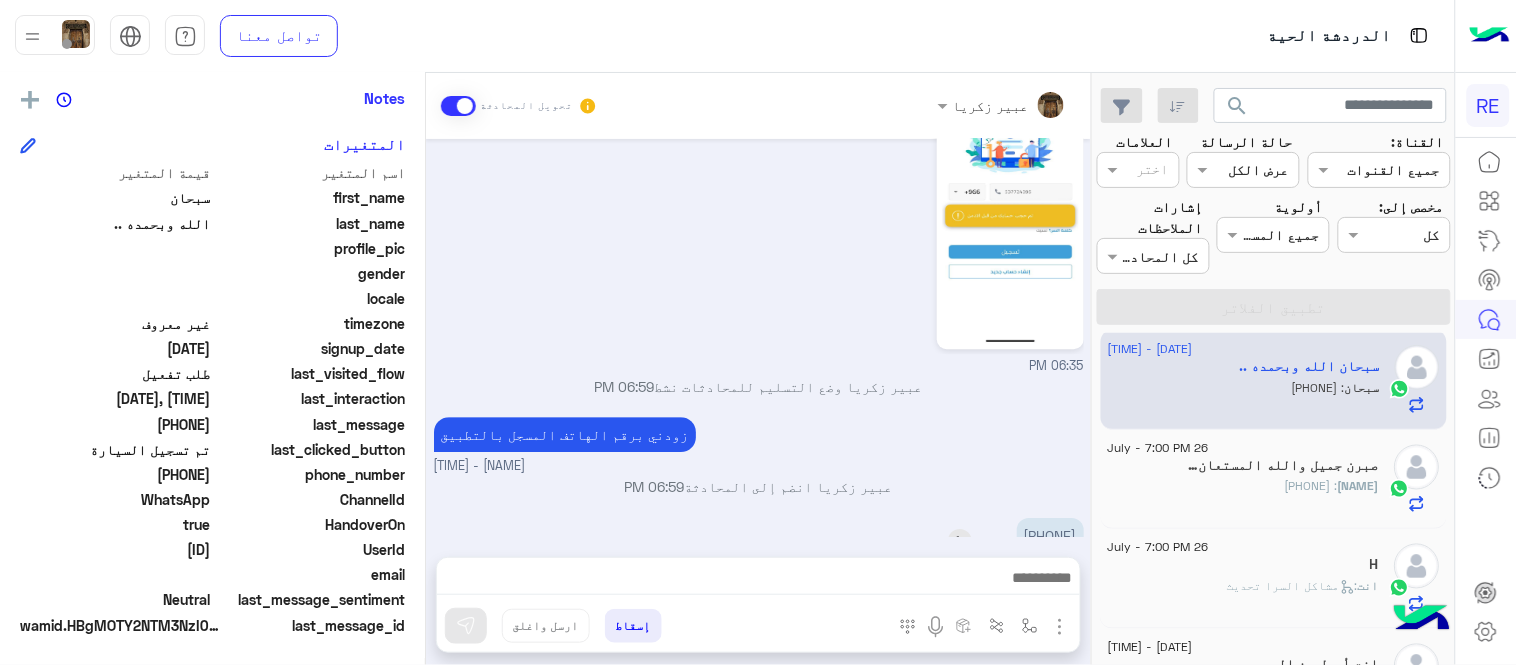 copy 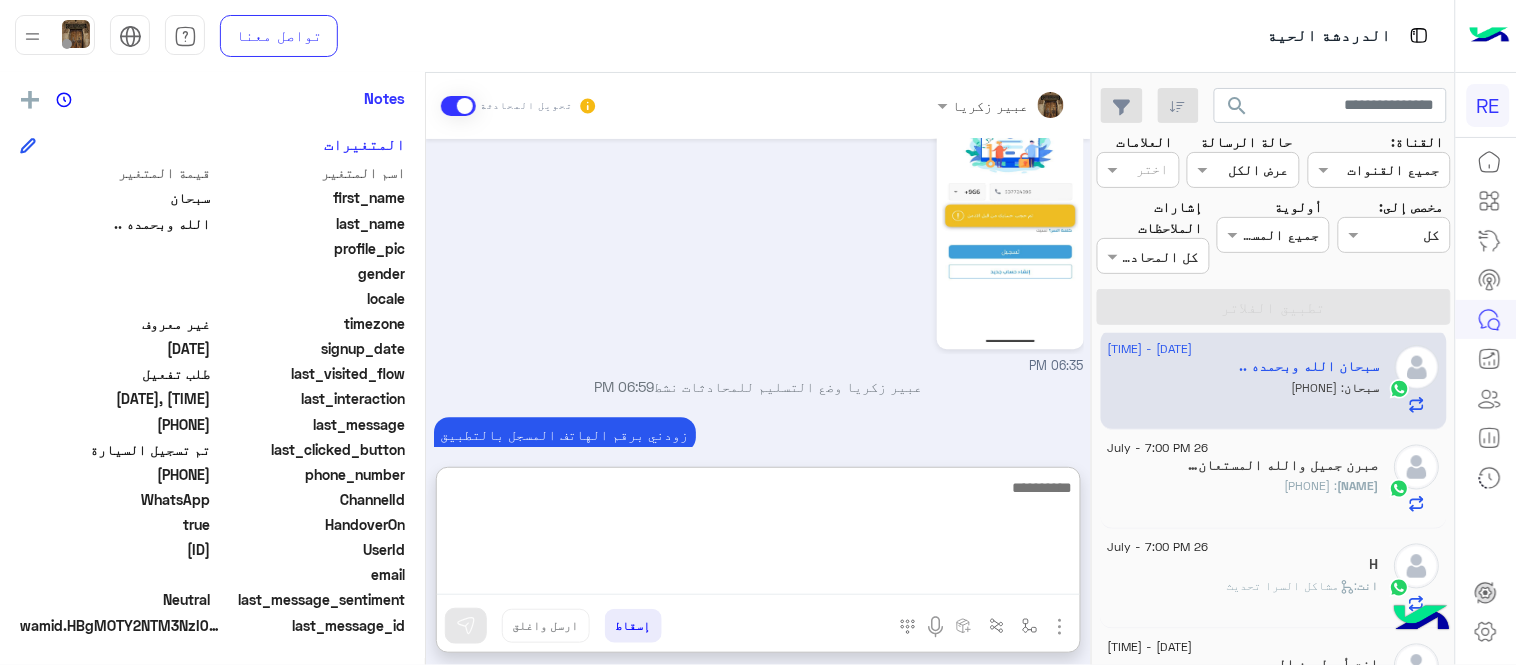 click at bounding box center [758, 535] 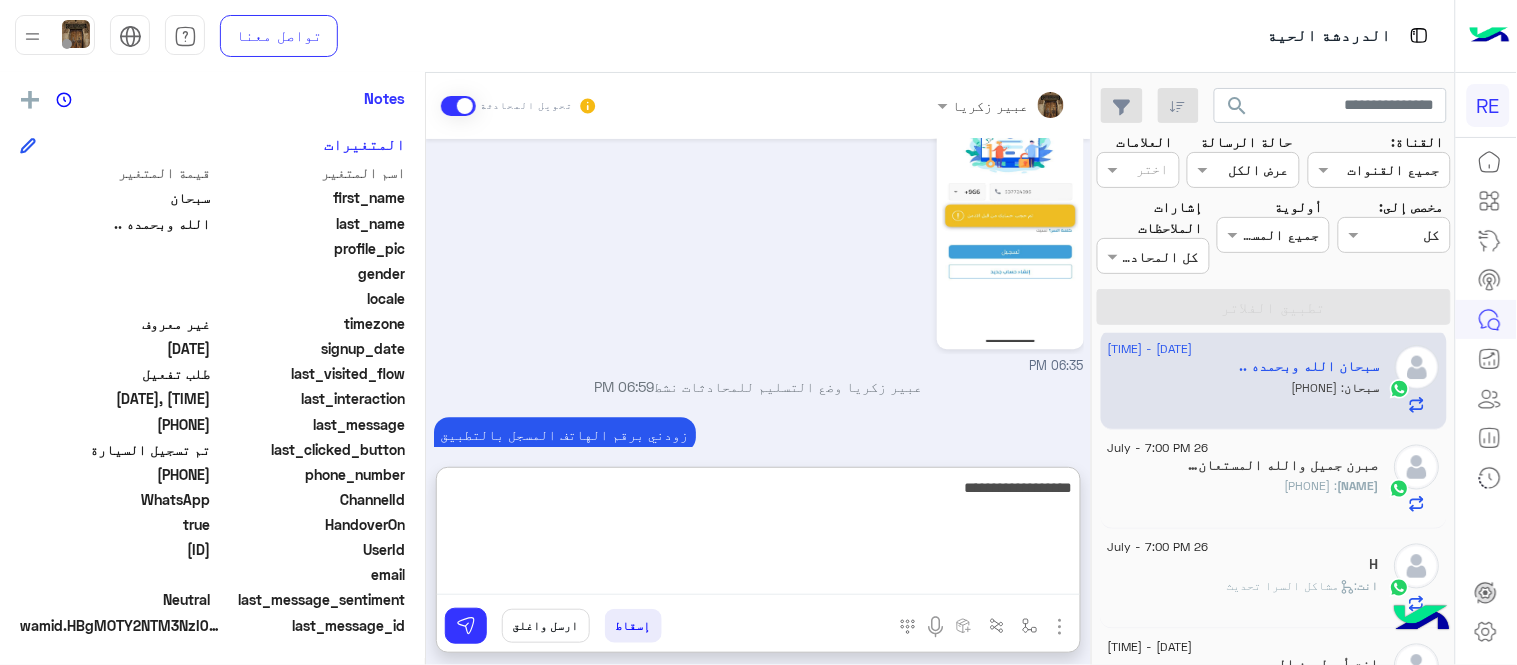 type on "**********" 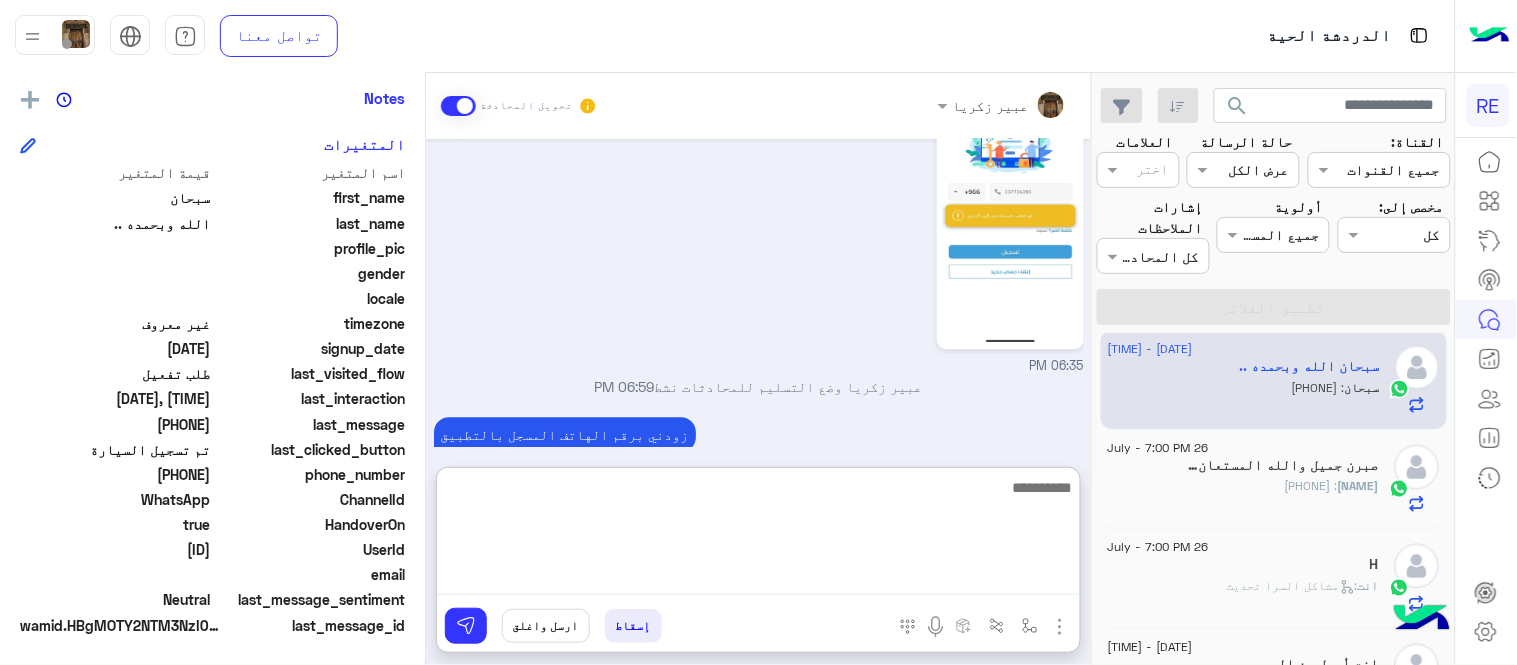 scroll, scrollTop: 1548, scrollLeft: 0, axis: vertical 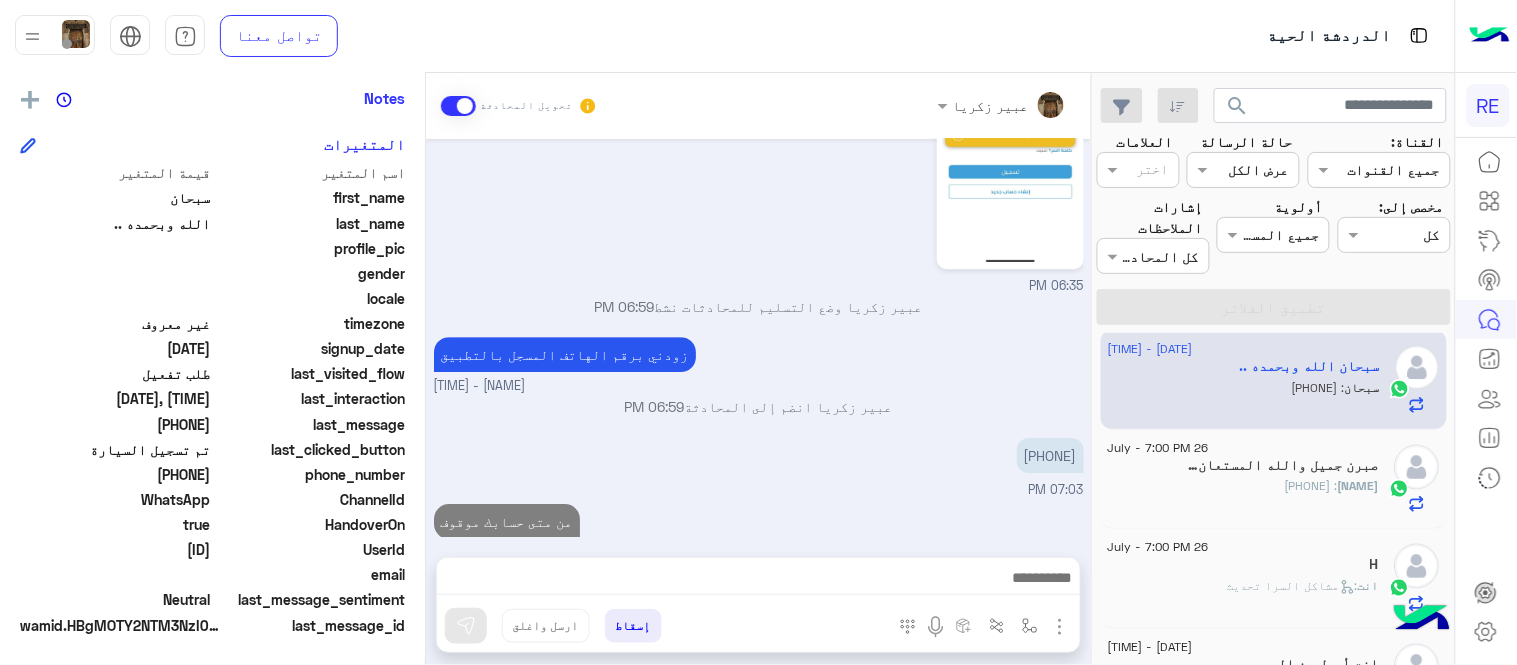 click on "[DATE]  اختر احد الخدمات التالية:    [TIME]   تفعيل حساب    [TIME]  يمكنك الاطلاع على شروط الانضمام لرحلة ك (كابتن ) الموجودة بالصورة أعلاه،
لتحميل التطبيق عبر الرابط التالي : 📲
http://onelink.to/Rehla    يسعدنا انضمامك لتطبيق رحلة يمكنك اتباع الخطوات الموضحة لتسجيل بيانات سيارتك بالفيديو التالي  : عزيزي الكابتن، فضلًا ، للرغبة بتفعيل الحساب قم برفع البيانات عبر التطبيق والتواصل معنا  تم تسجيل السيارة   اواجه صعوبة بالتسجيل  اي خدمة اخرى ؟  الرجوع للقائمة الرئ   لا     [TIME]   تم تسجيل السيارة    [TIME]  اهلا بك عزيزنا الكابتن، سيتم مراجعة حسابك وابلاغك في اقرب وقت    [TIME]    [TIME]   [TIME]" at bounding box center (758, 338) 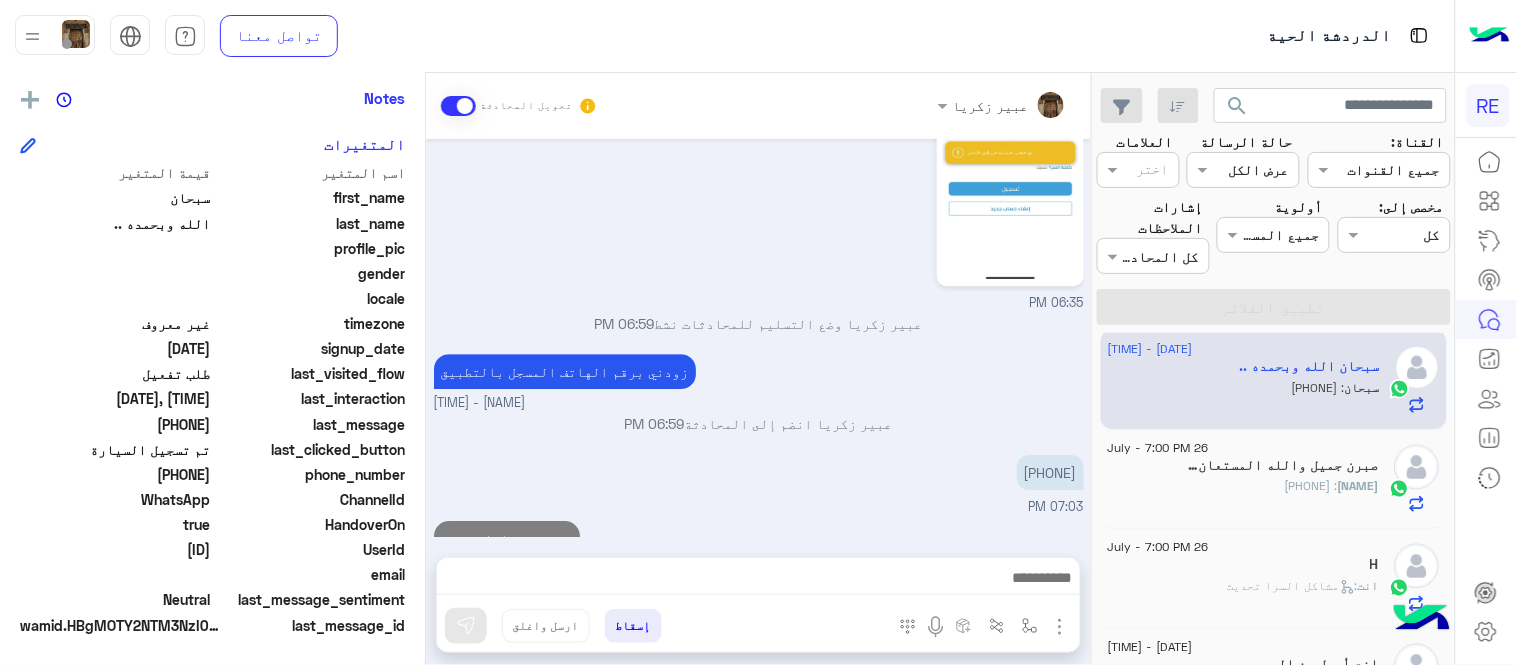 click on "صبرن : [PHONE]" 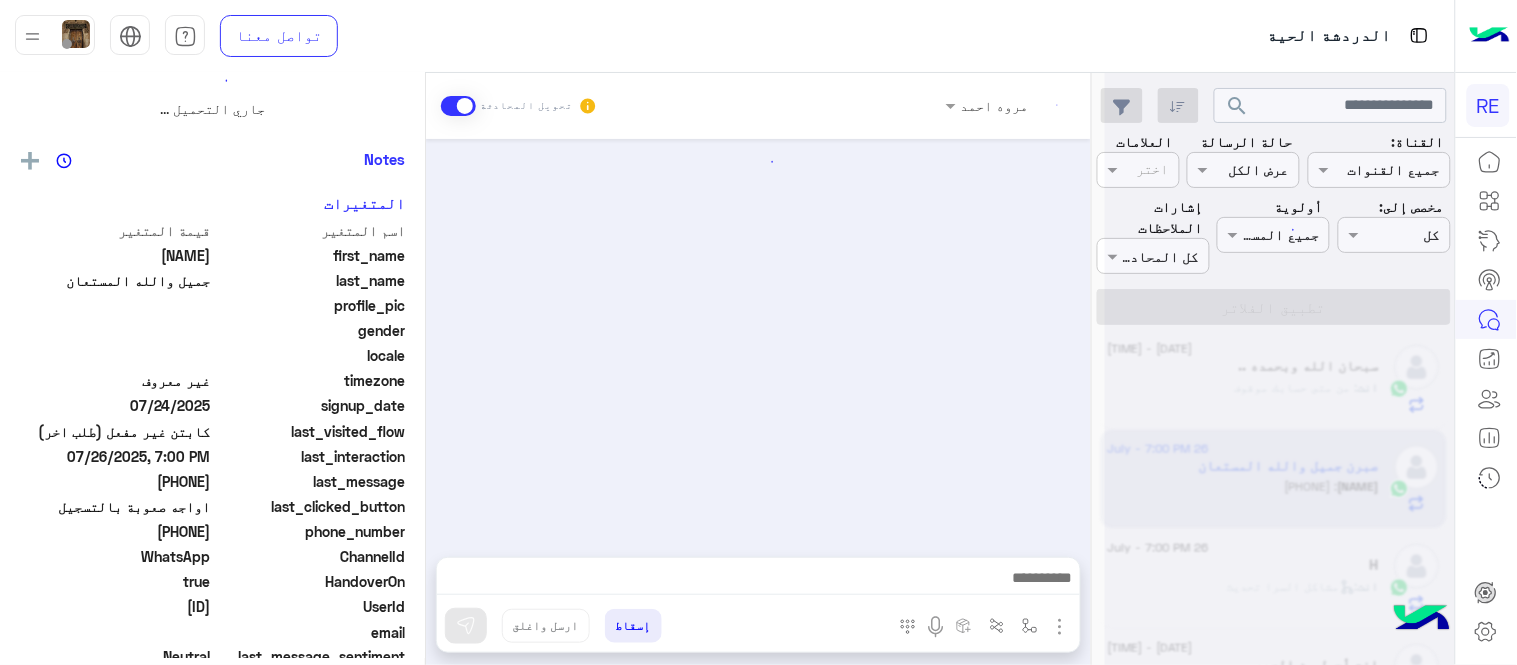 scroll, scrollTop: 0, scrollLeft: 0, axis: both 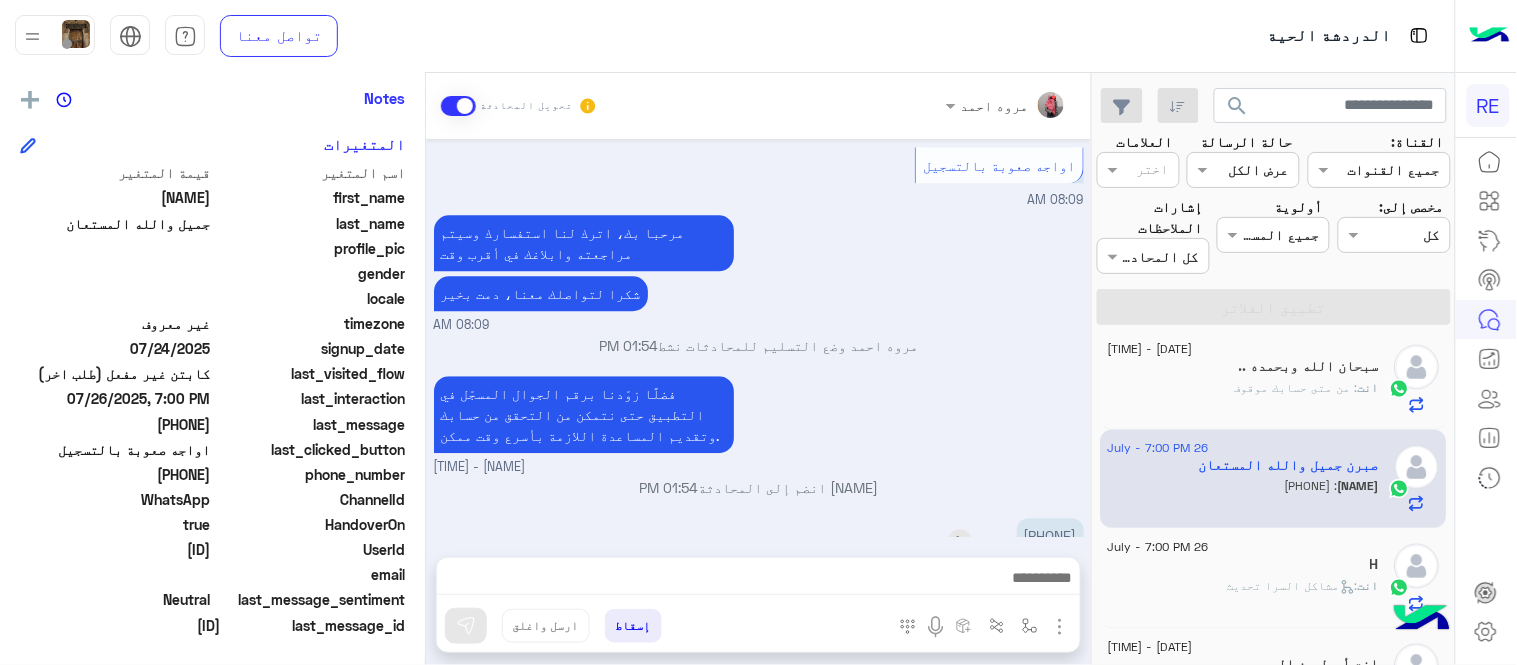click on "[PHONE]" at bounding box center [1050, 535] 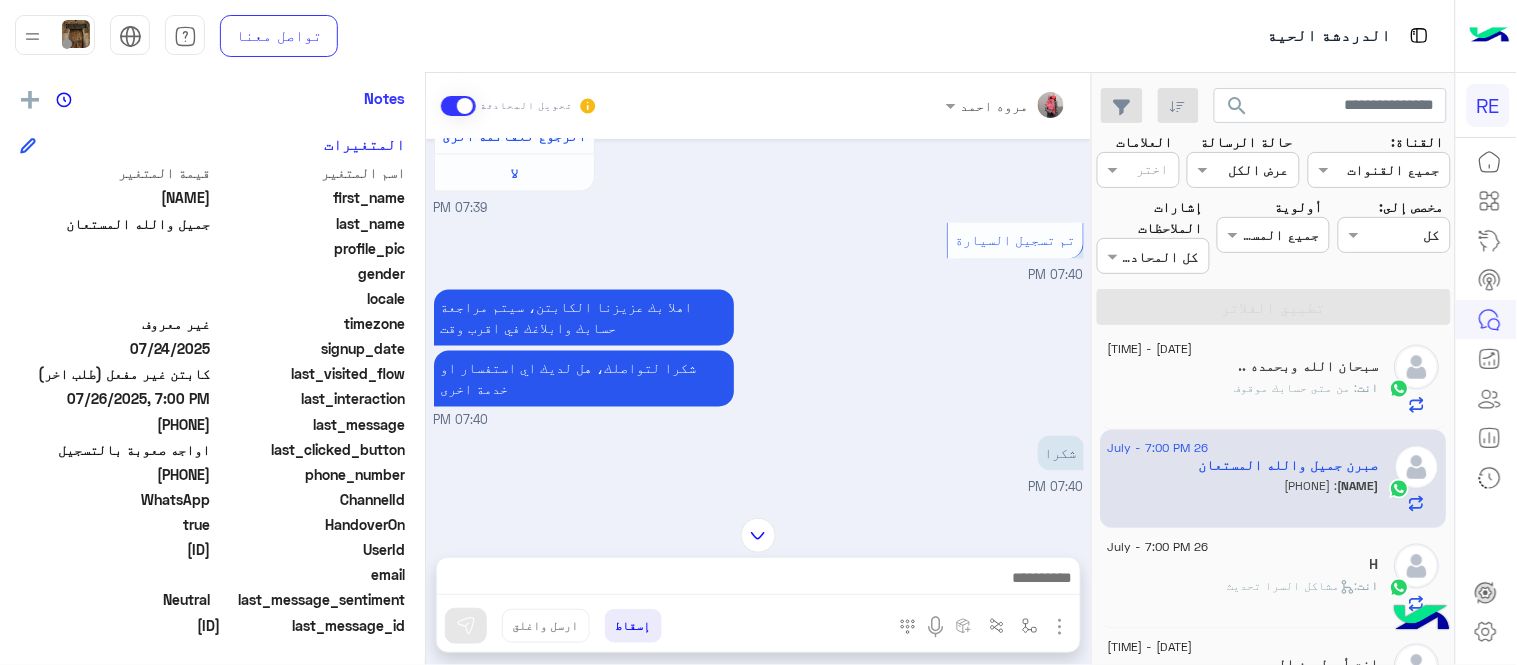 scroll, scrollTop: 870, scrollLeft: 0, axis: vertical 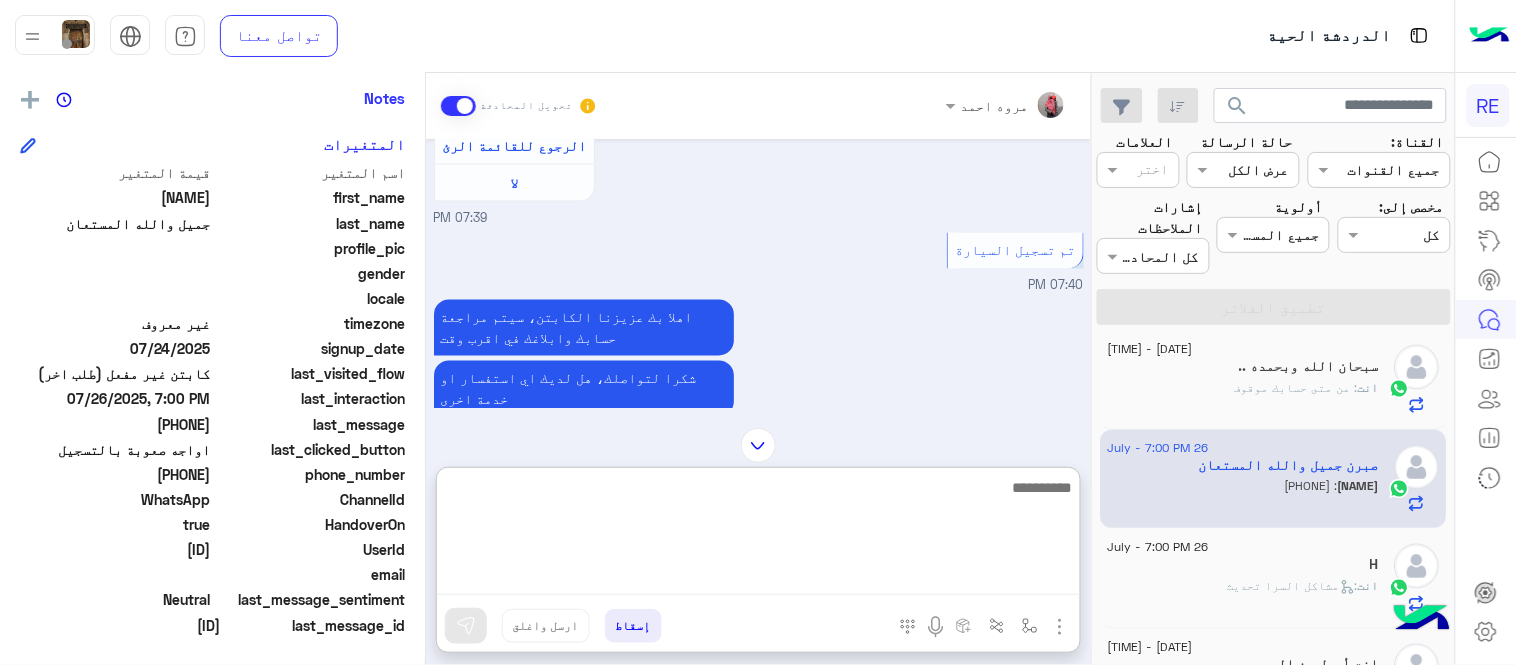 click at bounding box center [758, 535] 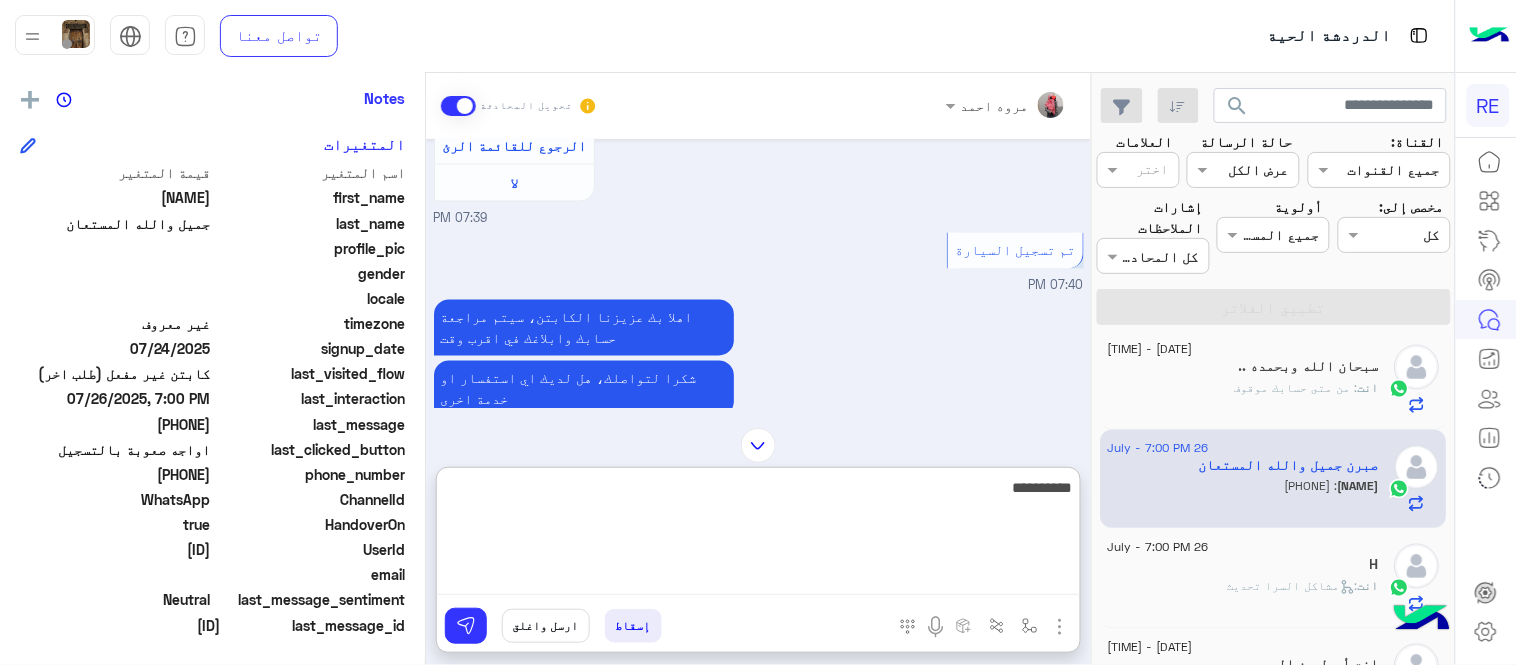 type on "**********" 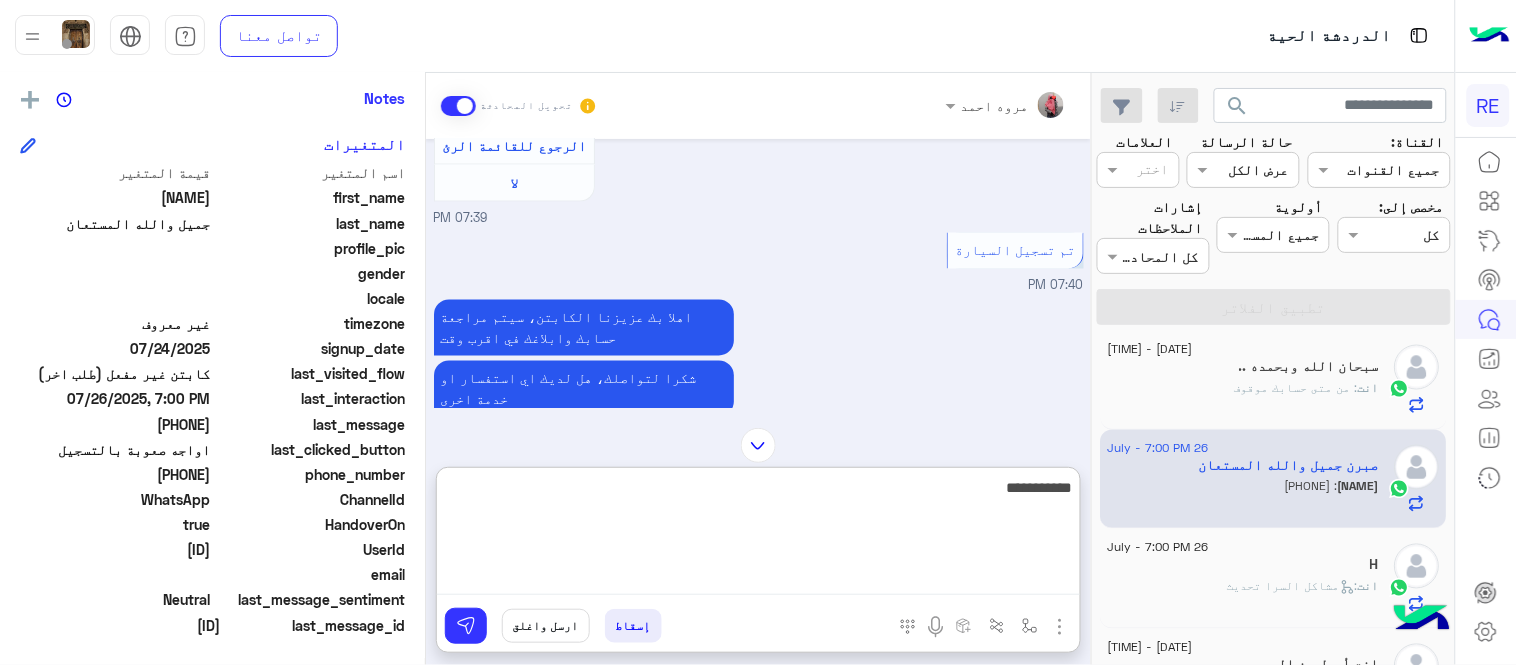 type 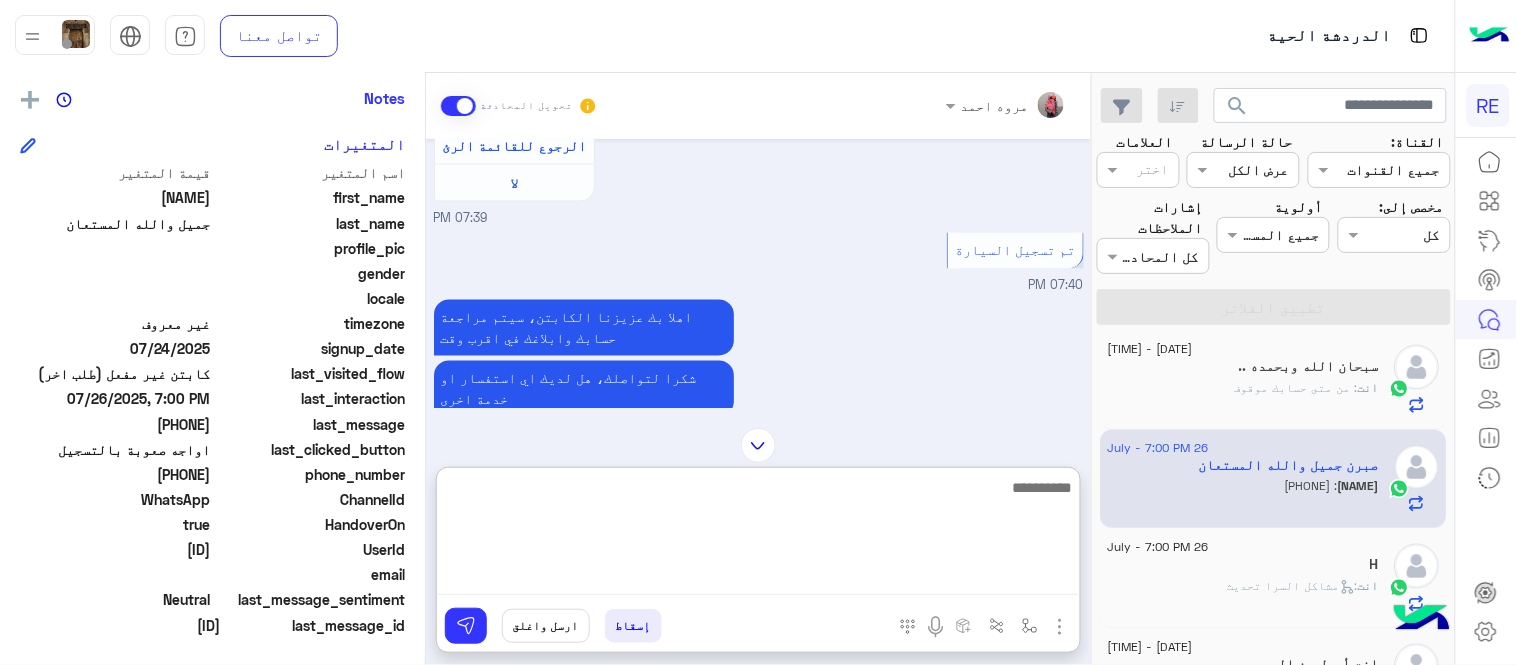 scroll, scrollTop: 1424, scrollLeft: 0, axis: vertical 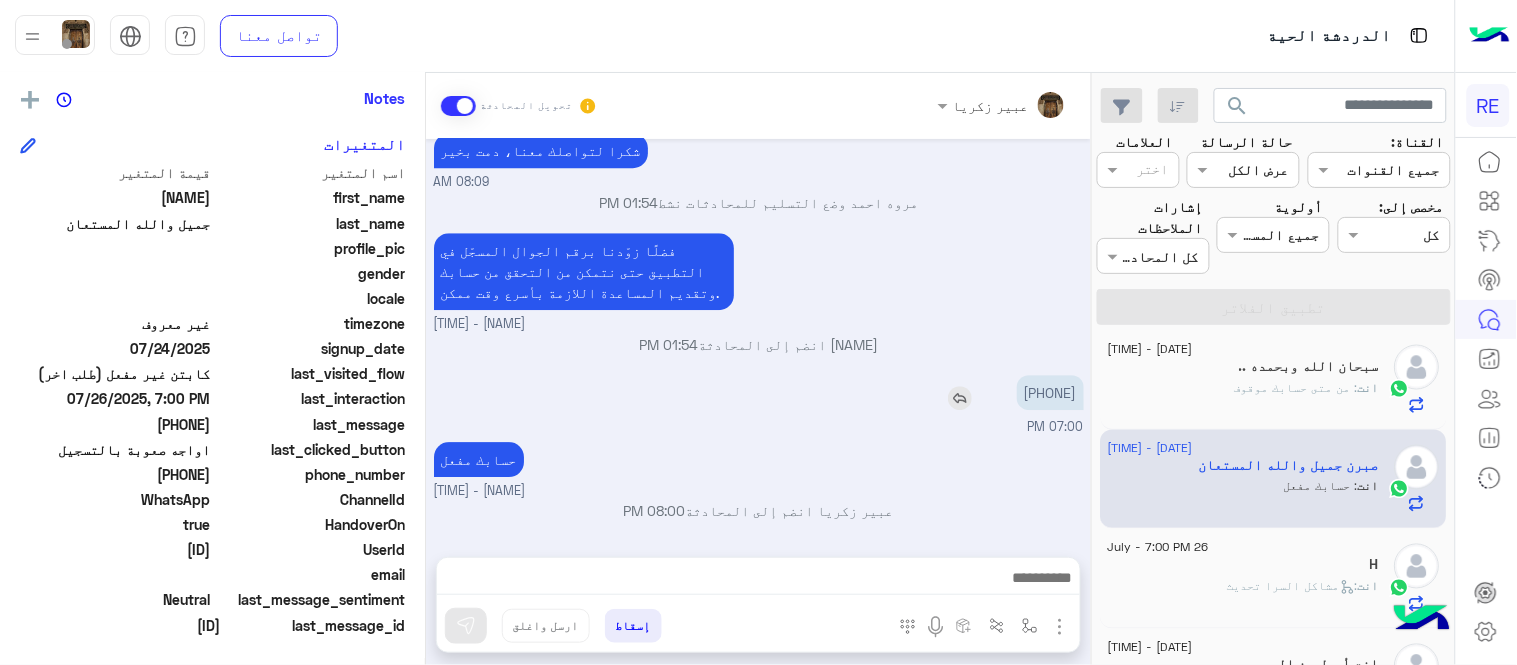 click on "[MONTH] [DAY], [YEAR]  يمكنك الاطلاع على شروط الانضمام لرحلة ك (كابتن ) الموجودة بالصورة أعلاه،
لتحميل التطبيق عبر الرابط التالي : 📲
http://onelink.to/Rehla    يسعدنا انضمامك لتطبيق رحلة يمكنك اتباع الخطوات الموضحة لتسجيل بيانات سيارتك بالفيديو التالي  : عزيزي الكابتن، فضلًا ، للرغبة بتفعيل الحساب قم برفع البيانات عبر التطبيق والتواصل معنا  تم تسجيل السيارة   اواجه صعوبة بالتسجيل  اي خدمة اخرى ؟  الرجوع للقائمة الرئ   لا     [TIME]   تم تسجيل السيارة    [TIME]  اهلا بك عزيزنا الكابتن، سيتم مراجعة حسابك وابلاغك في اقرب وقت شكرا لتواصلك، هل لديك اي استفسار او خدمة اخرى    [TIME]   [TIME]   [DATE]" at bounding box center (758, 338) 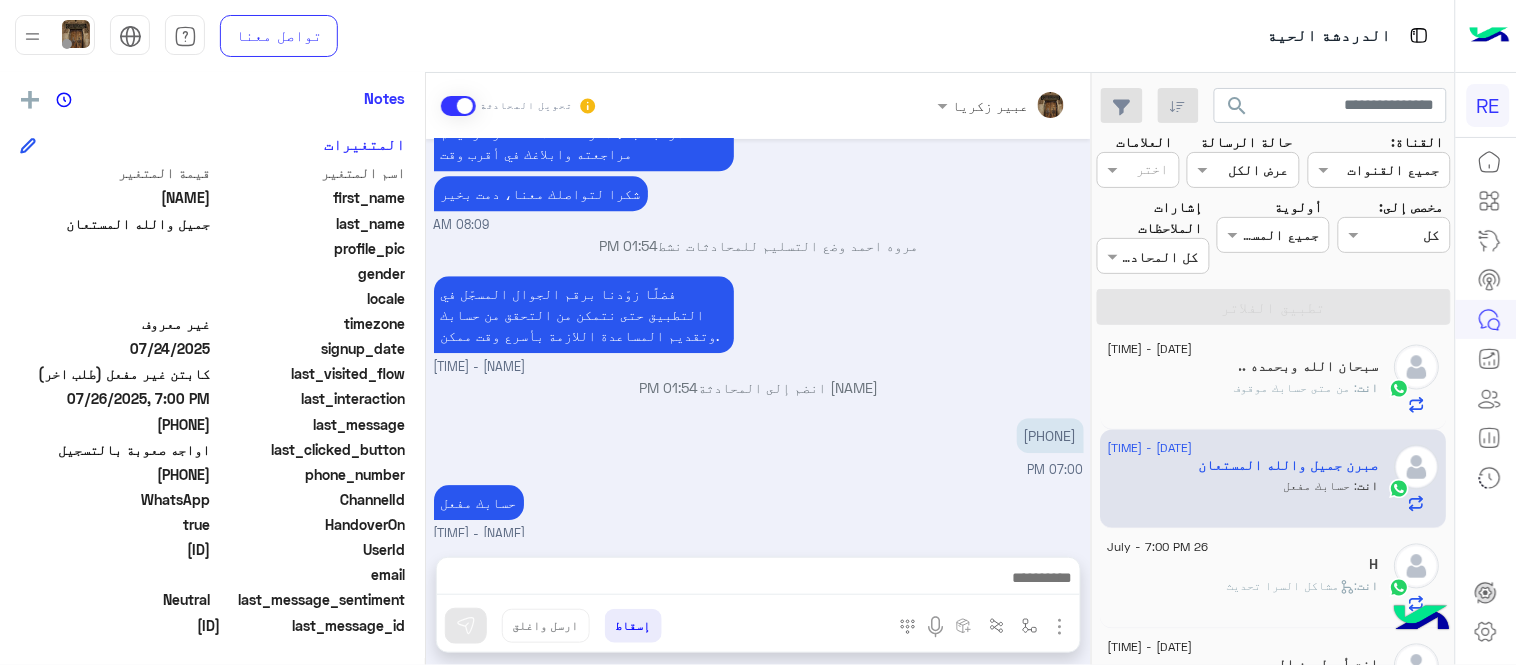 click on "[DATE] [TIME] اللهم صل على محمد انت : زودني برقم [IBAN] [DATE] [TIME] … انت : فيديو تسجيل سيارة [DATE] [TIME] [NAME] انت : HELLO HOW CAN I HELP YOU ? [DATE] [TIME] سبحانك ربي ما ارحمك سبحانك : تمام [DATE] [TIME] 🤍 انت : زودني برقم الهاتف المسجل بالتطبيق [DATE] [TIME] c31841634 انت : تم التفعيل [DATE] [TIME] [NAME] انت : تم التعديل [DATE] [TIME] [NAME] انت : تفضل كيف اخدمك؟ [DATE] [TIME] . انت : تم التفعيل [DATE] [TIME] سبحان الله وبحمده .. انت : من متى حسابك موقوف [DATE] [TIME] [NAME] جميل والله المستعان انت : حسابك مفعل [DATE] [TIME] H انت : مشاكل السرا تحديث [DATE] [TIME] انت أجمل من الصبر .. . انت" 